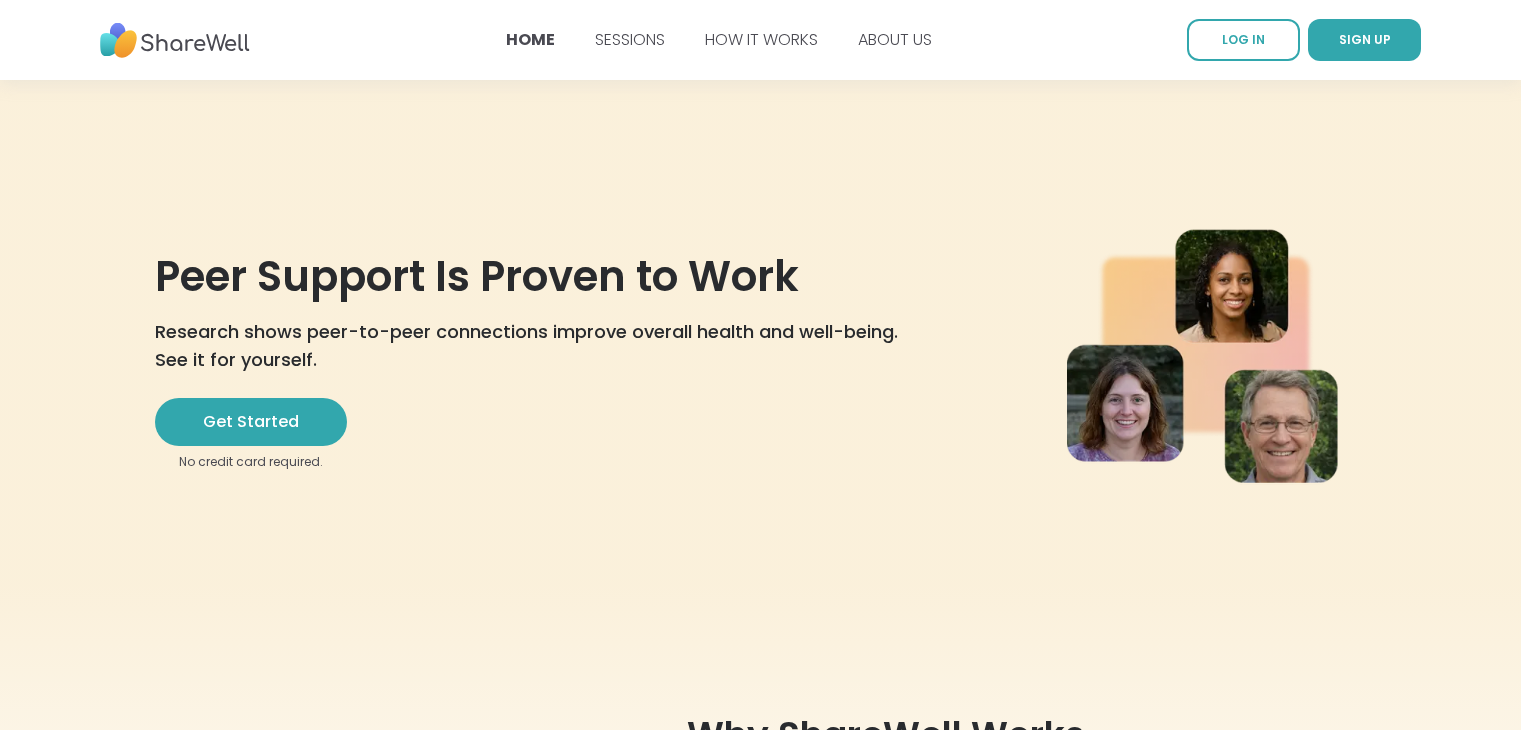 scroll, scrollTop: 0, scrollLeft: 0, axis: both 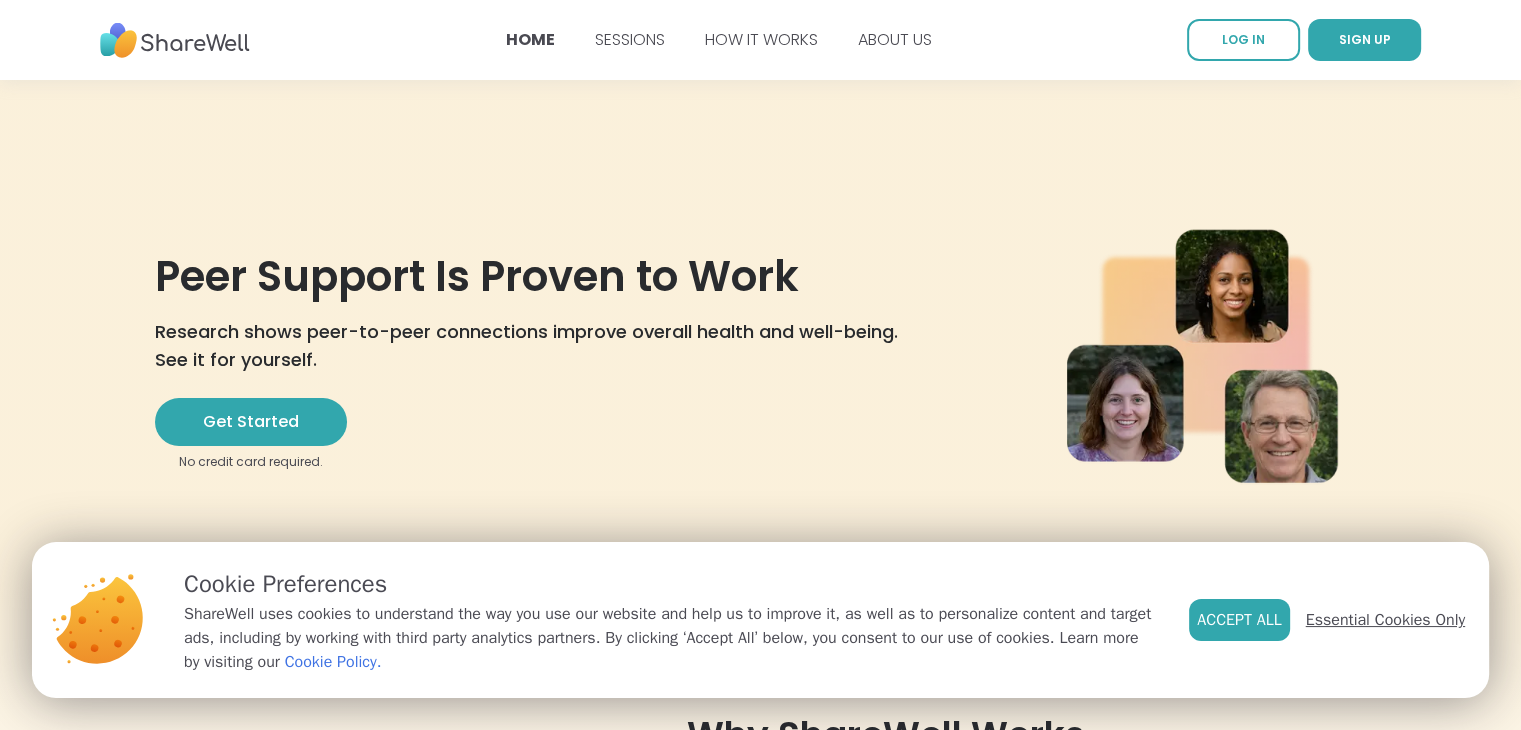click on "Essential Cookies Only" at bounding box center [1385, 620] 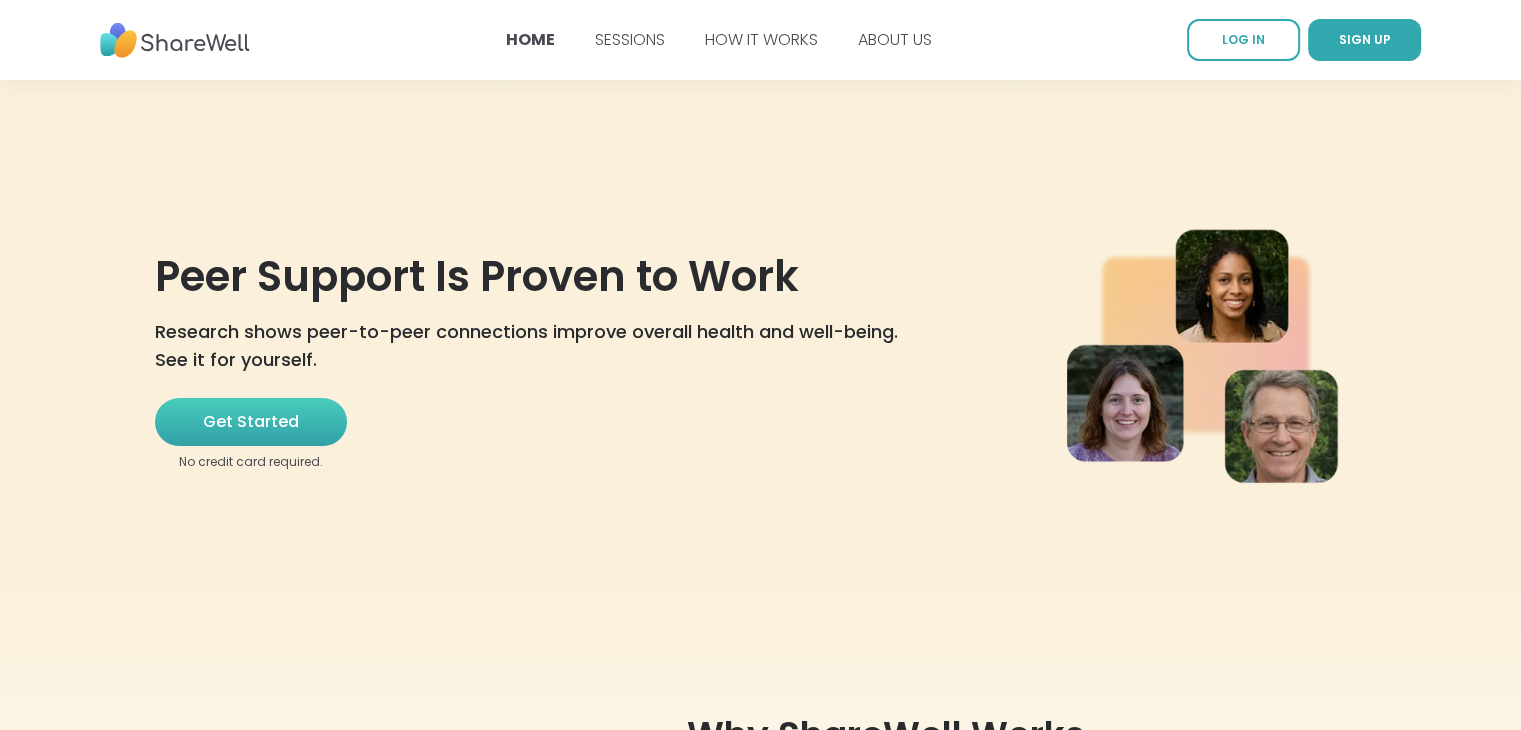 click on "Get Started" at bounding box center [251, 422] 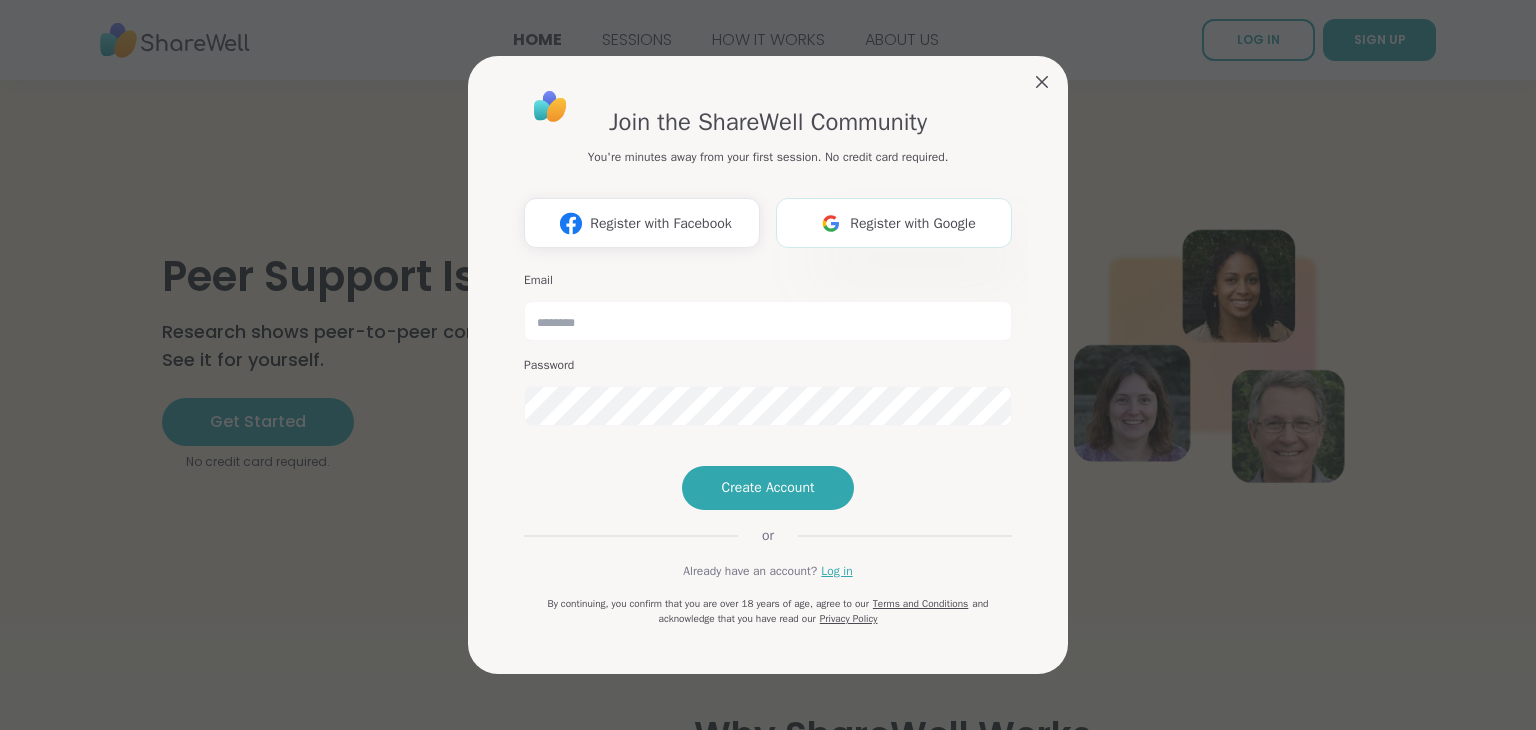 click on "Register with Google" at bounding box center (913, 223) 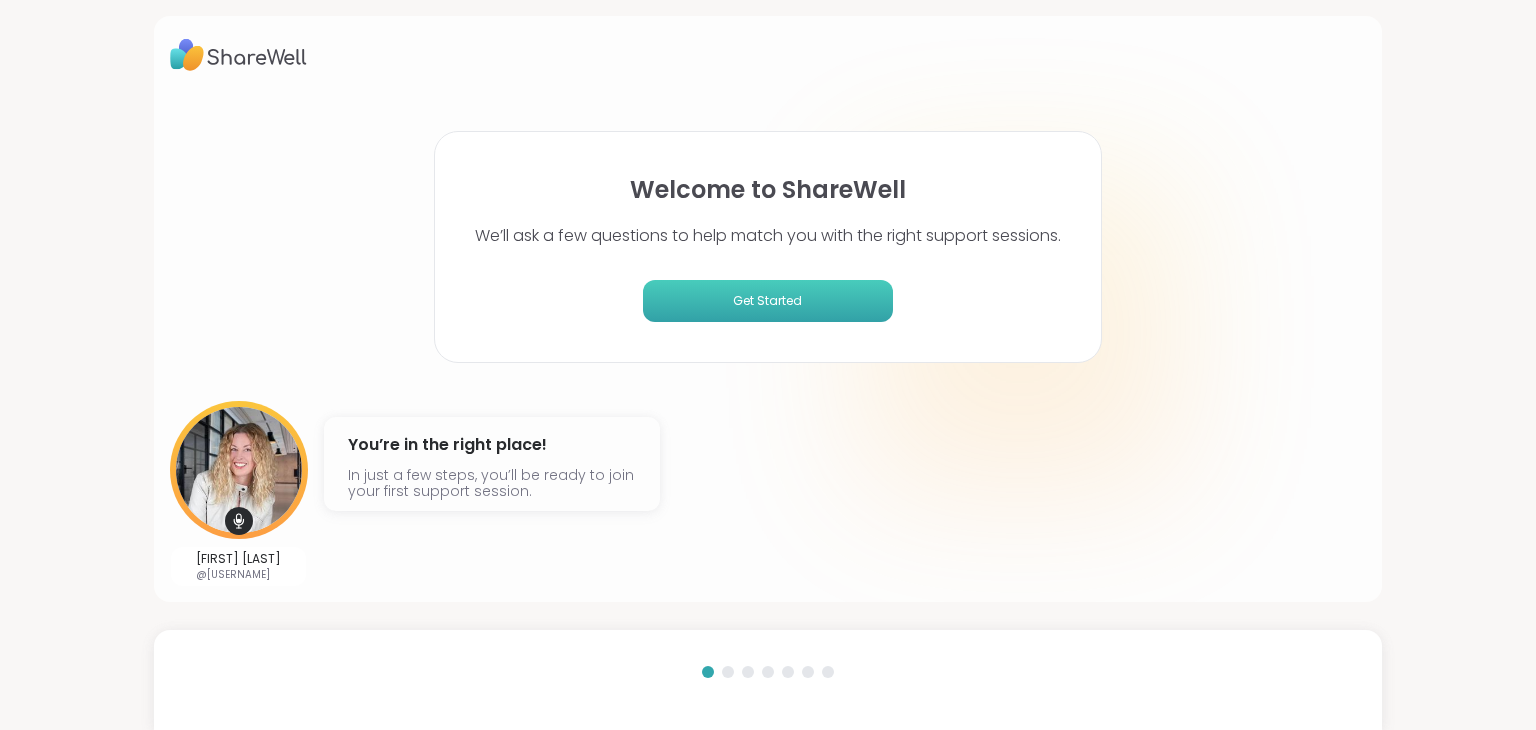 click on "Get Started" at bounding box center (768, 301) 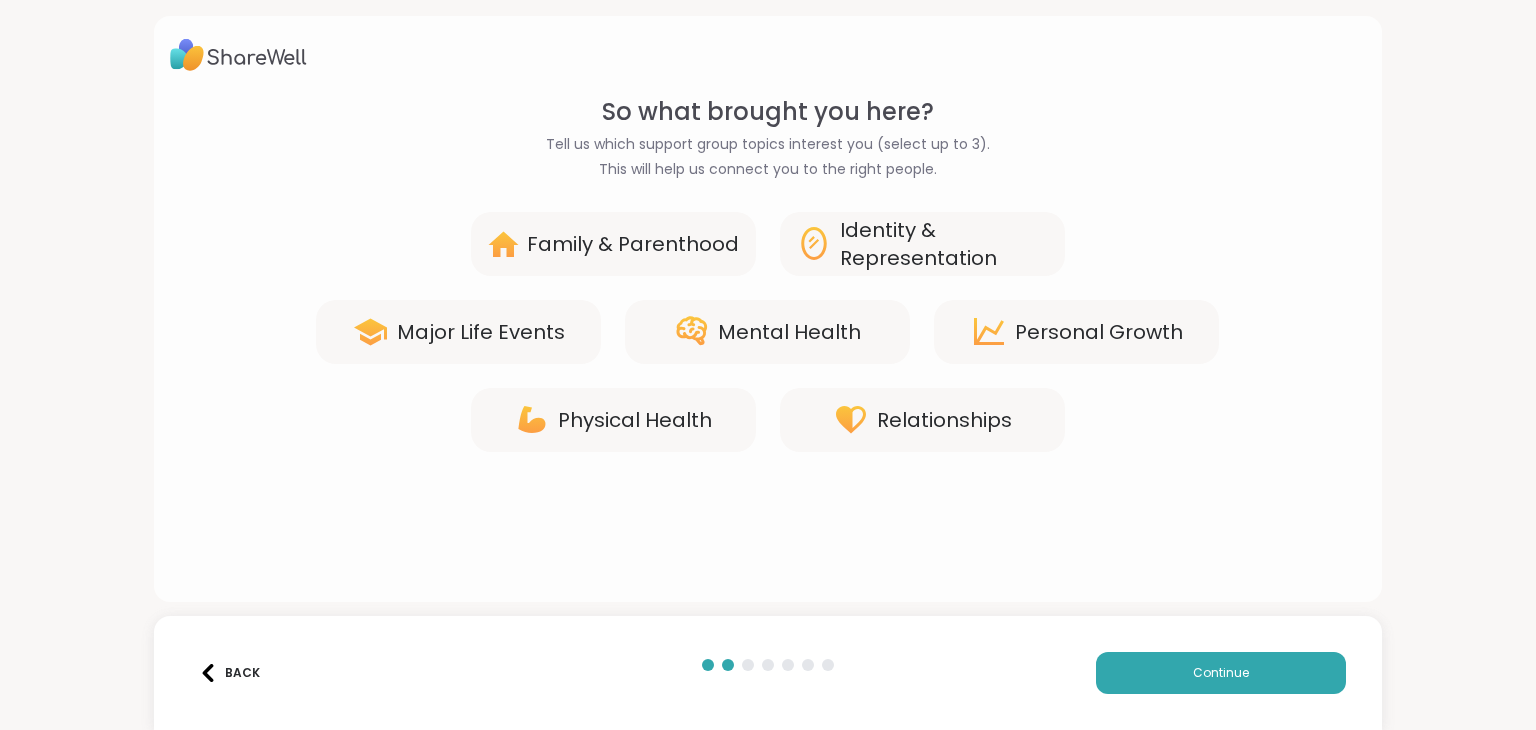 click on "Mental Health" at bounding box center [789, 332] 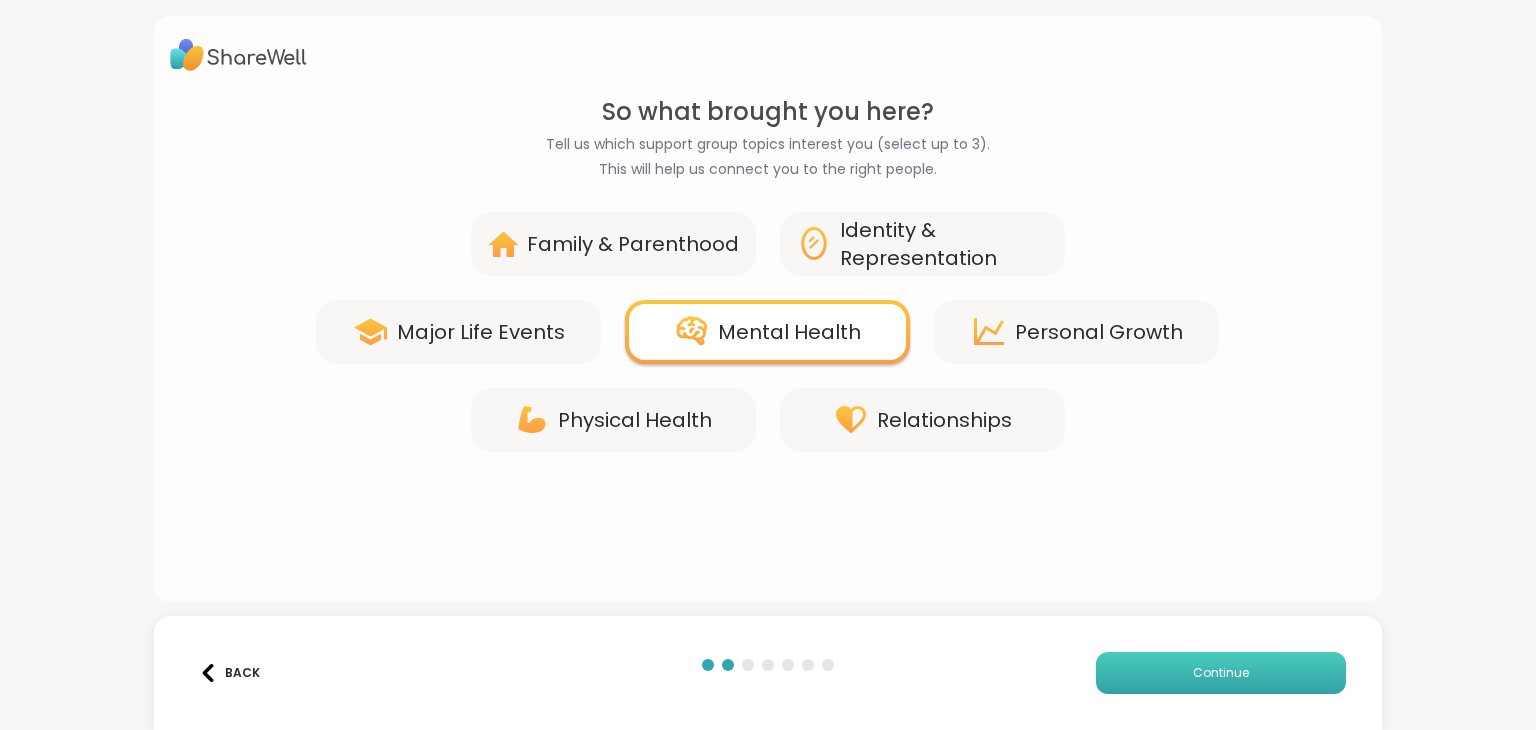 click on "Continue" at bounding box center [1221, 673] 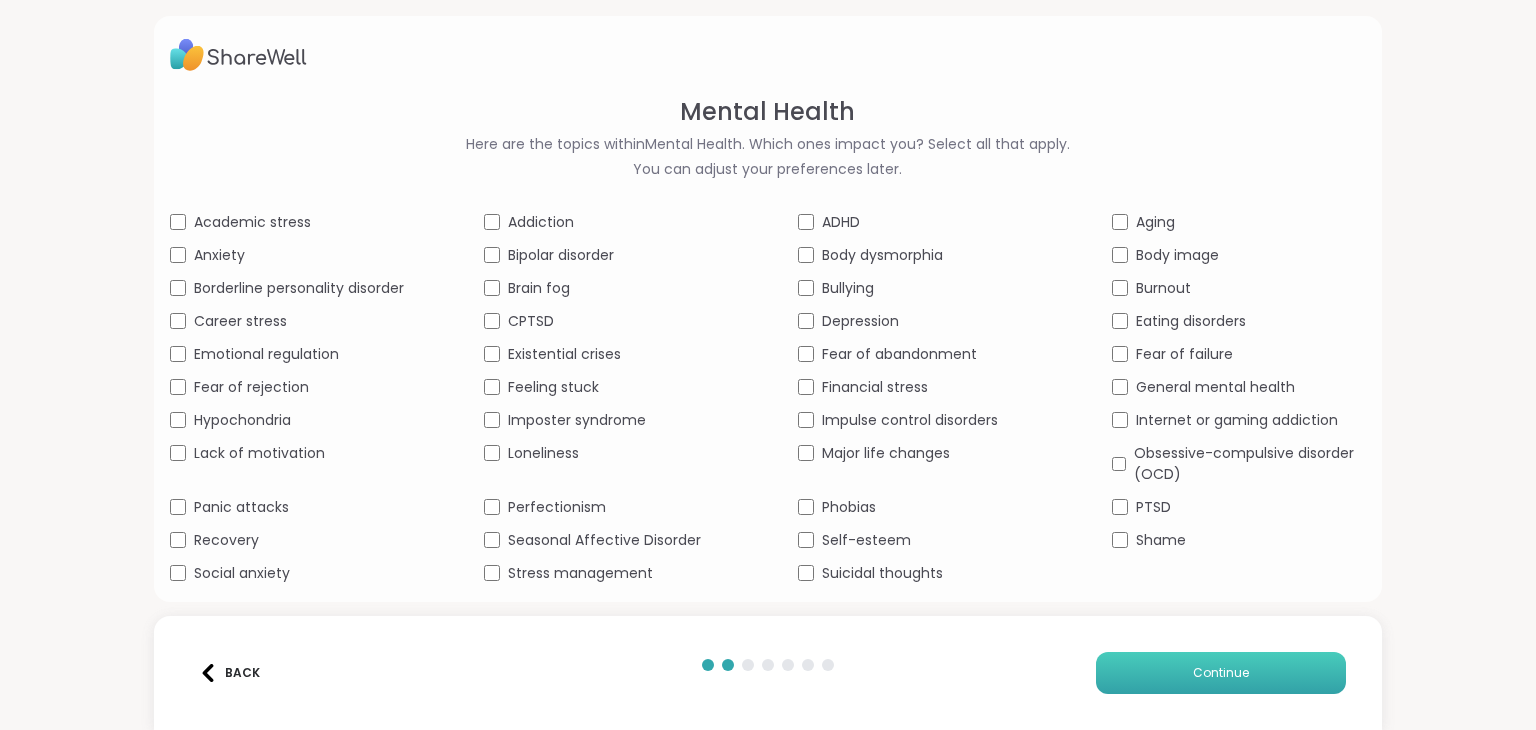 click on "Continue" at bounding box center (1221, 673) 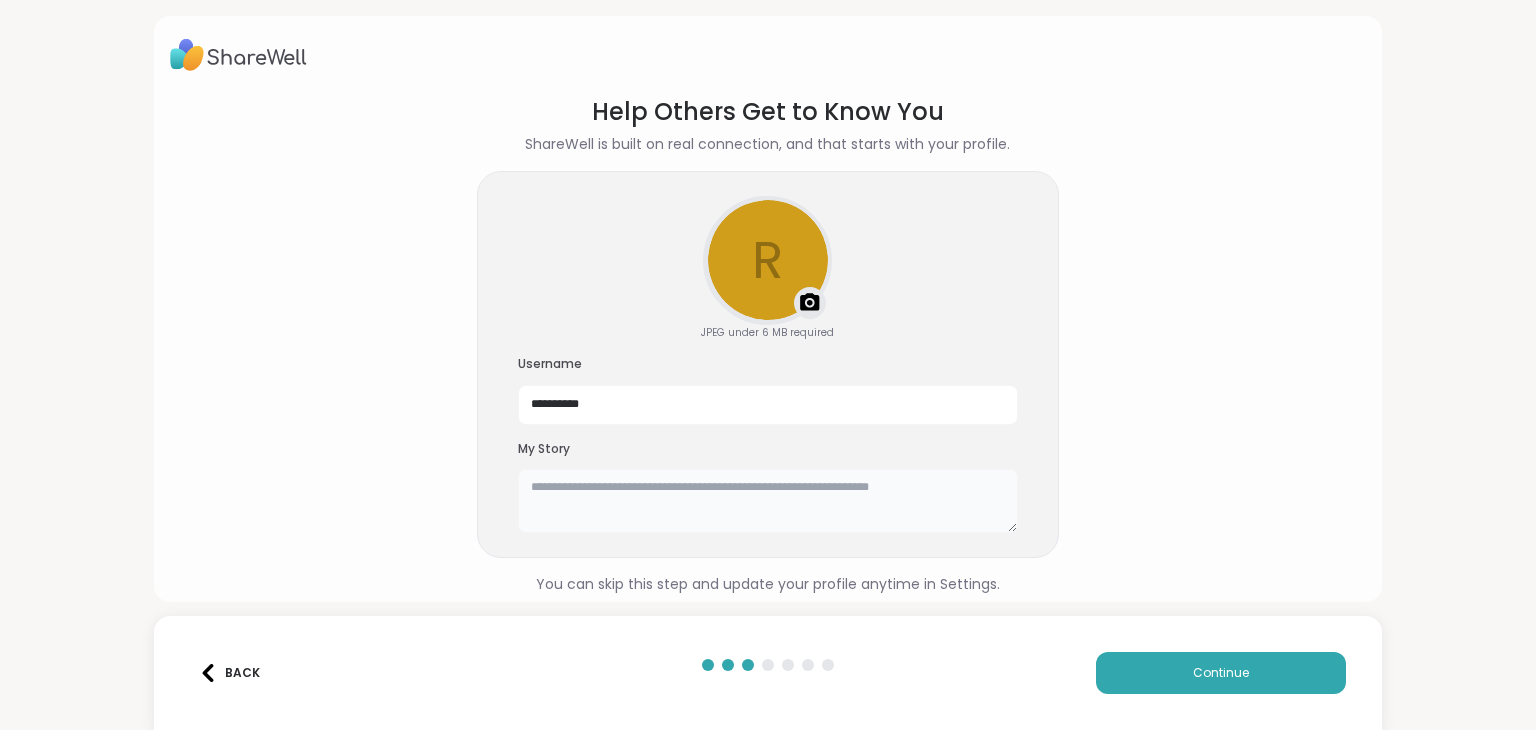 click at bounding box center [768, 501] 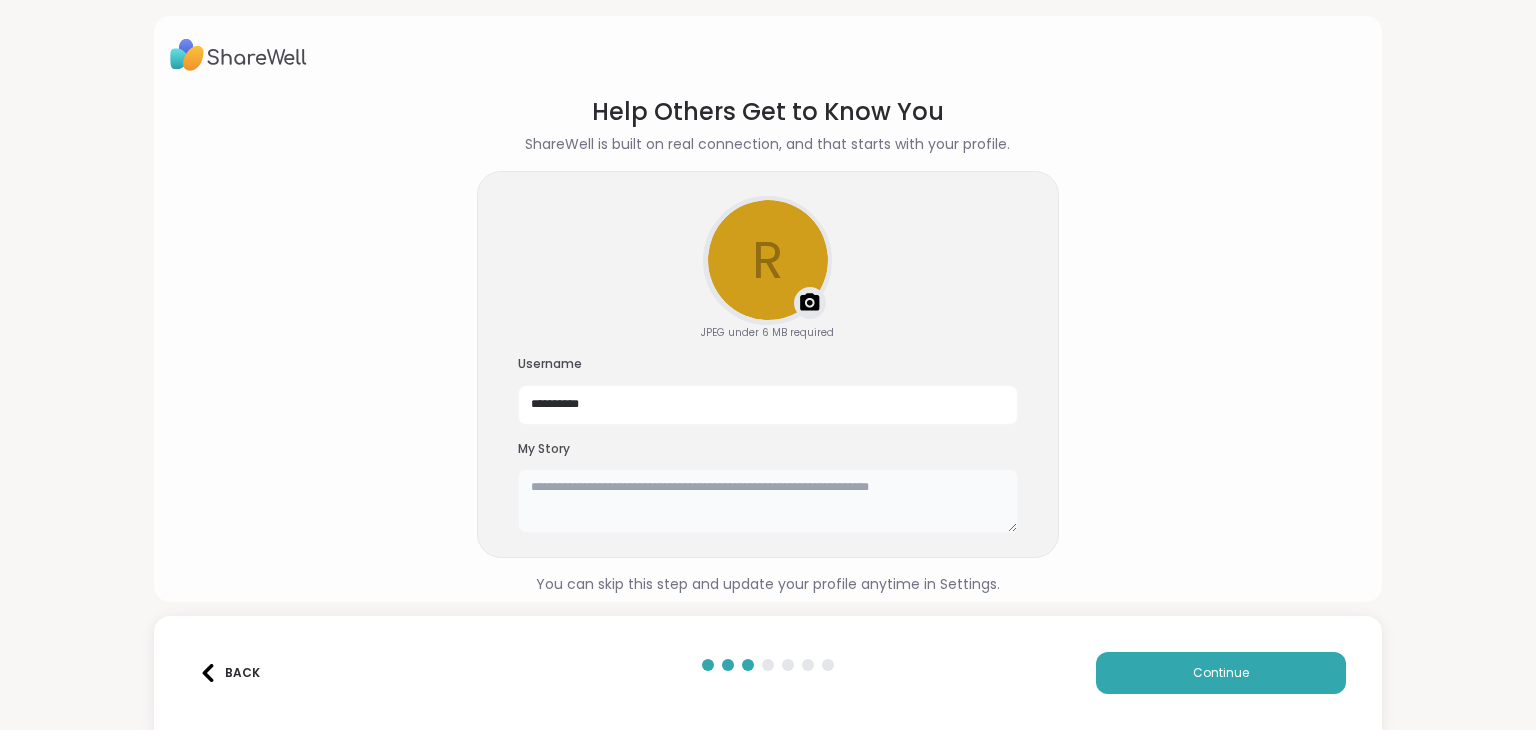 click at bounding box center [768, 501] 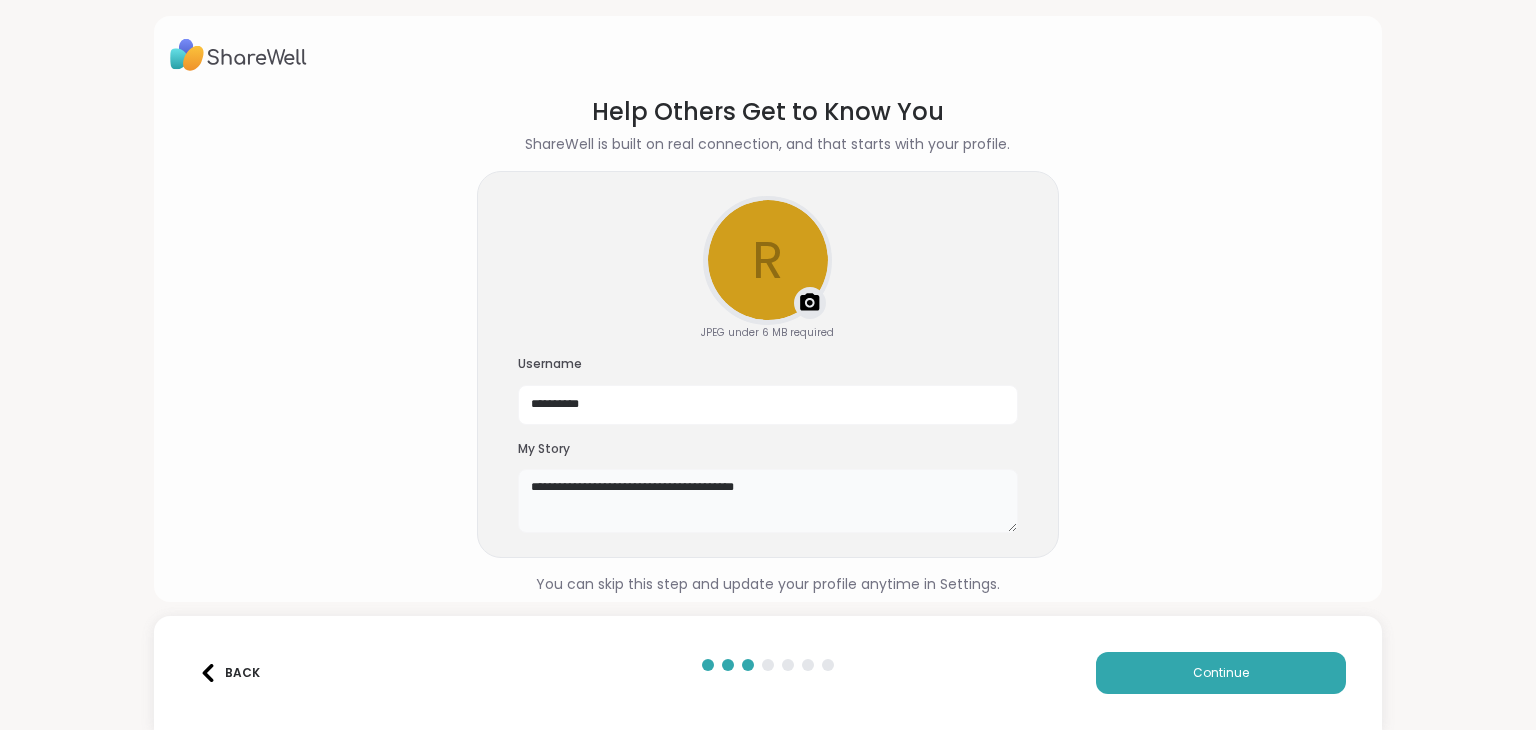 click on "**********" at bounding box center [768, 501] 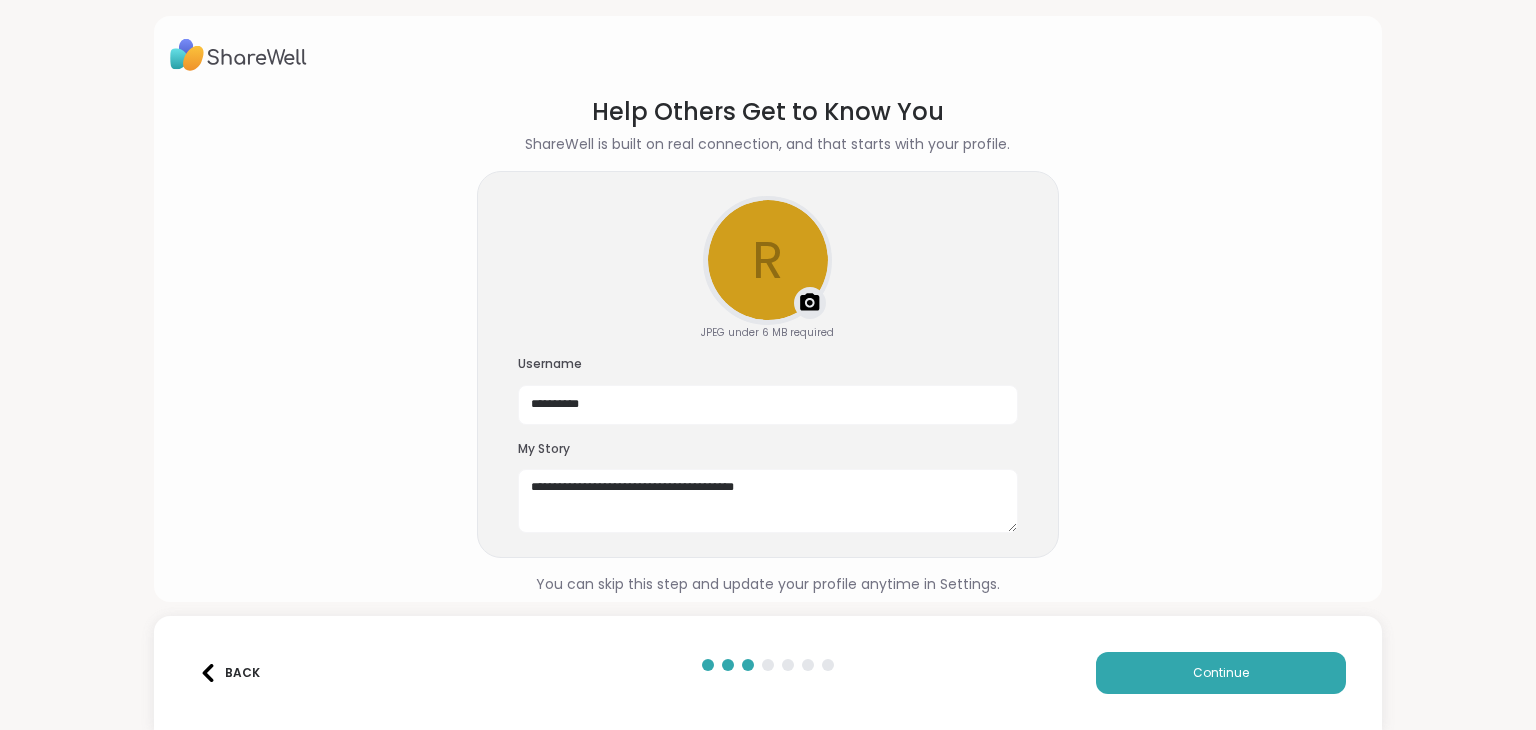 click on "**********" at bounding box center [768, 365] 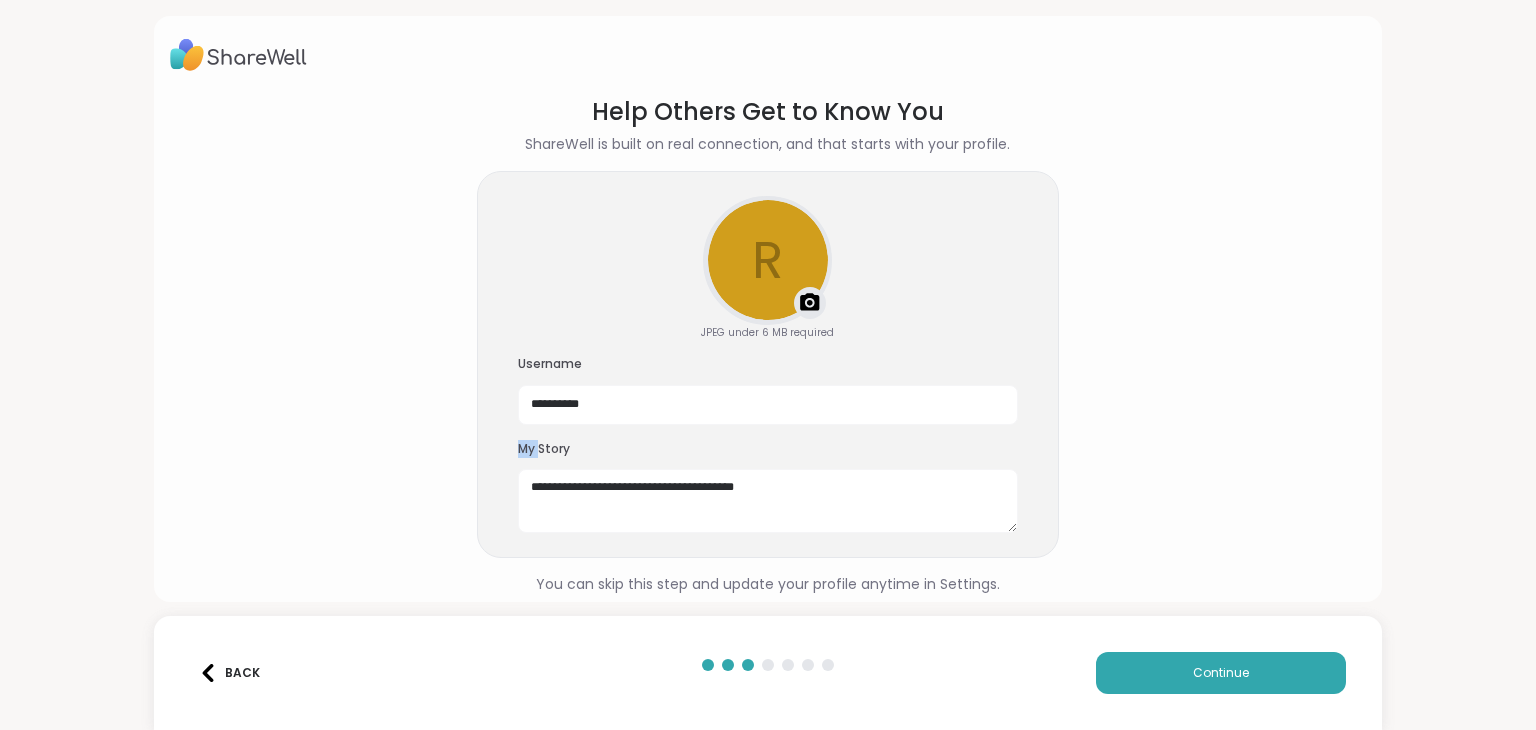 click on "**********" at bounding box center (768, 365) 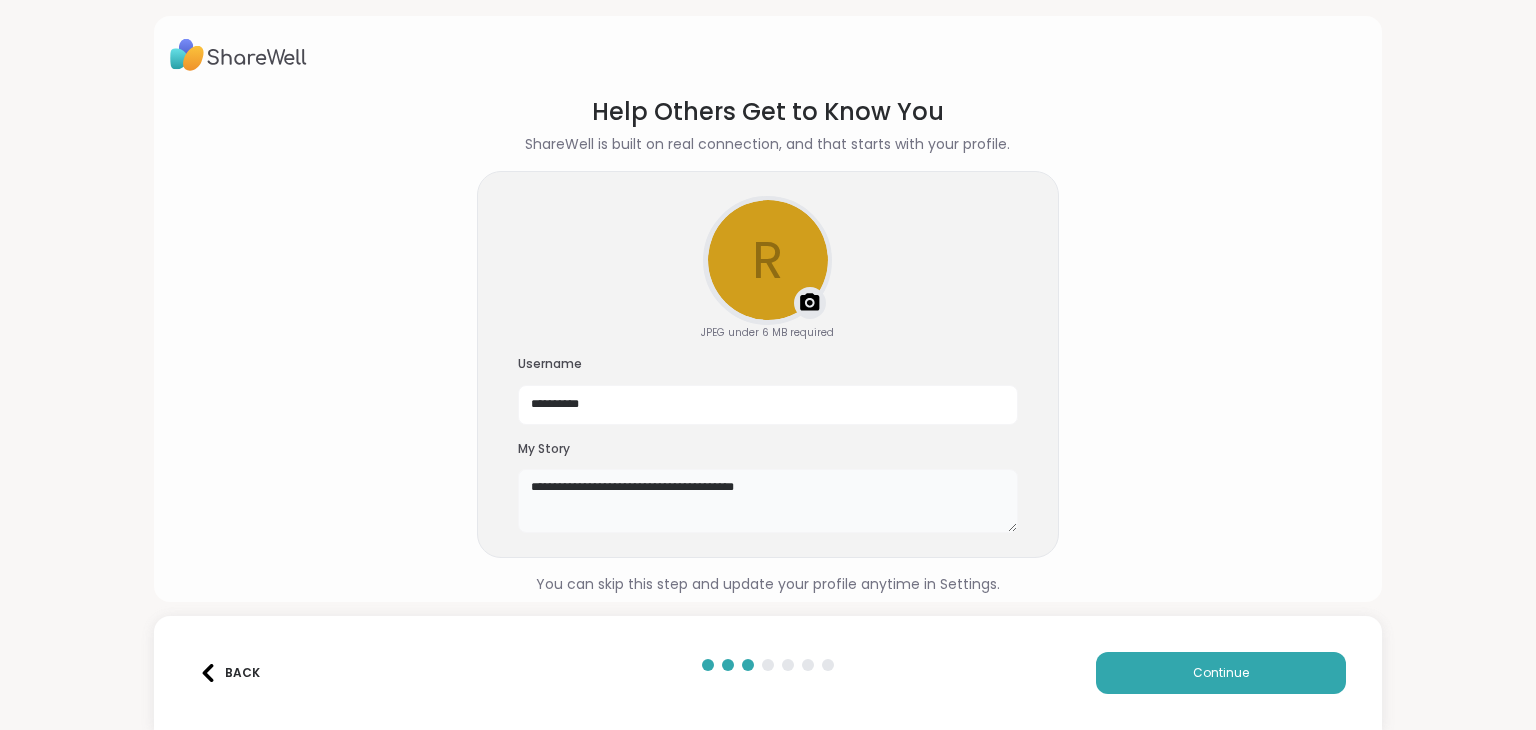 click on "**********" at bounding box center [768, 501] 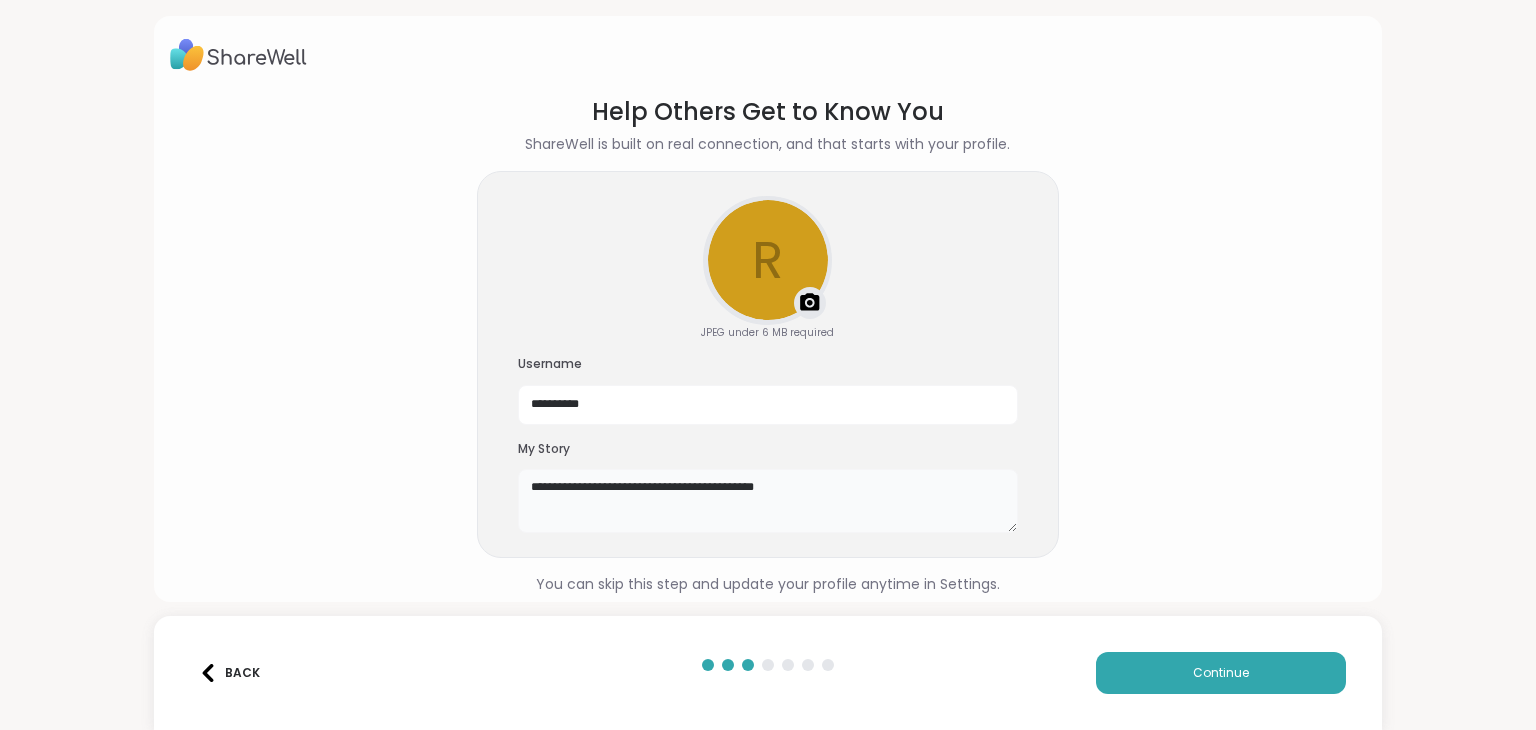click on "**********" at bounding box center (768, 501) 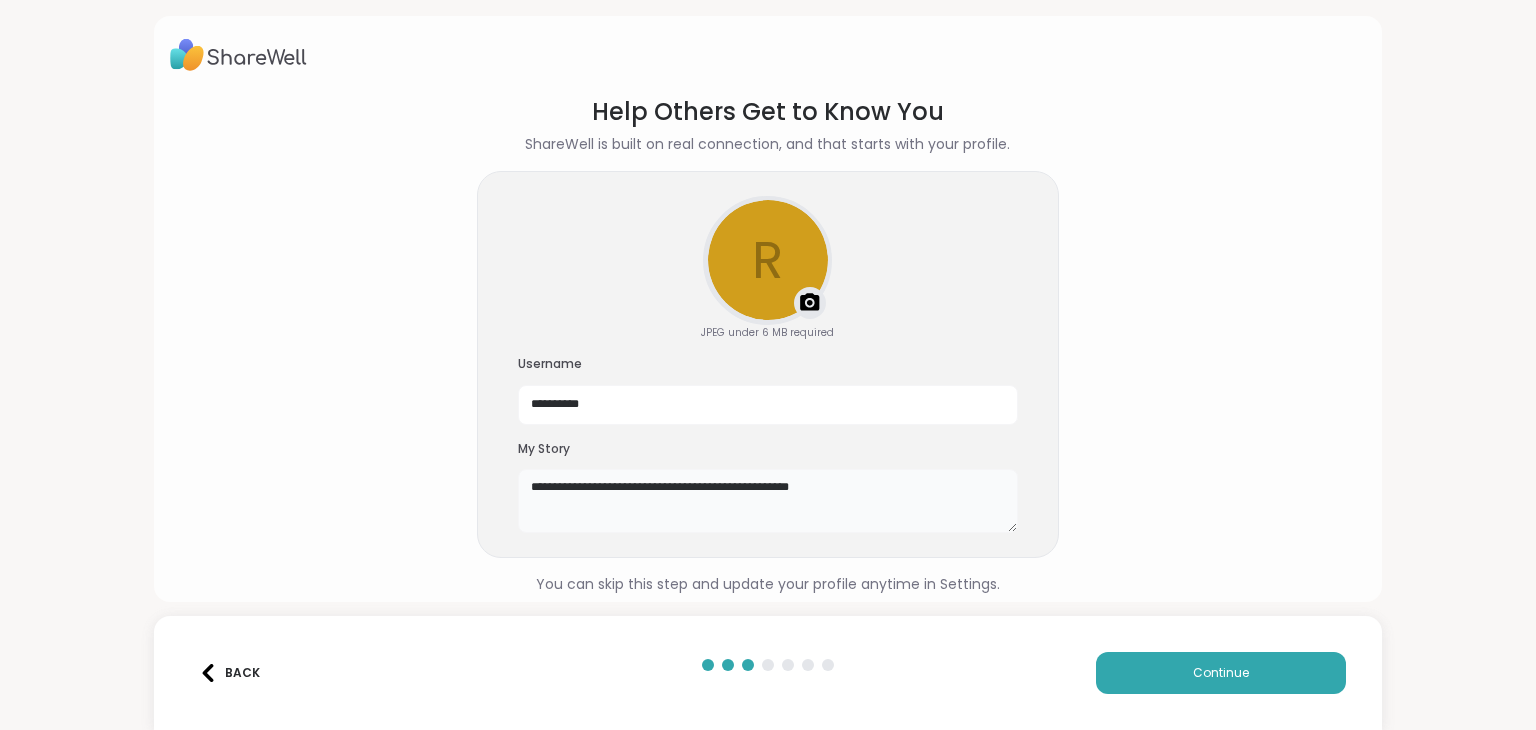 click on "**********" at bounding box center (768, 501) 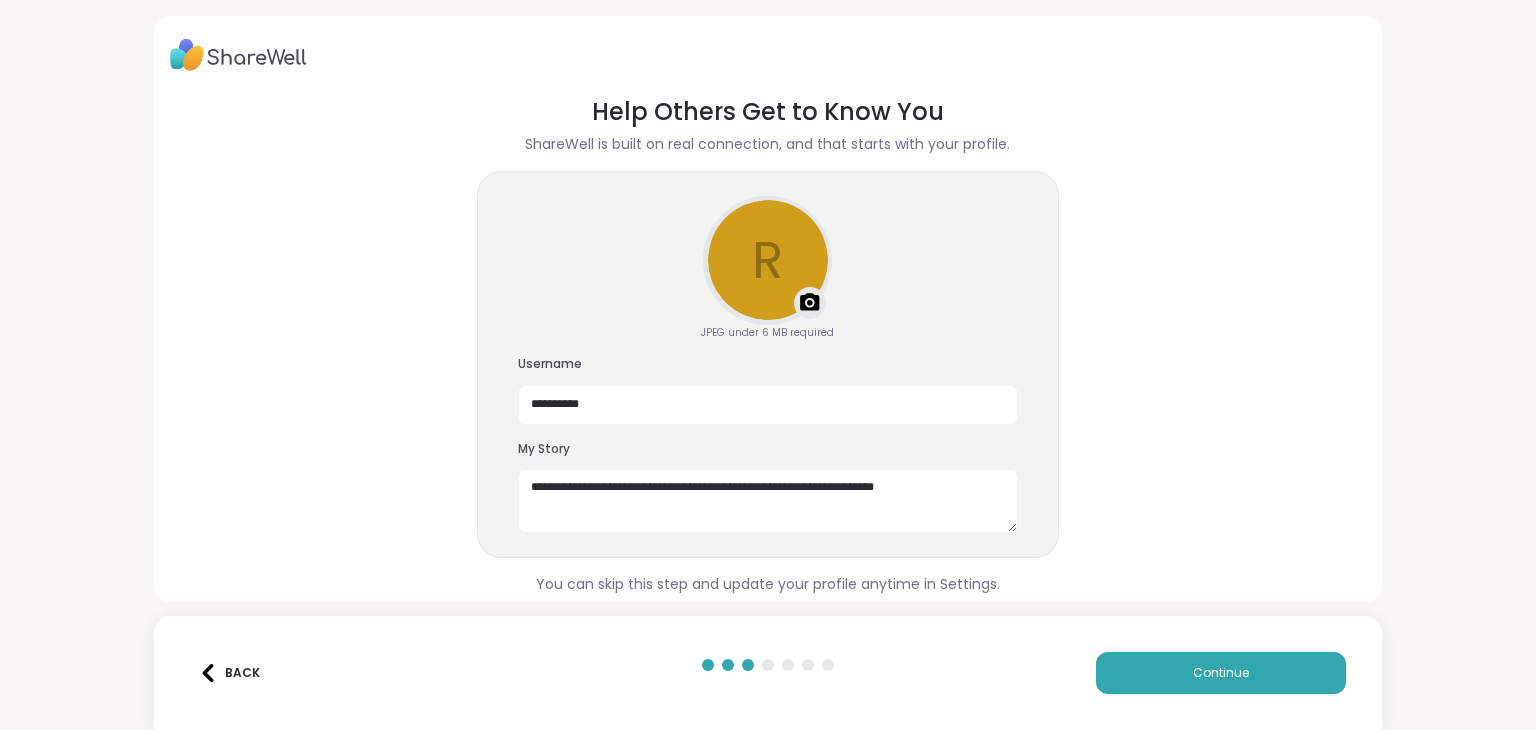 click on "Username" at bounding box center (768, 364) 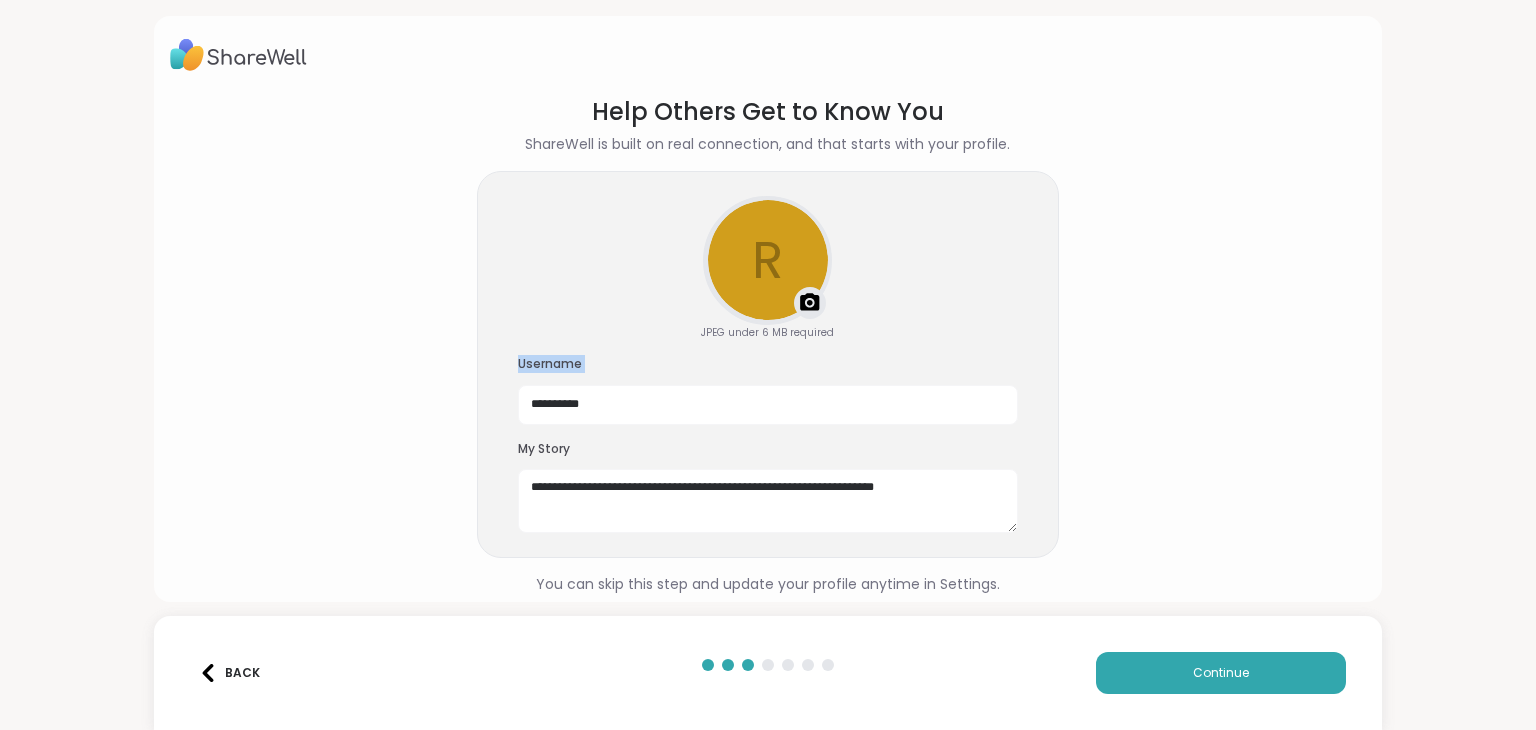 scroll, scrollTop: 9, scrollLeft: 0, axis: vertical 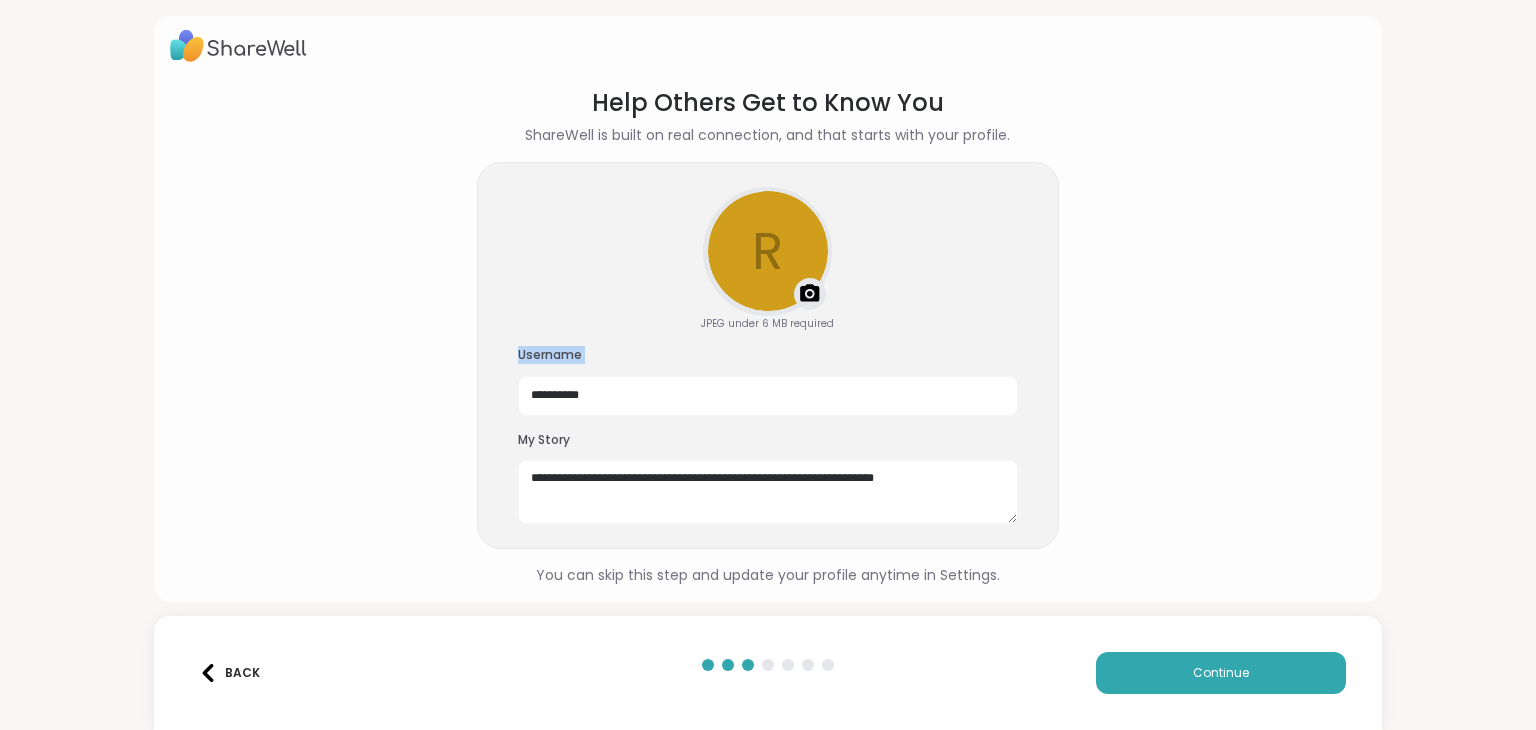 click on "**********" at bounding box center (768, 381) 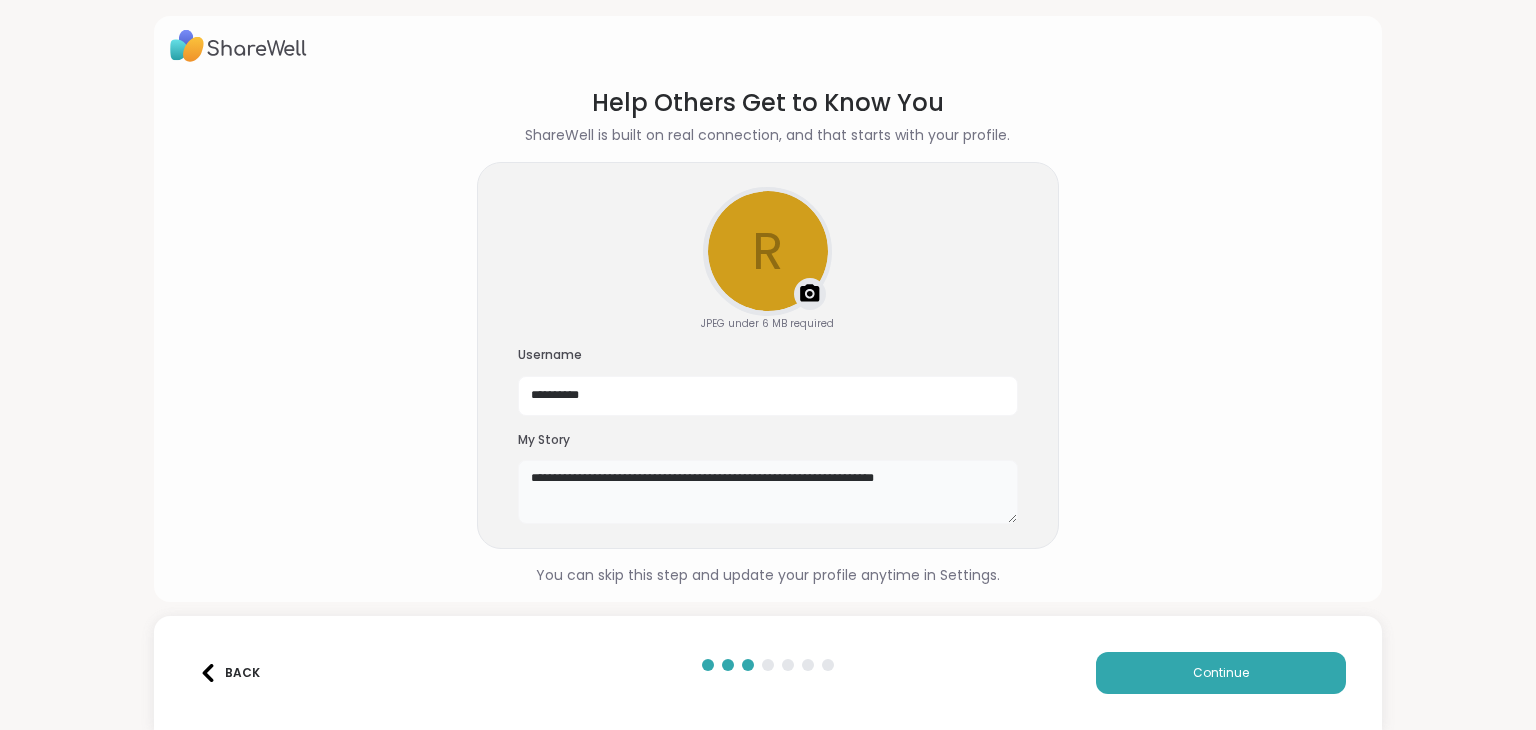 click on "**********" at bounding box center [768, 492] 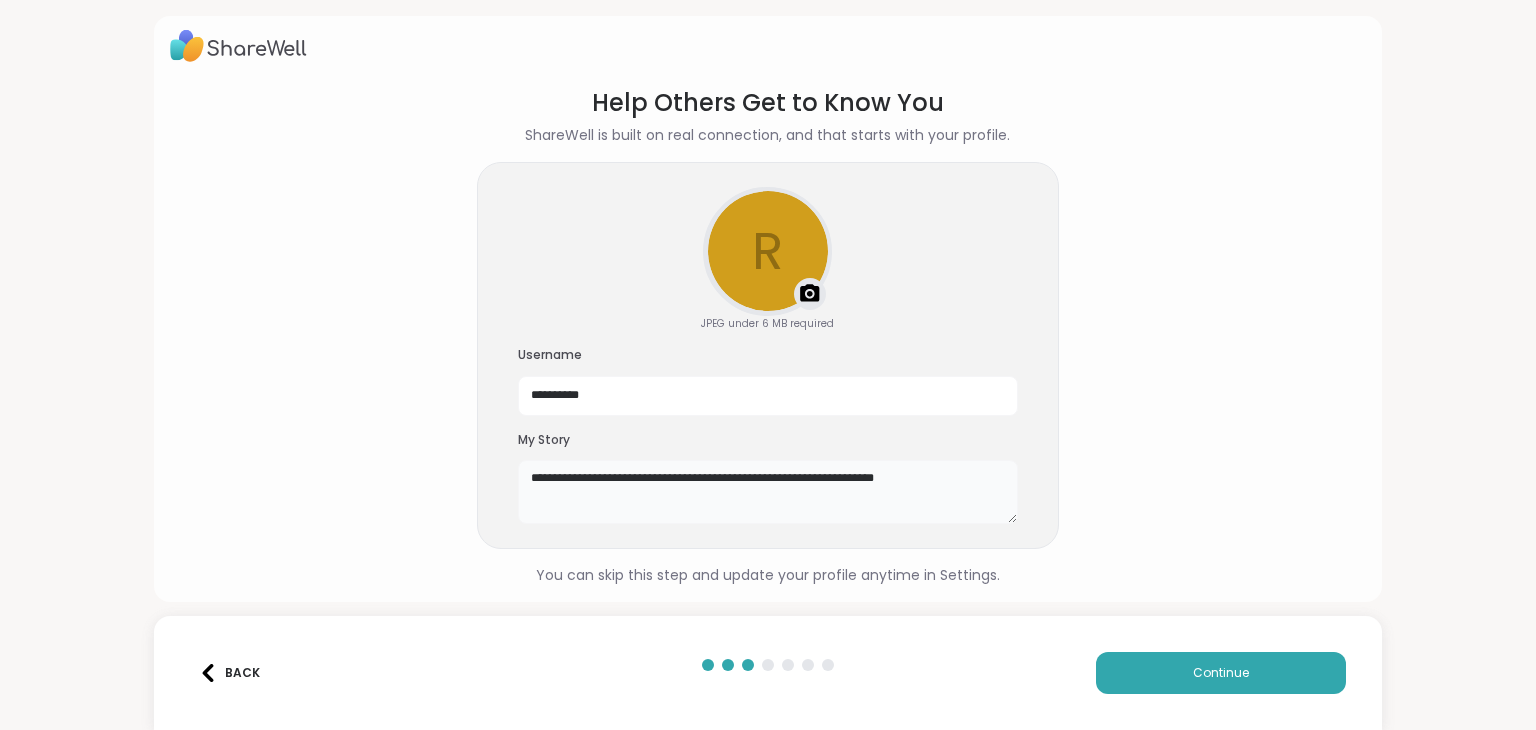 click on "**********" at bounding box center [768, 492] 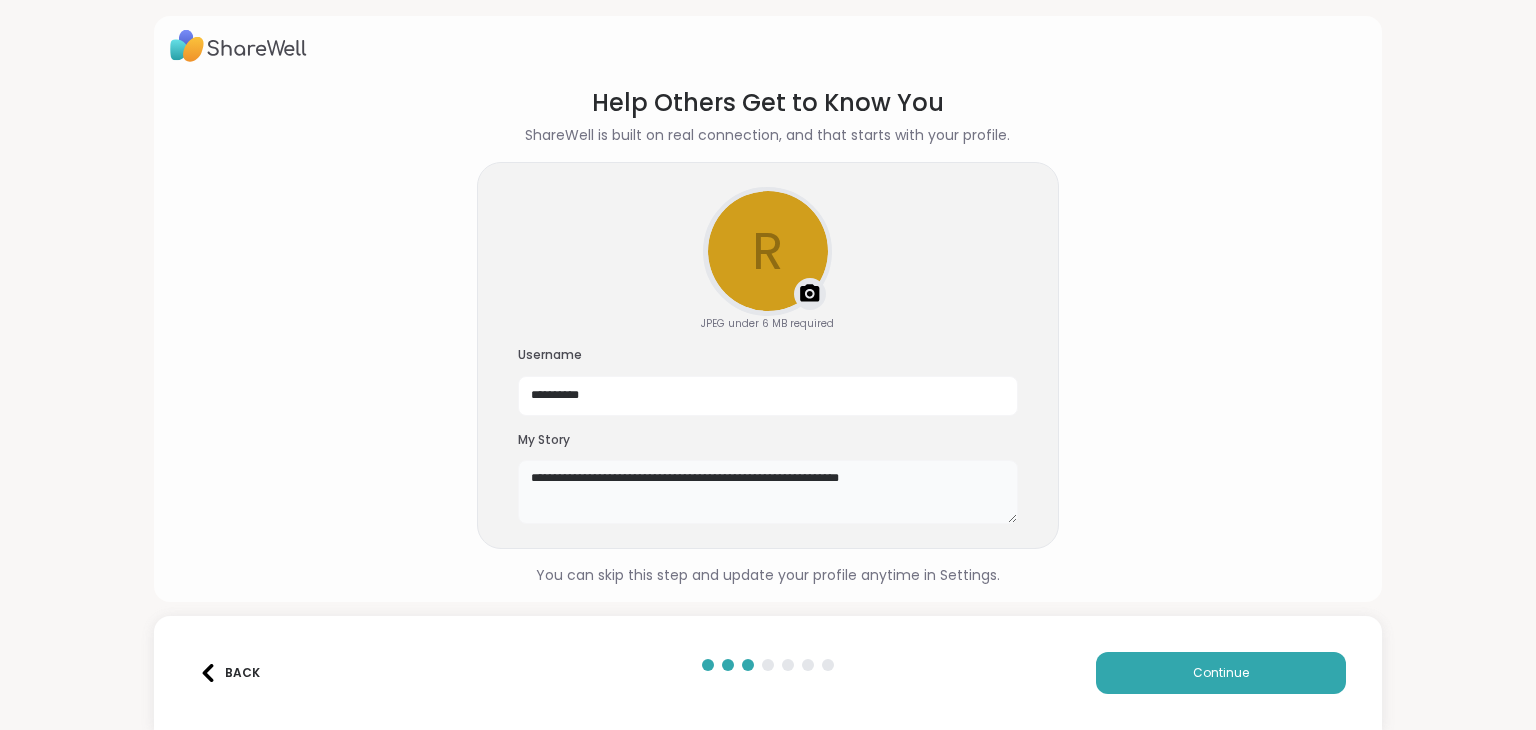 click on "**********" at bounding box center (768, 492) 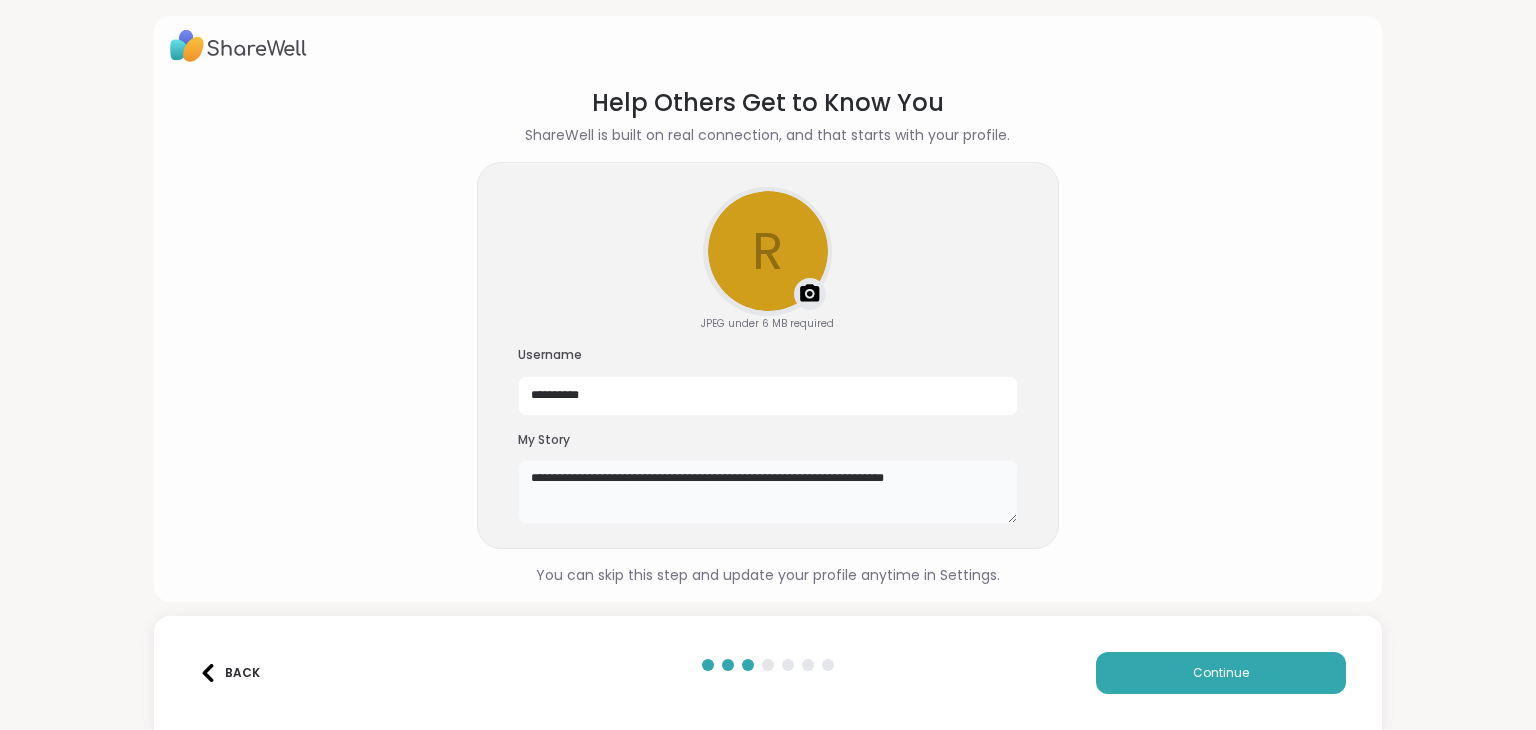 click on "**********" at bounding box center [768, 492] 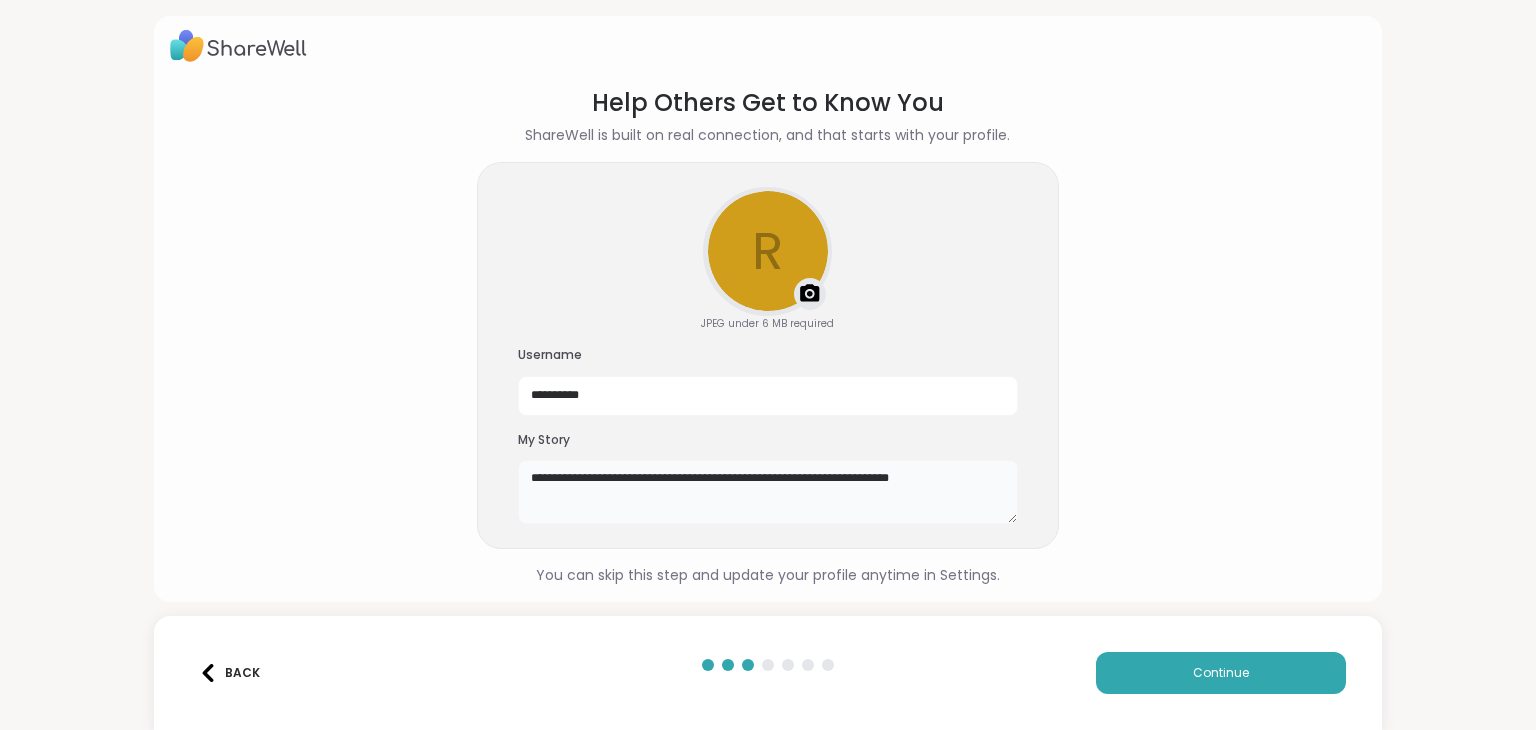 click on "**********" at bounding box center (768, 492) 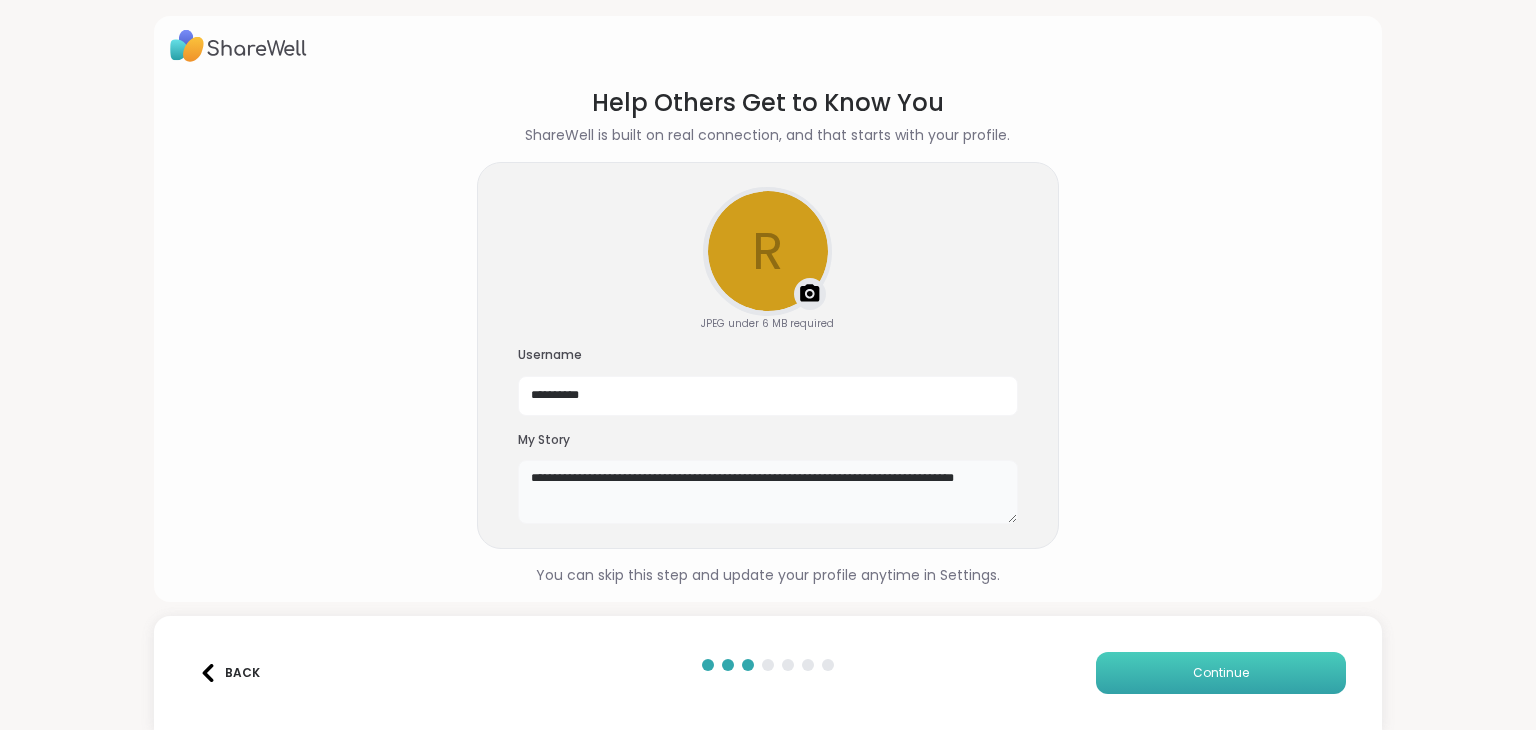 type on "**********" 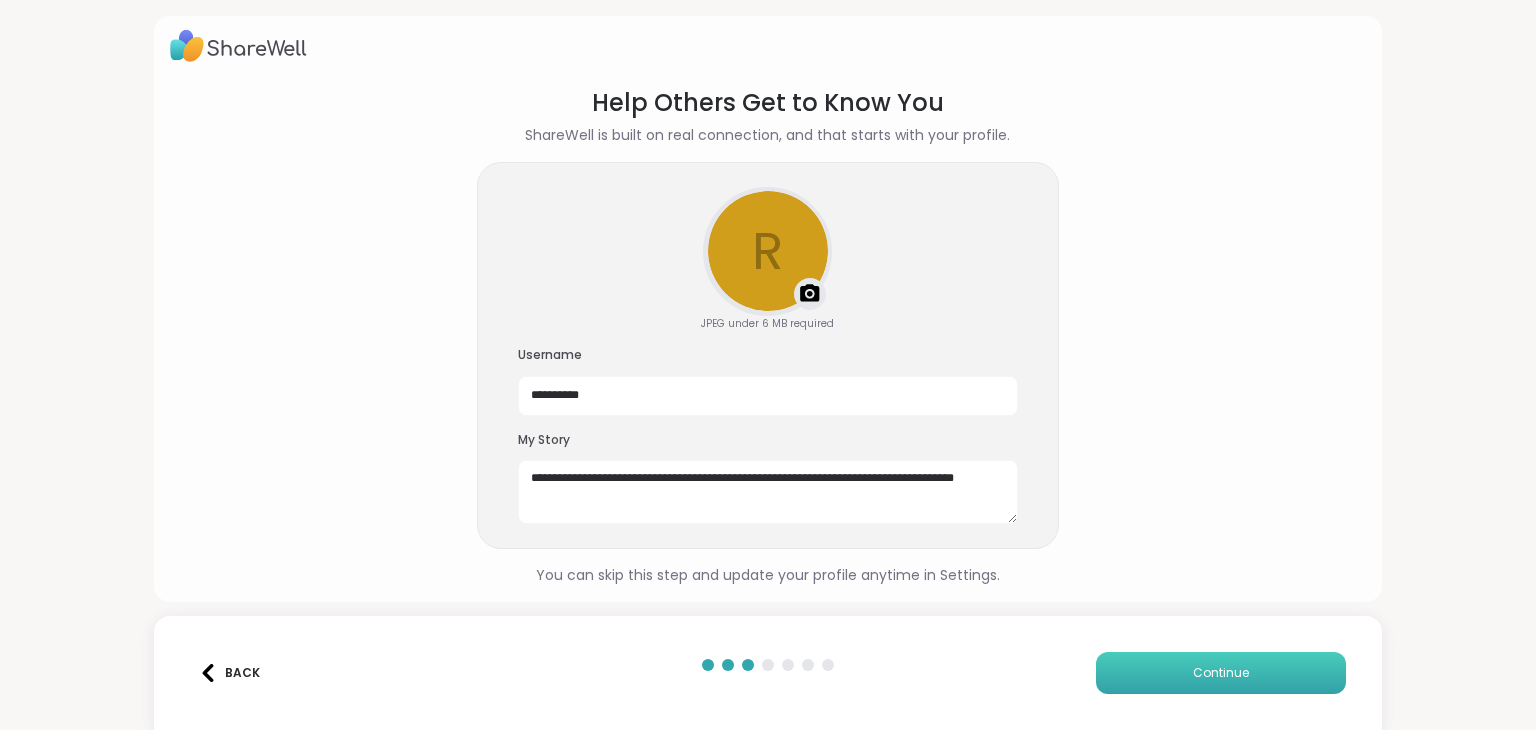 click on "Continue" at bounding box center (1221, 673) 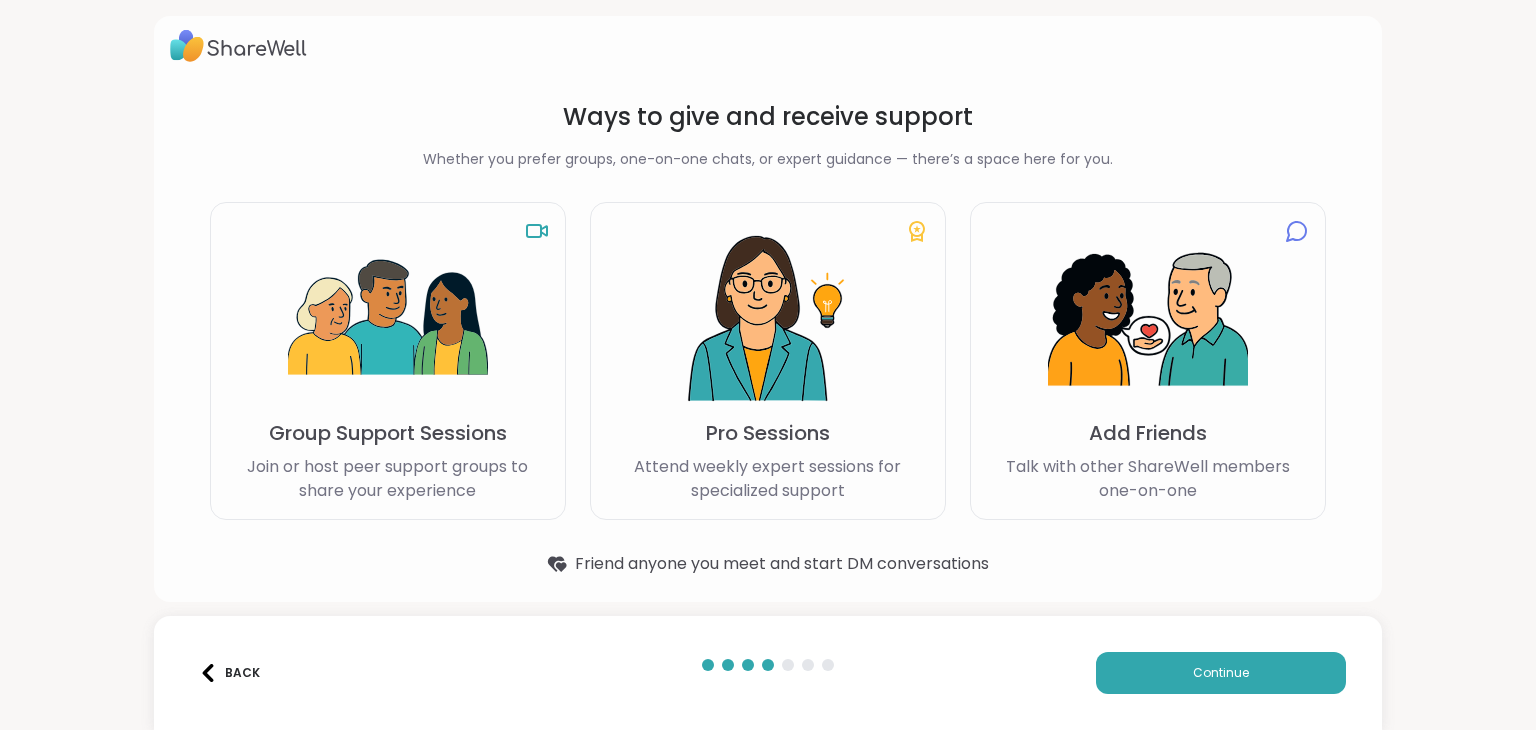 click on "Group Support Sessions" at bounding box center (388, 433) 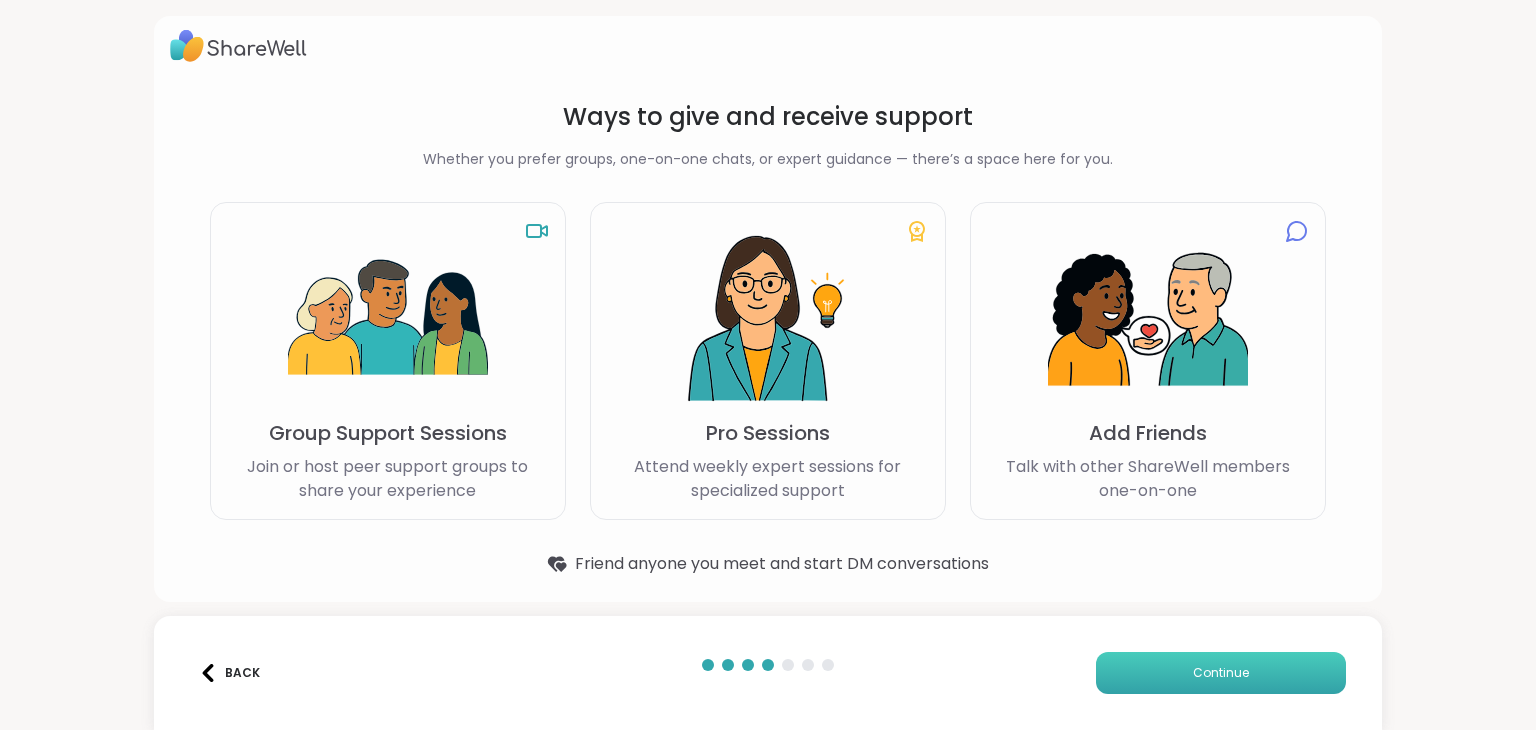 click on "Continue" at bounding box center [1221, 673] 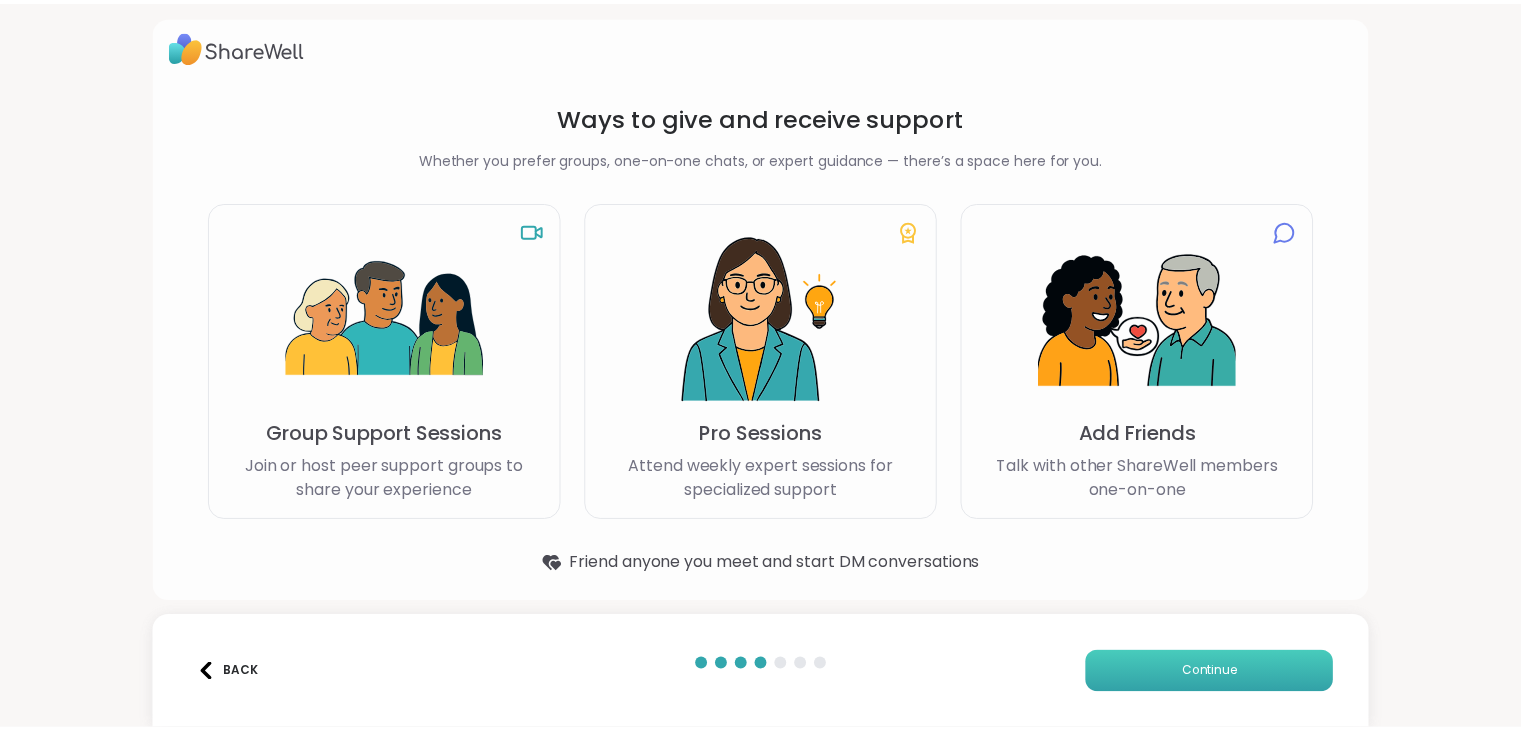 scroll, scrollTop: 0, scrollLeft: 0, axis: both 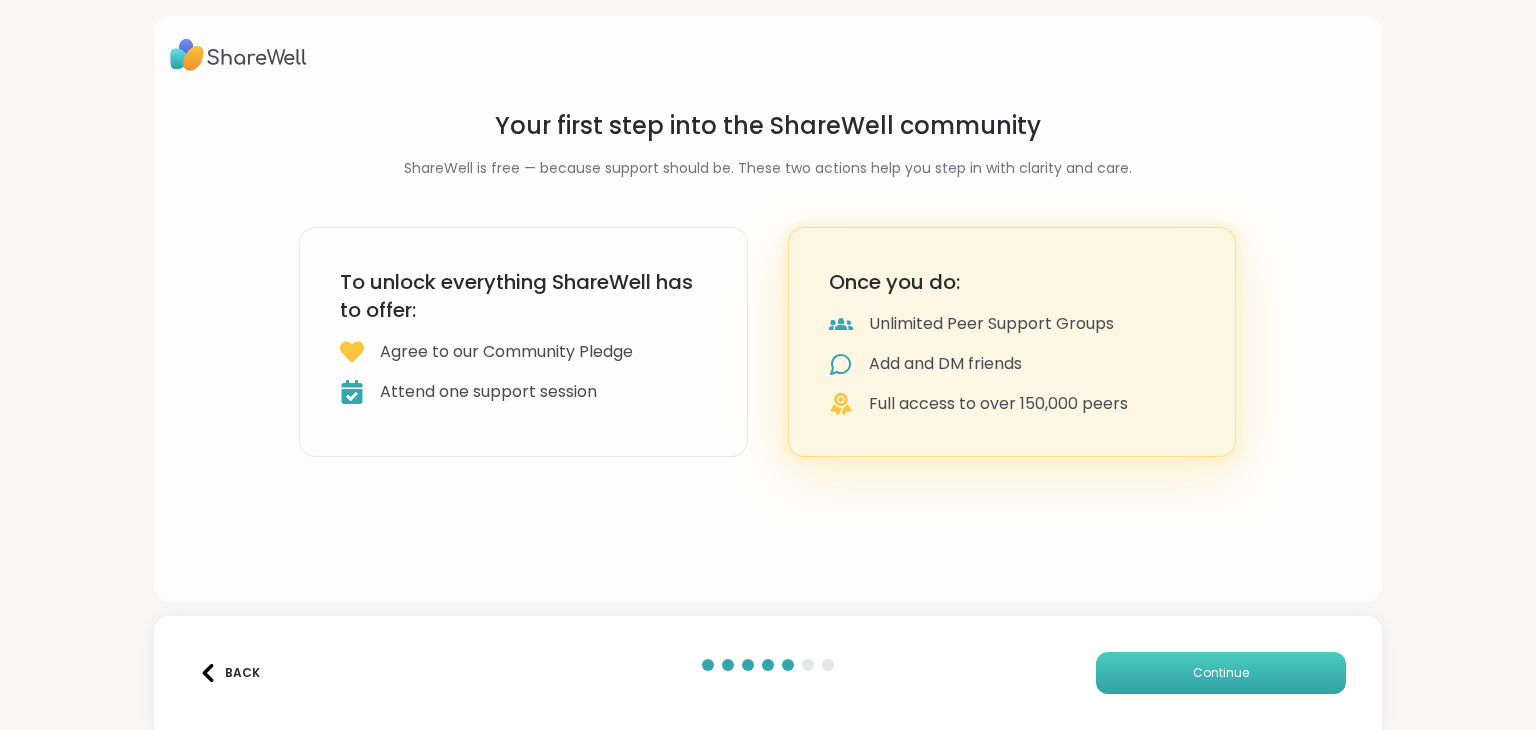 click on "Continue" at bounding box center [1221, 673] 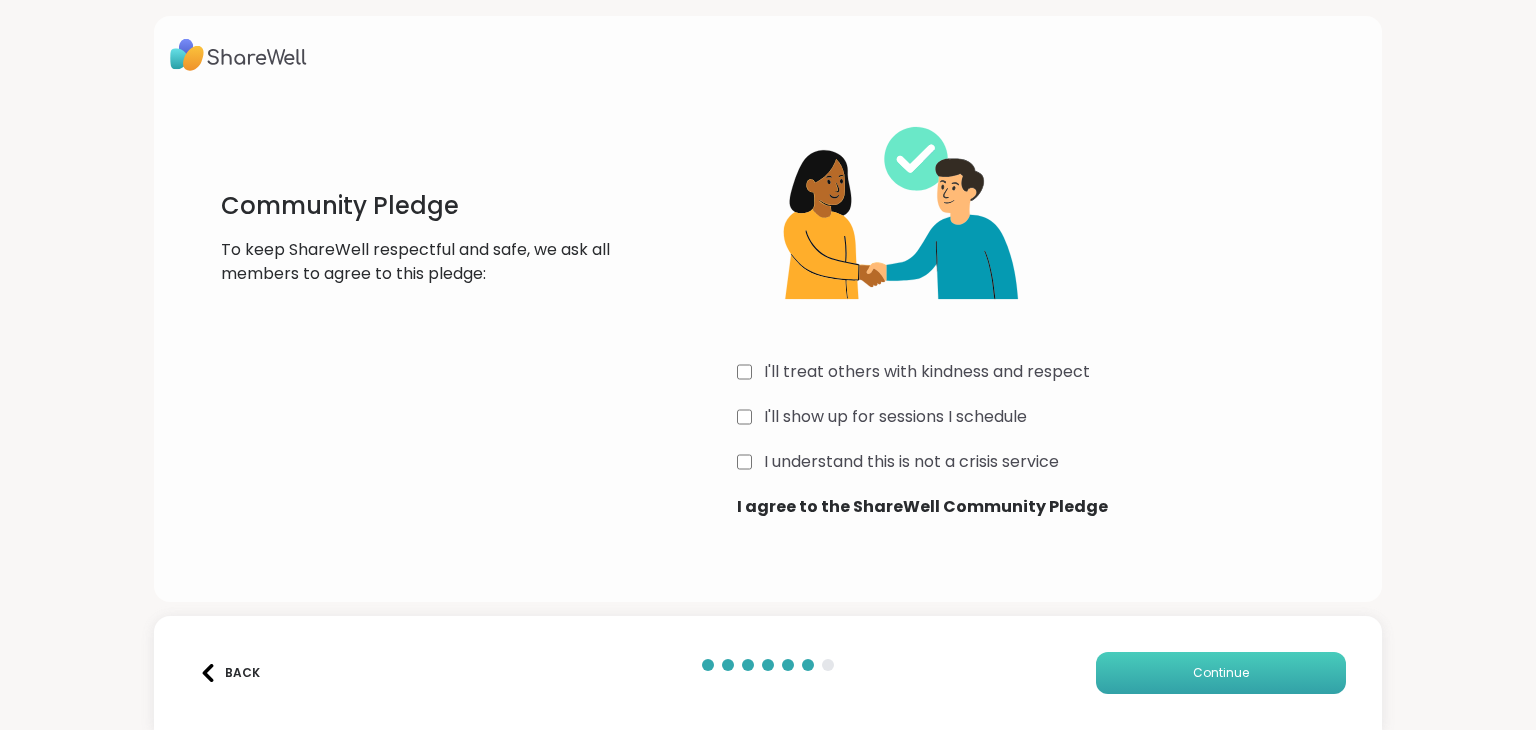 click on "Continue" at bounding box center (1221, 673) 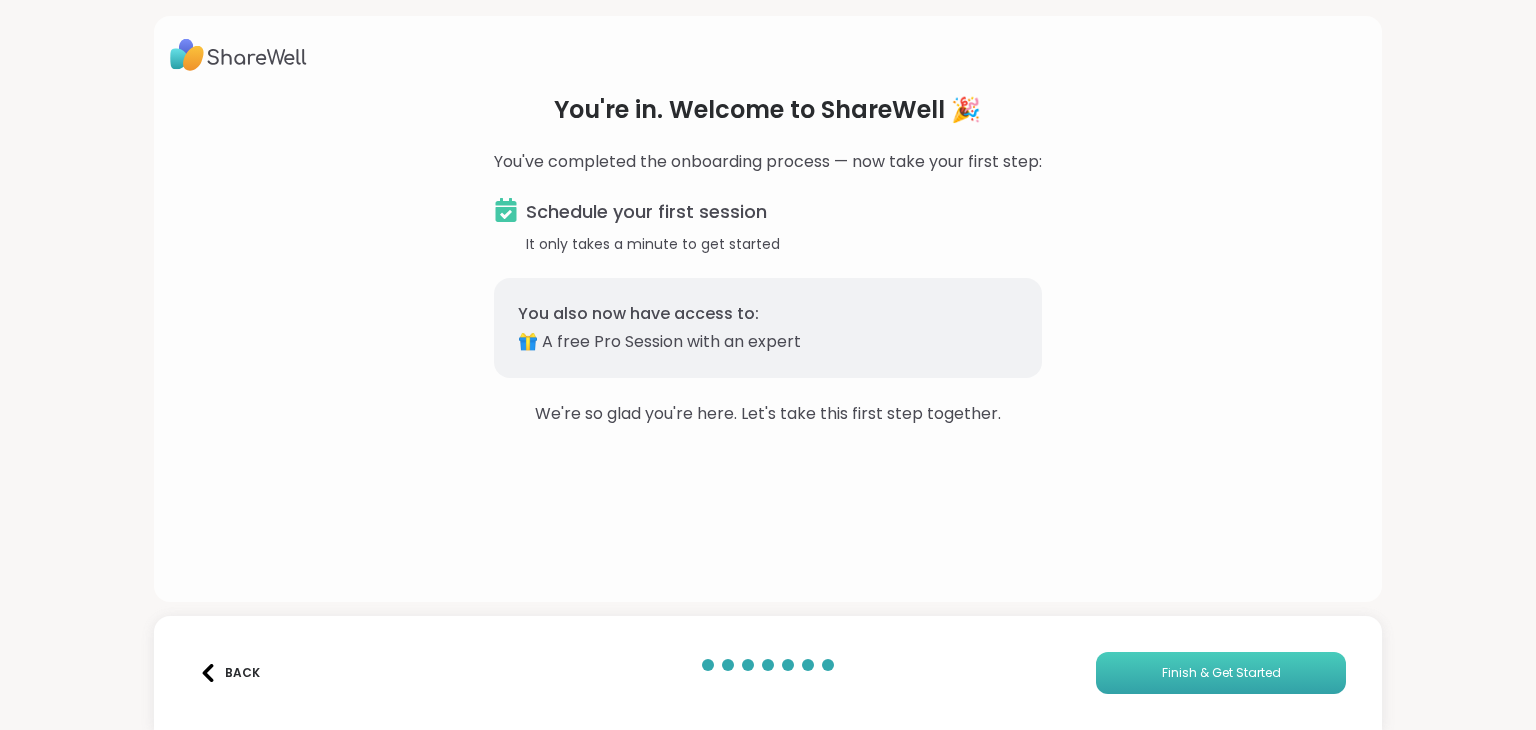 click on "Finish & Get Started" at bounding box center (1221, 673) 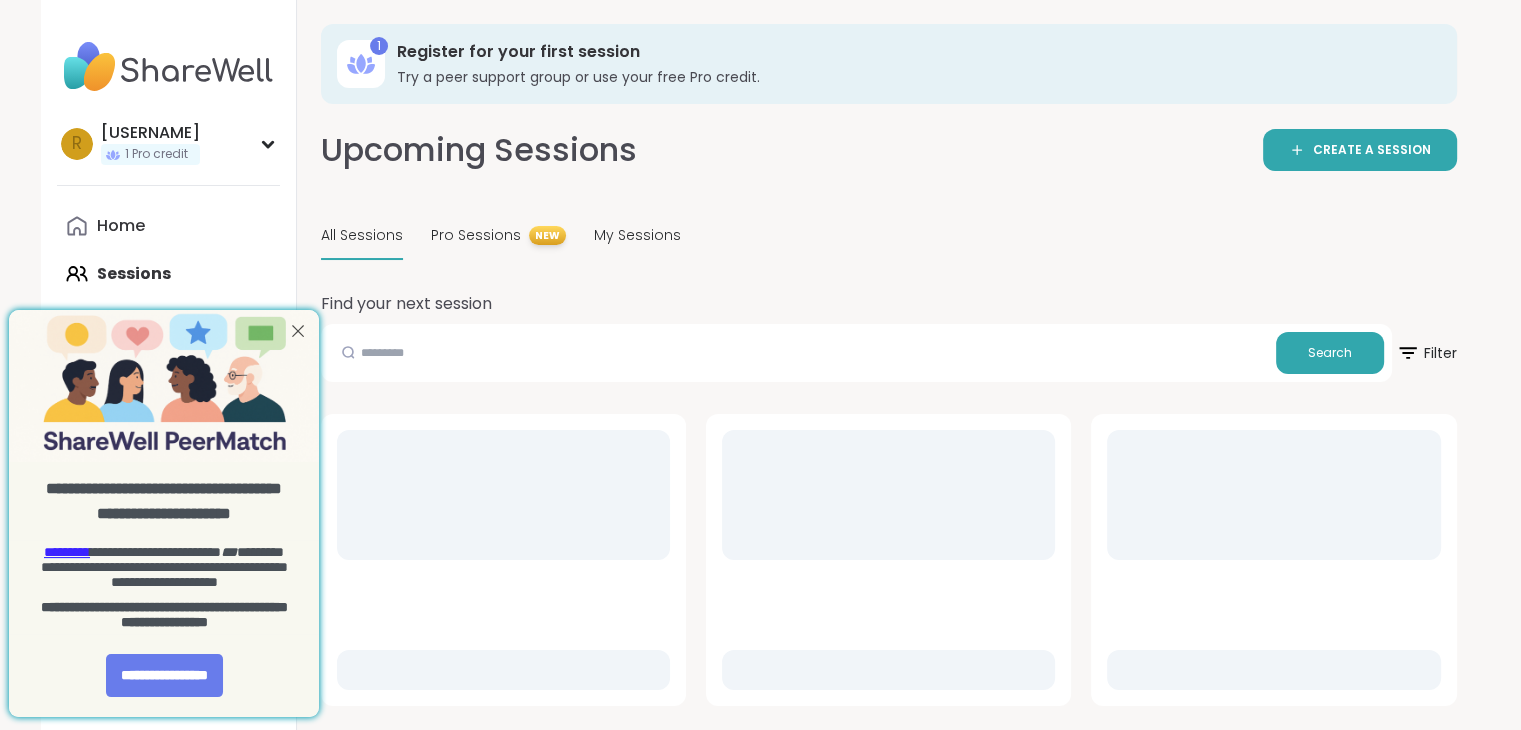 scroll, scrollTop: 0, scrollLeft: 0, axis: both 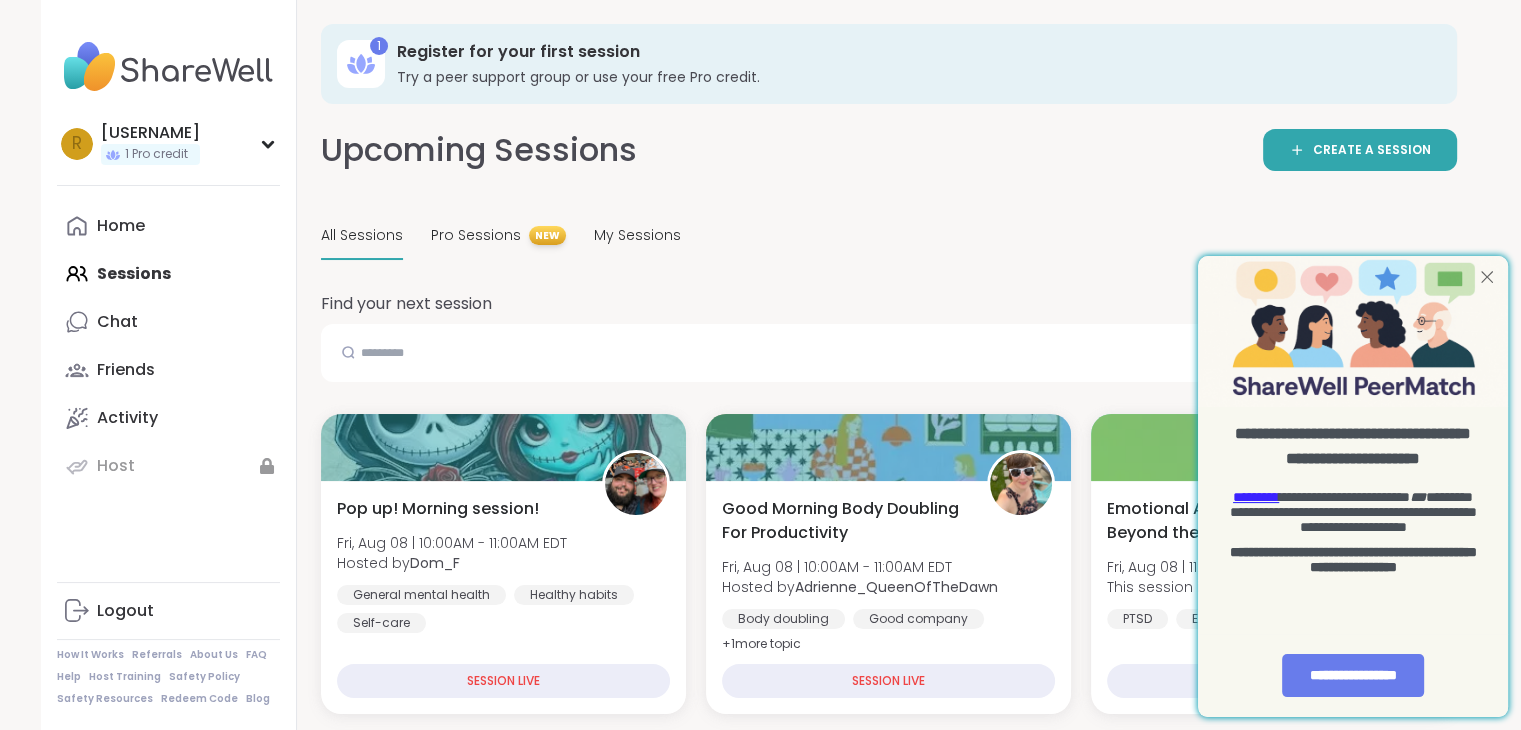 click at bounding box center (1487, 276) 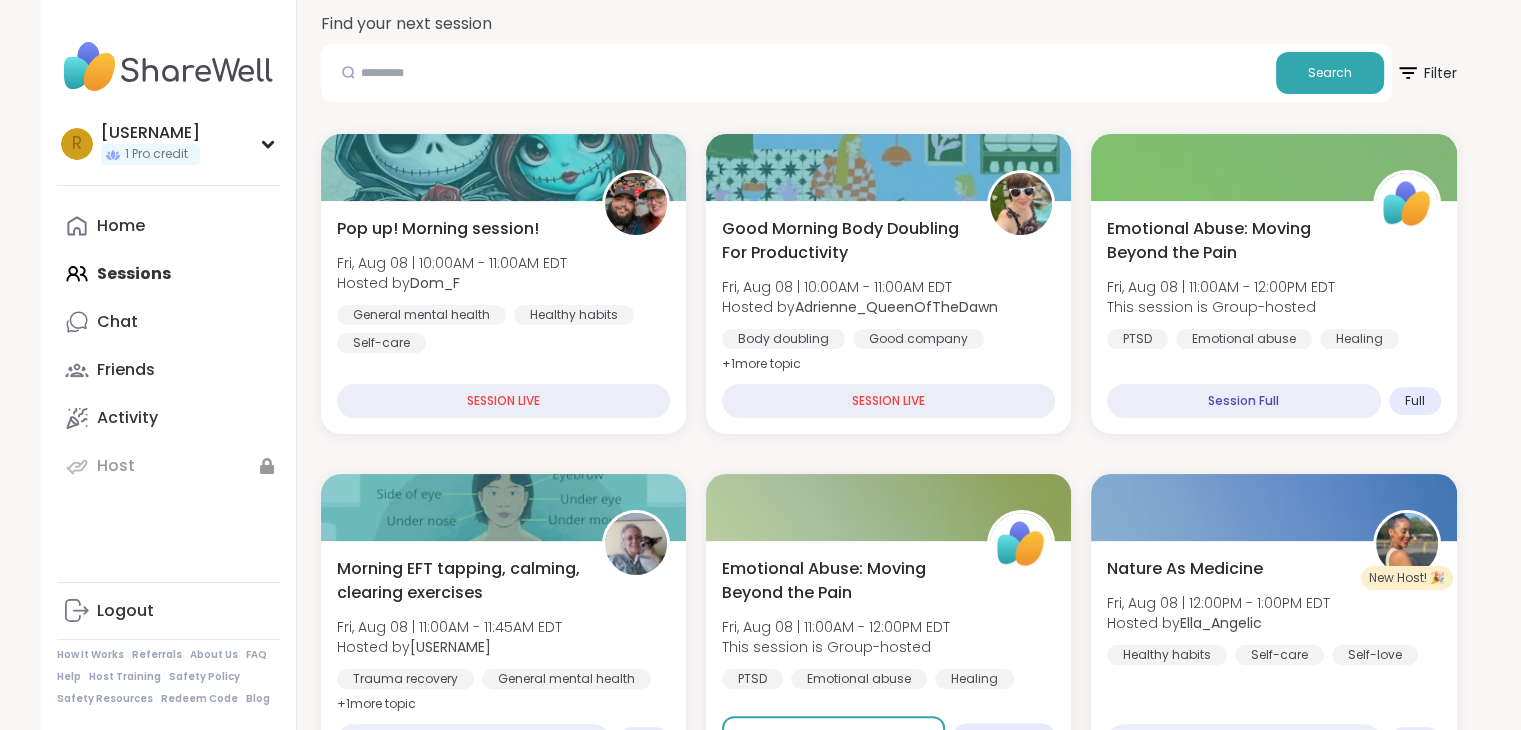 scroll, scrollTop: 320, scrollLeft: 0, axis: vertical 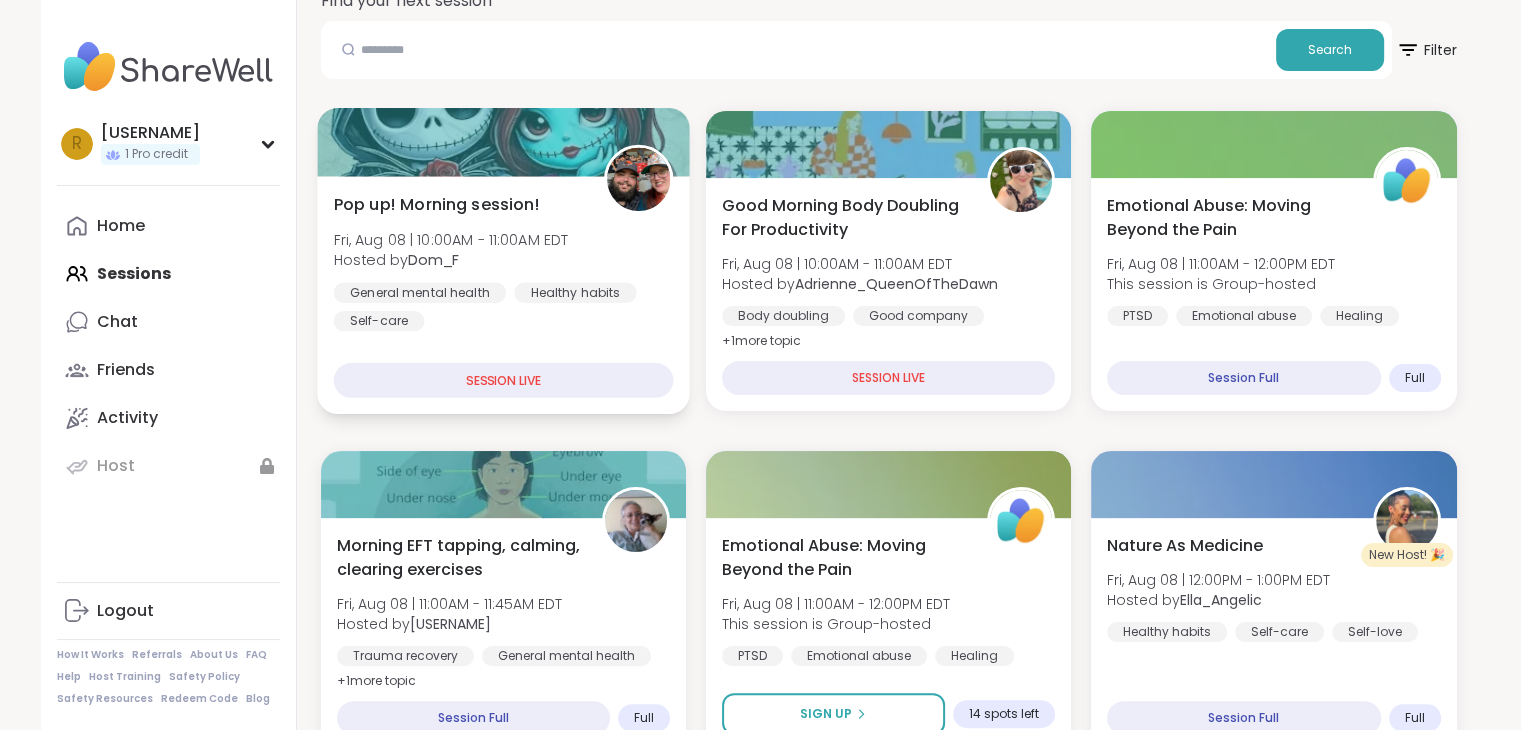 click on "SESSION LIVE" at bounding box center (503, 380) 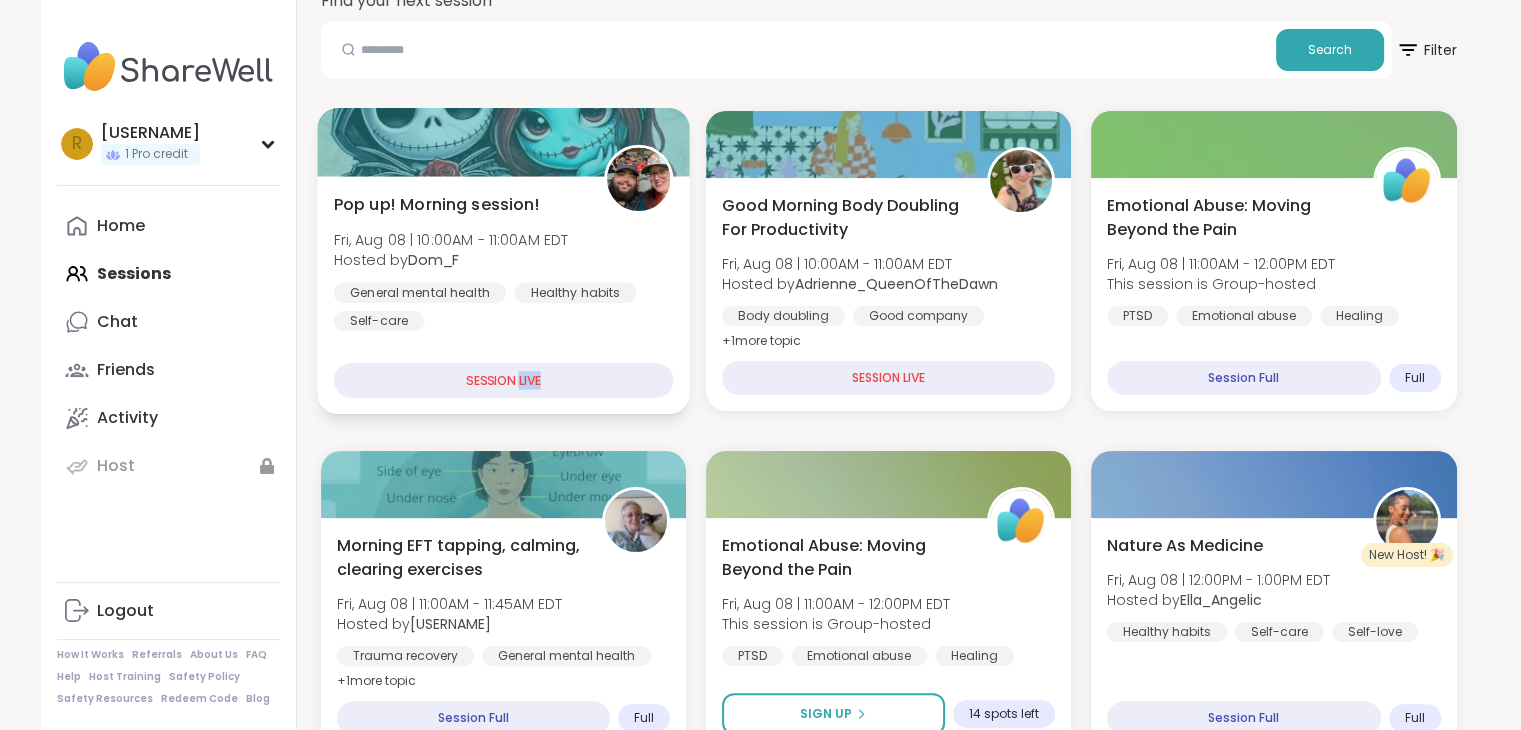 click on "SESSION LIVE" at bounding box center (503, 380) 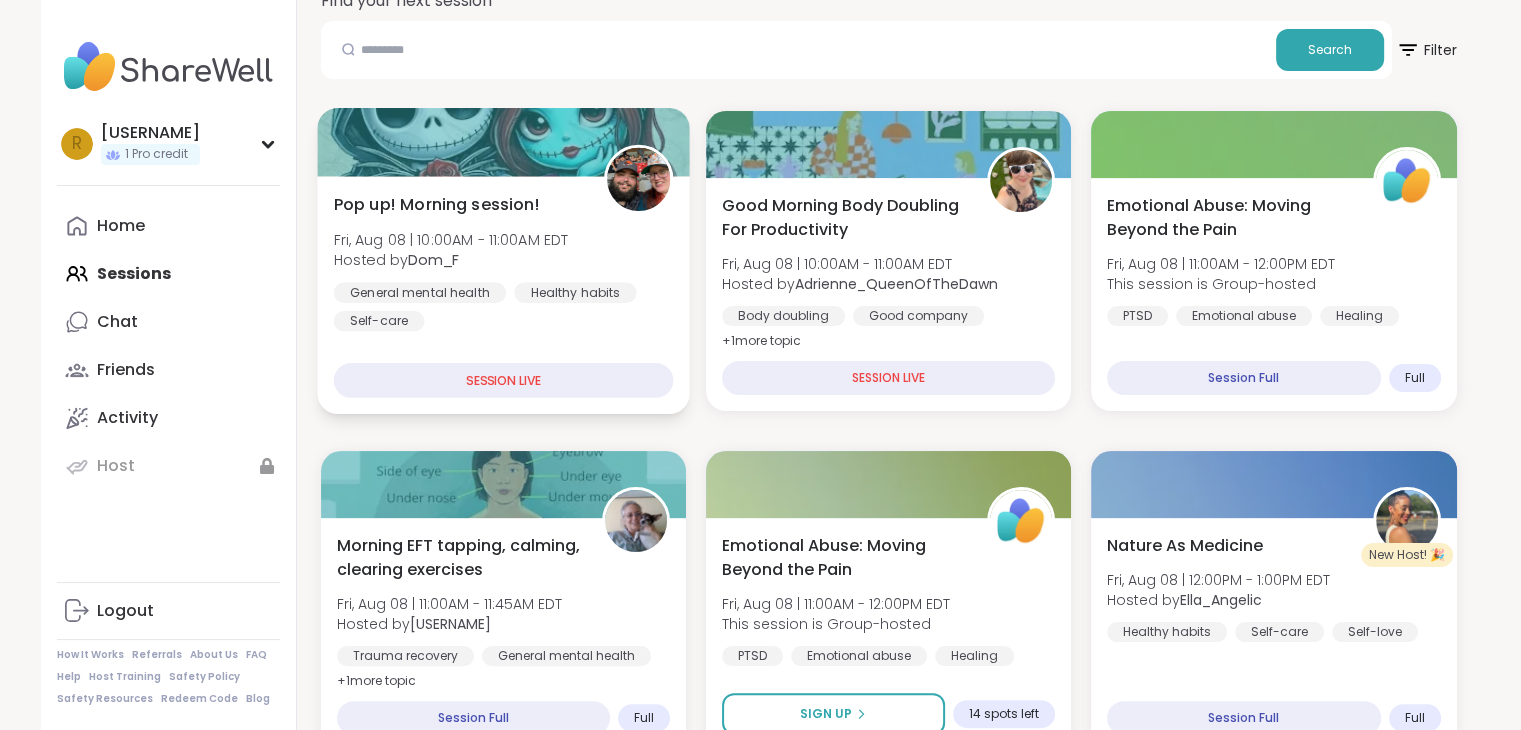 click on "SESSION LIVE" at bounding box center [503, 380] 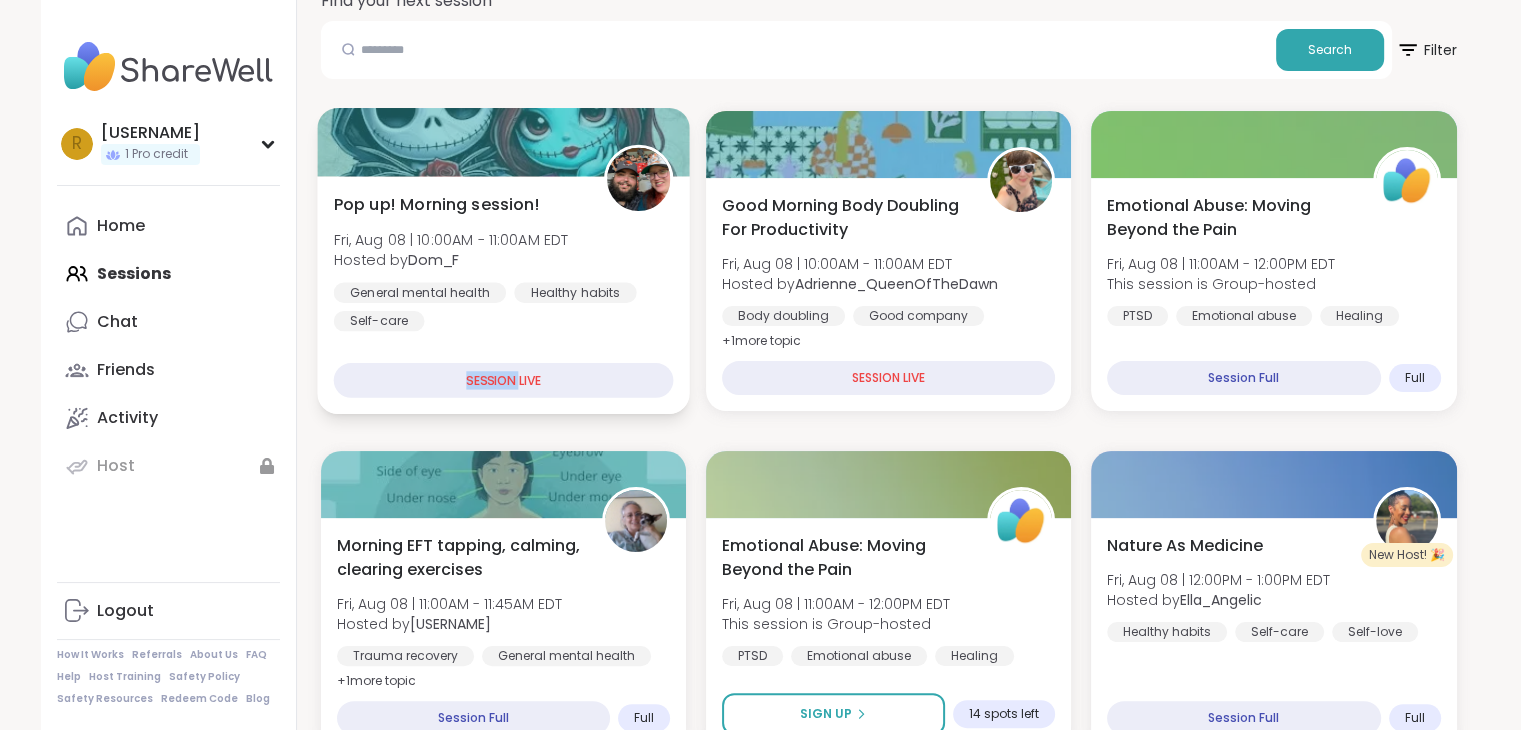 click on "SESSION LIVE" at bounding box center (503, 380) 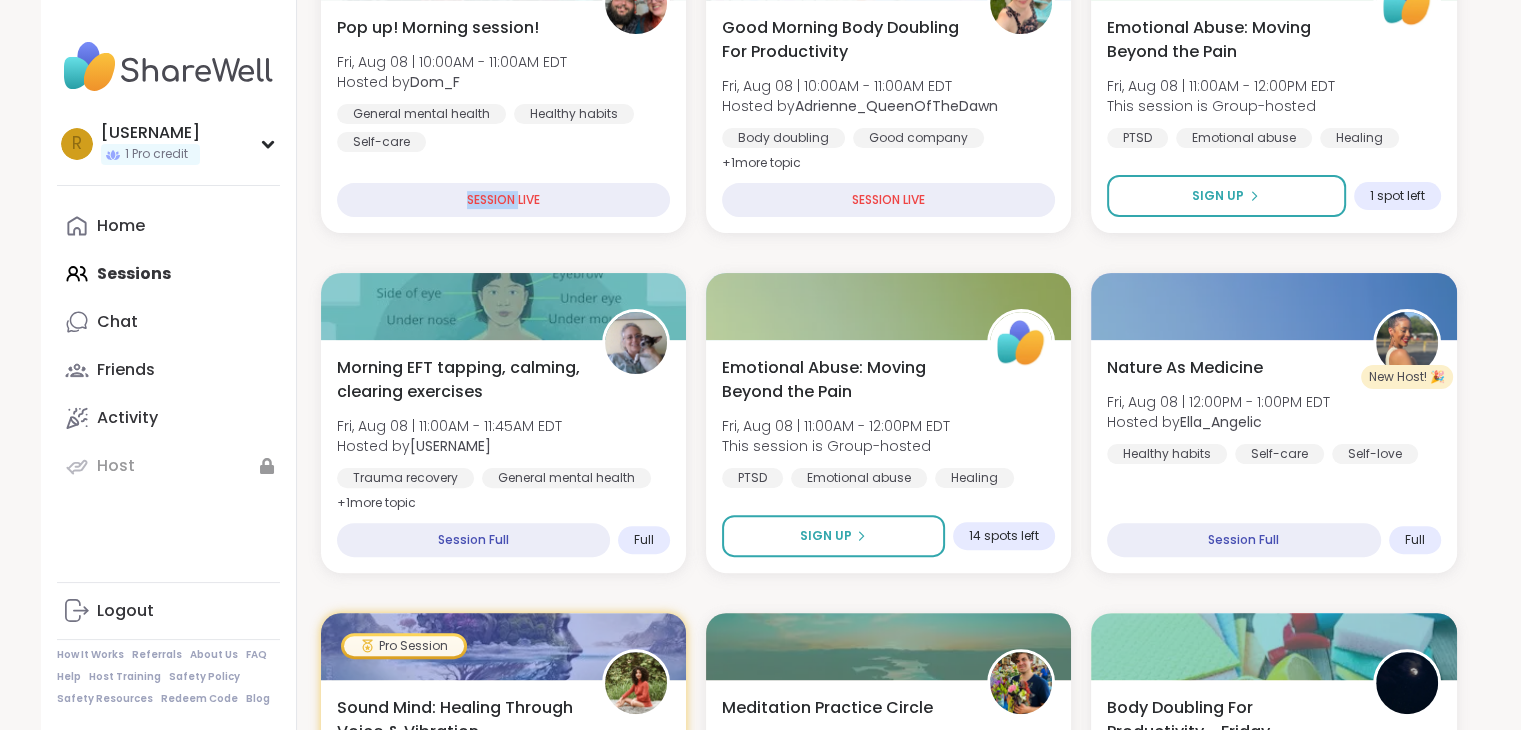 scroll, scrollTop: 503, scrollLeft: 0, axis: vertical 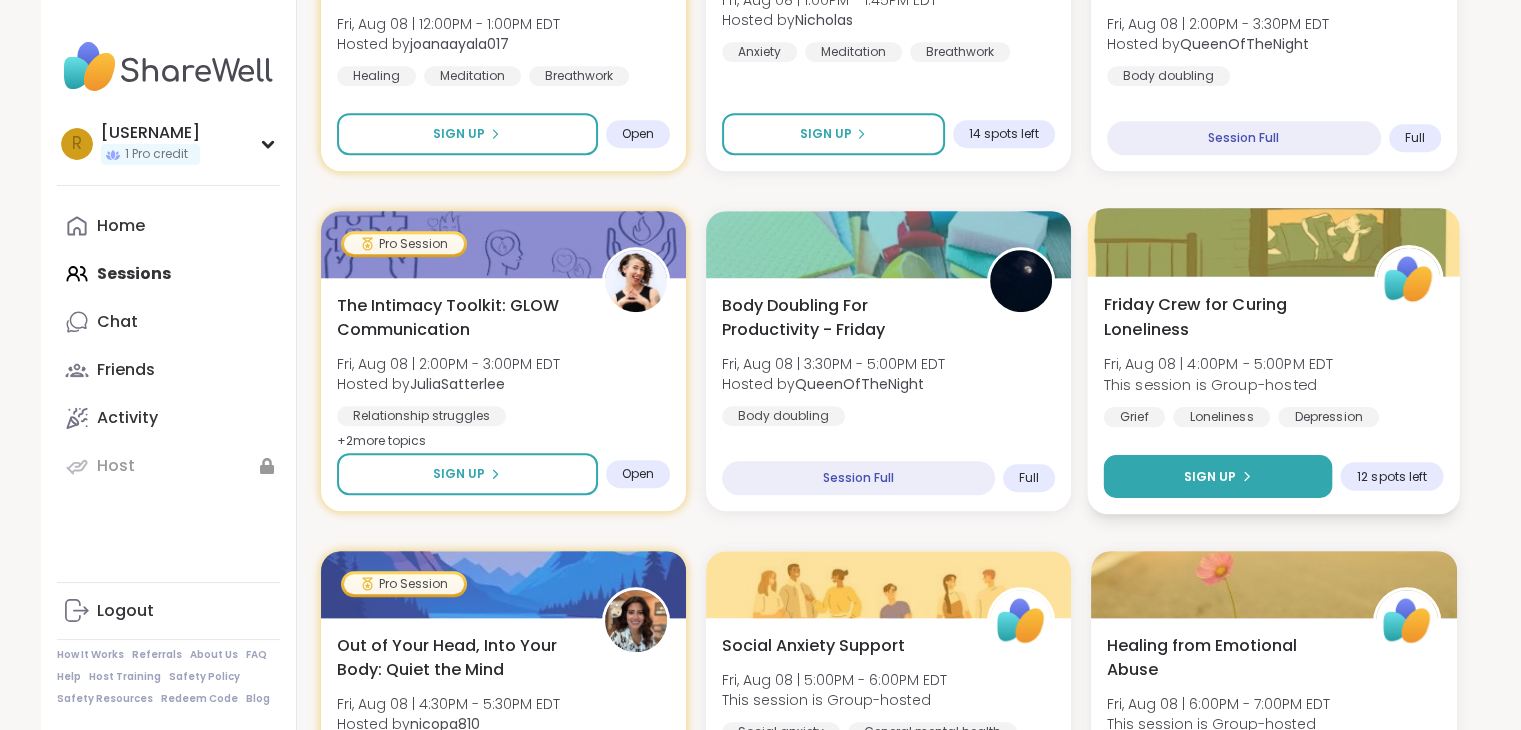 click on "Sign Up" at bounding box center (1210, 476) 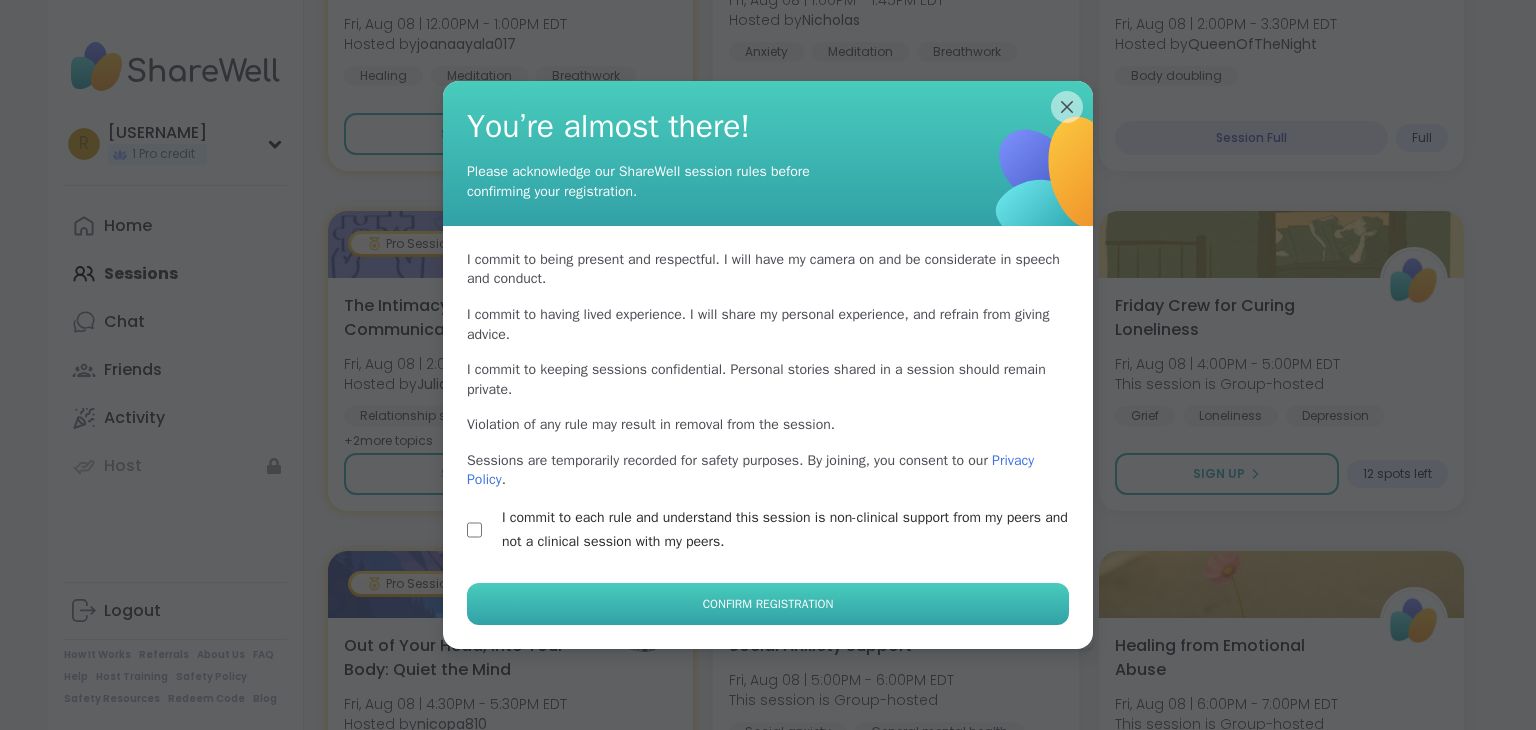 click on "Confirm Registration" at bounding box center (768, 604) 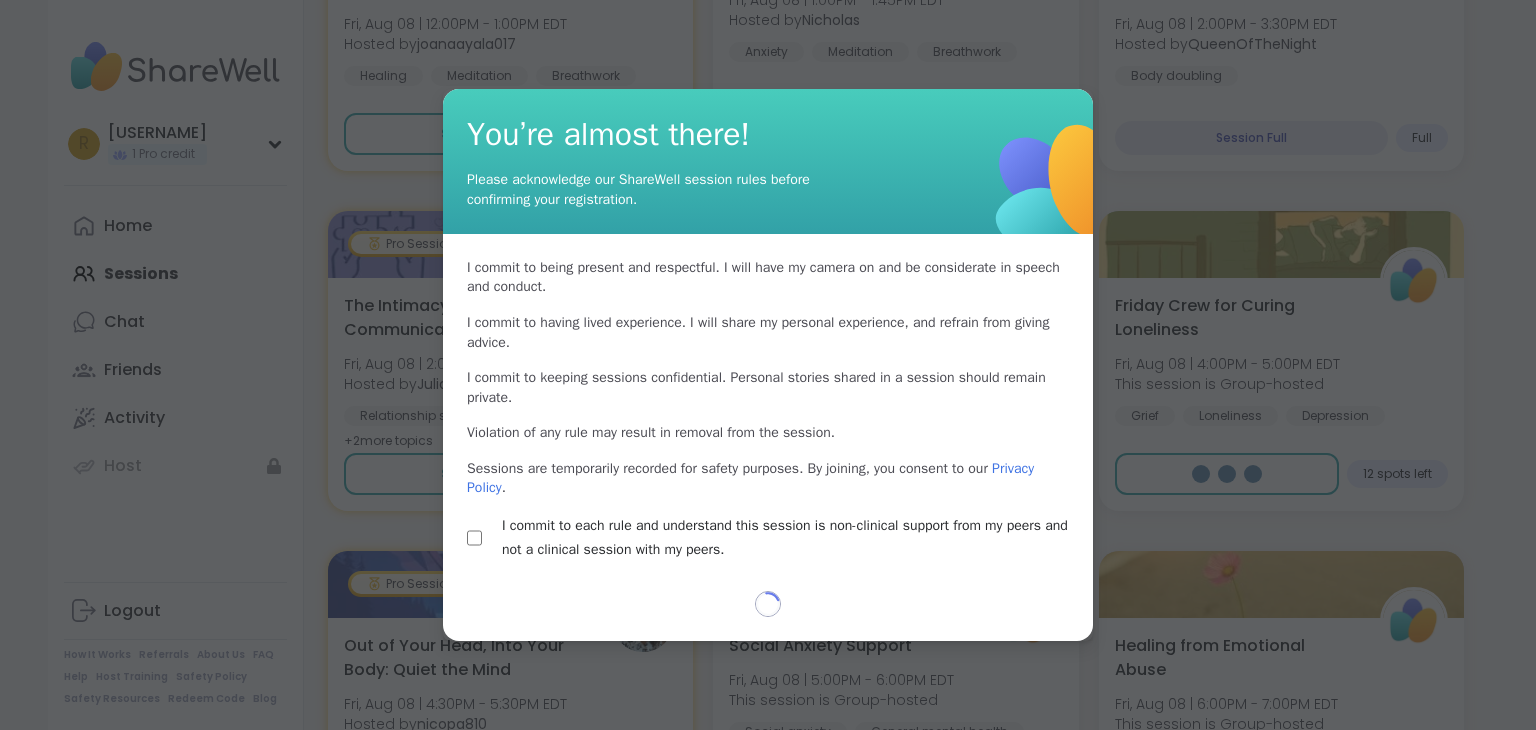 select on "**" 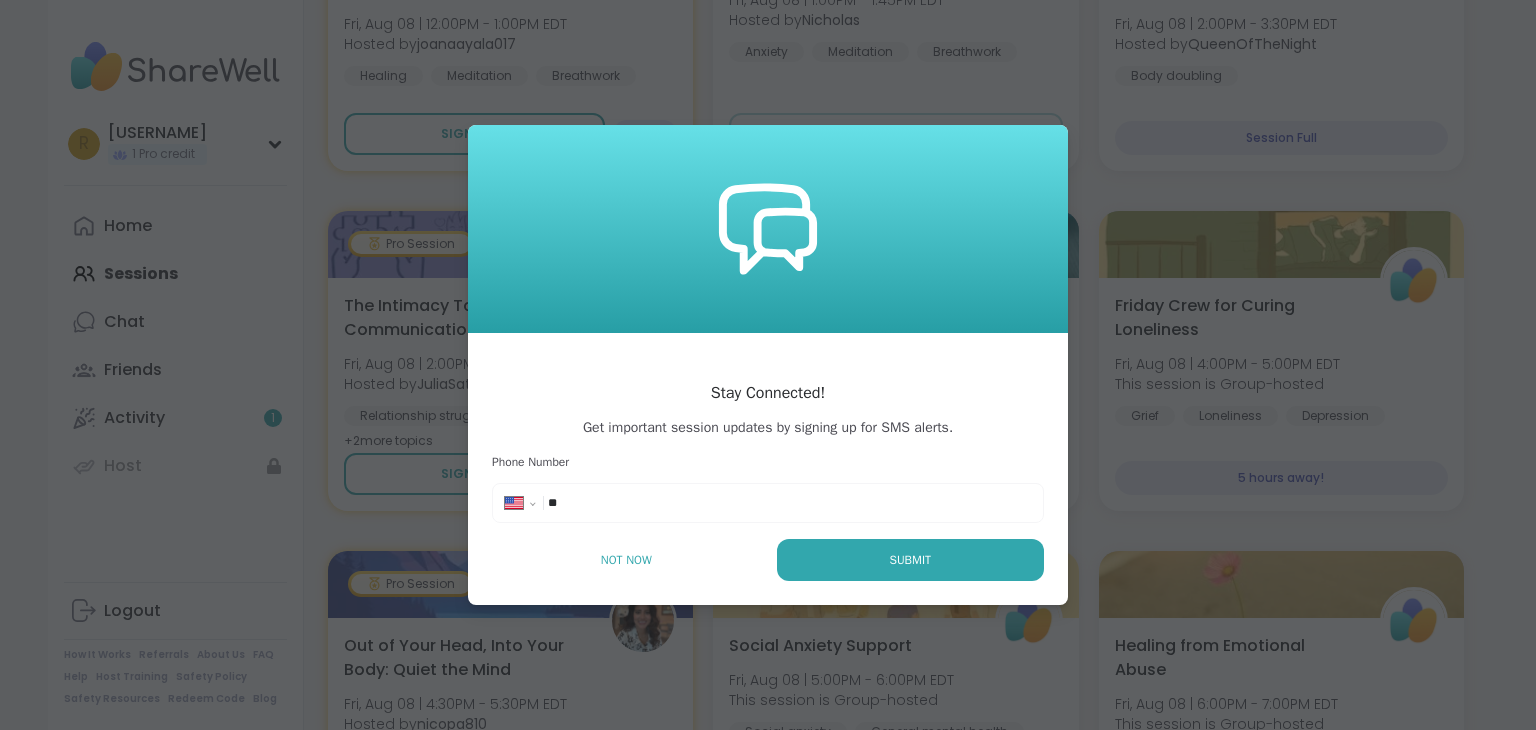 click on "**" at bounding box center (608, 503) 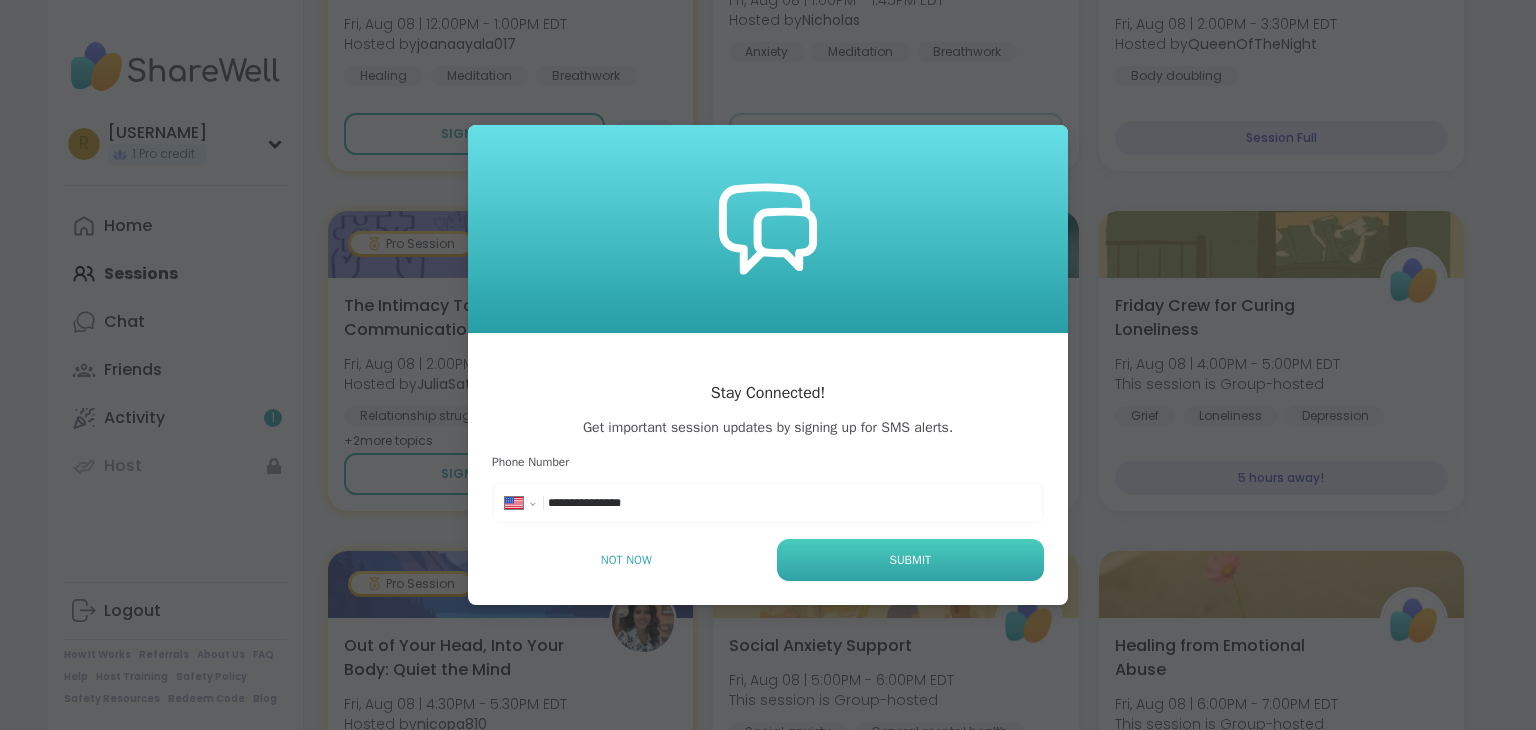 type on "**********" 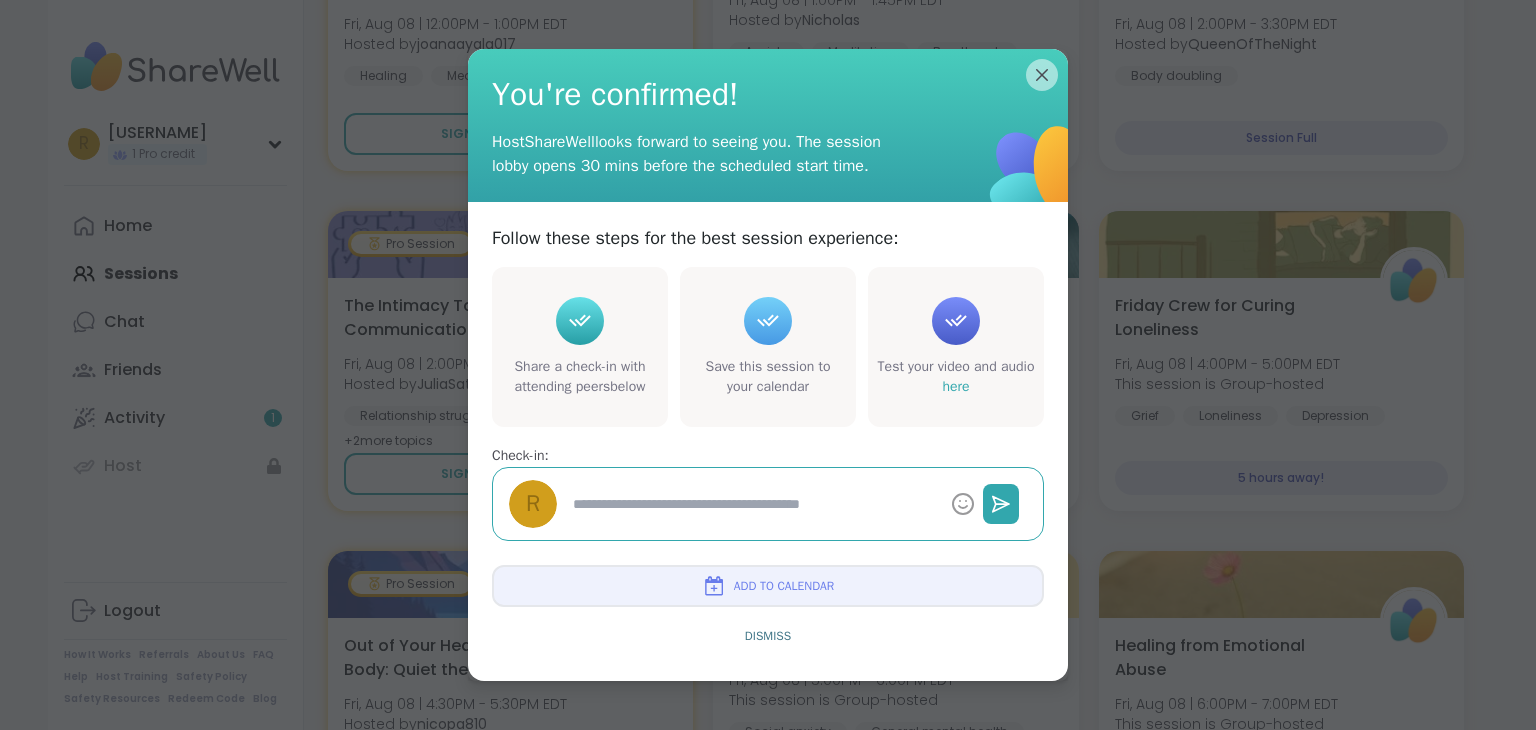 click at bounding box center [754, 504] 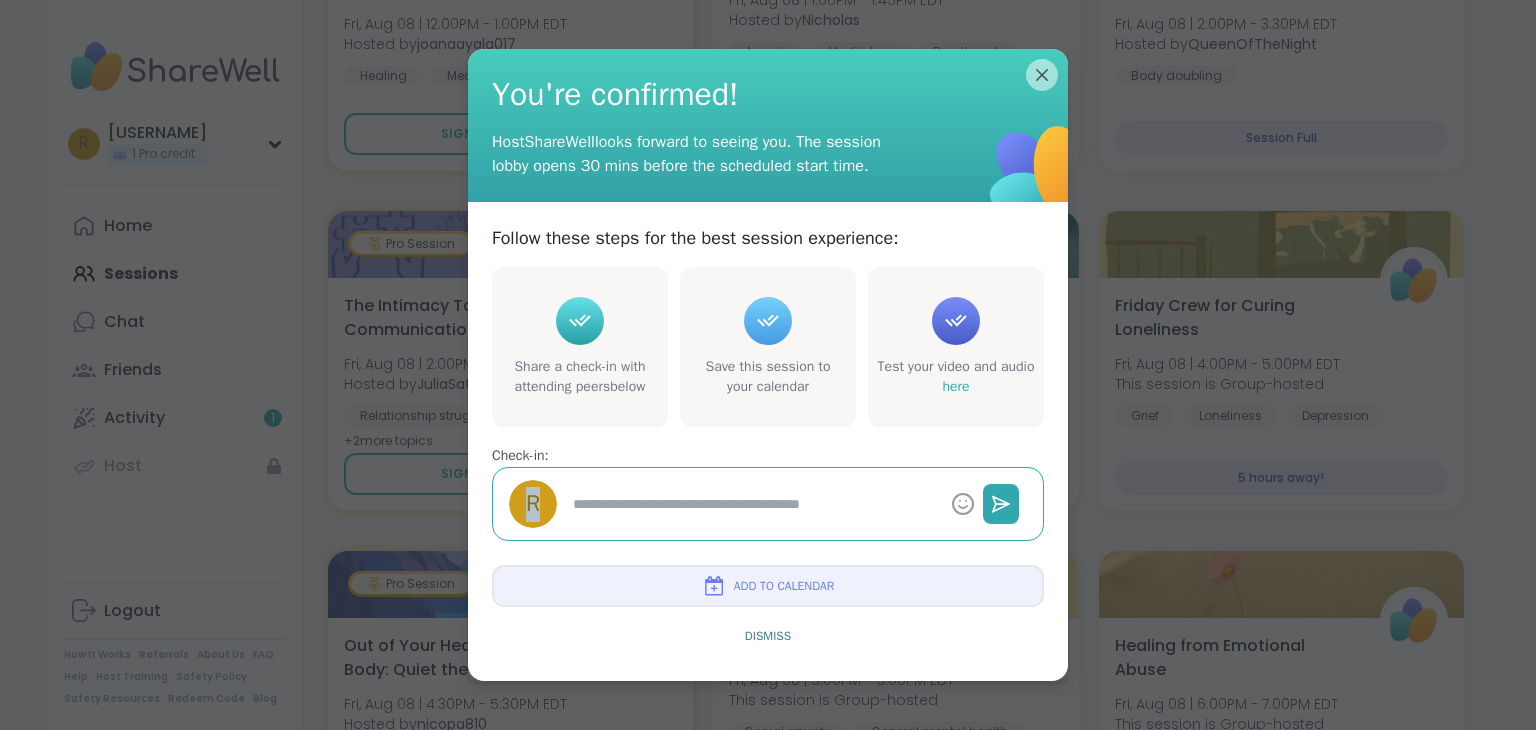 click on "r" at bounding box center [768, 504] 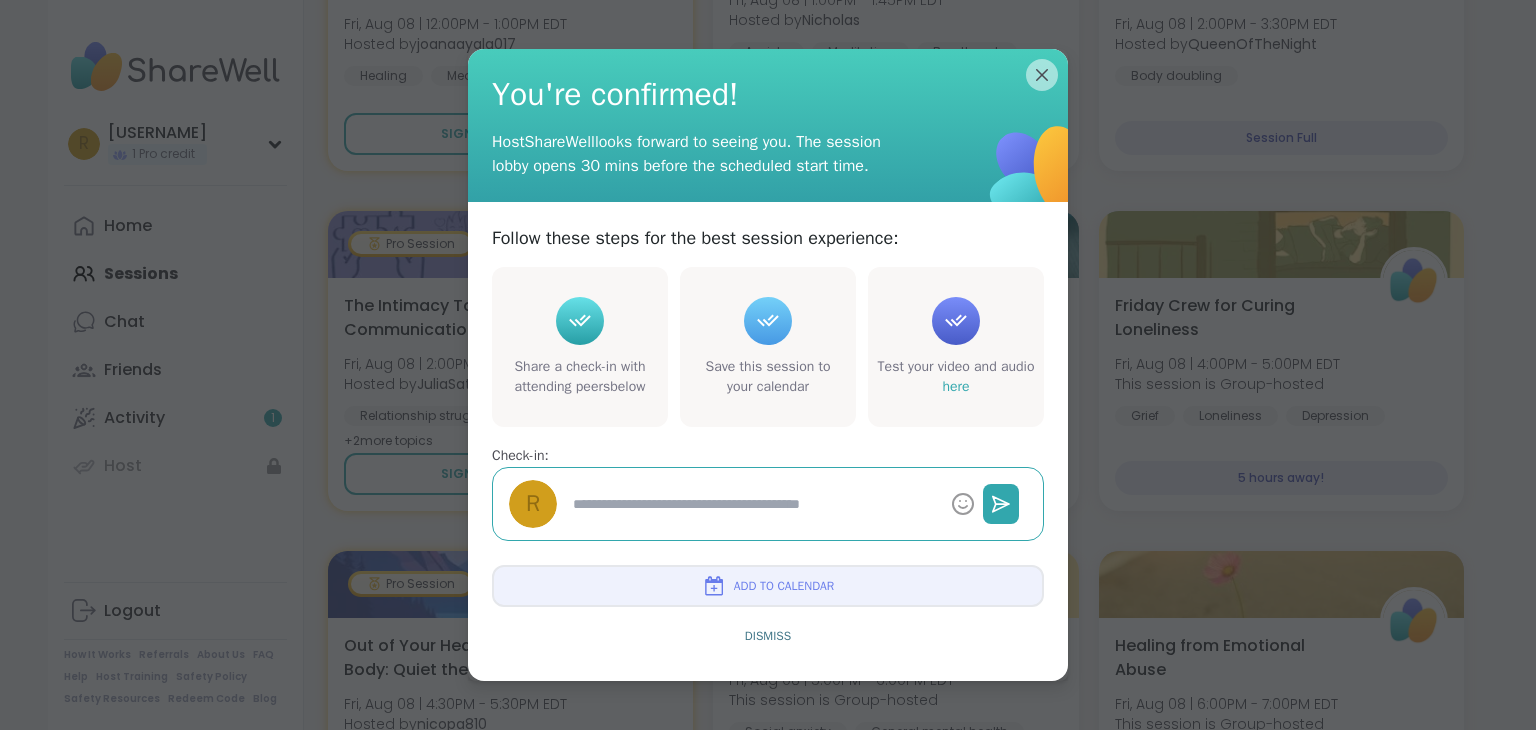 click on "r" at bounding box center [768, 504] 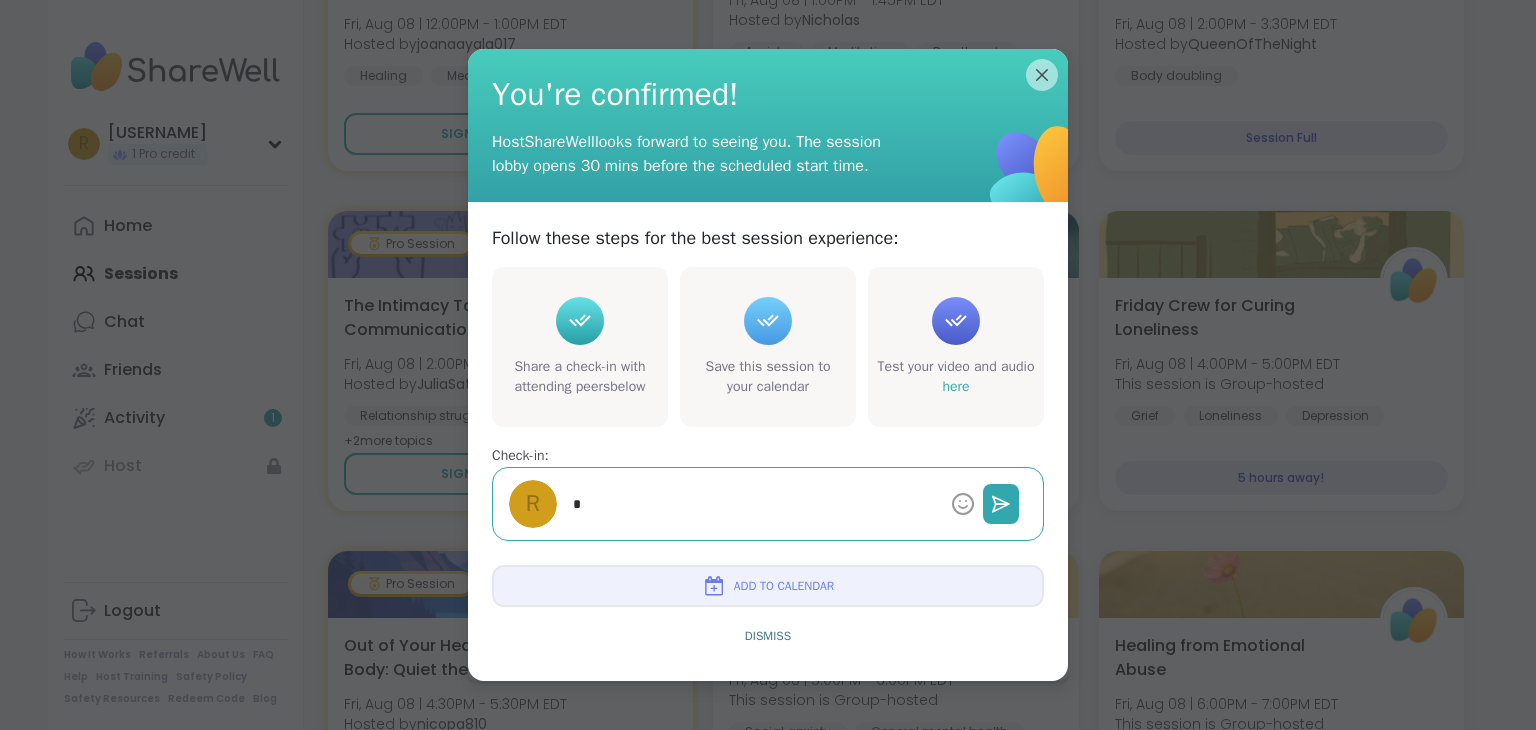 type on "*" 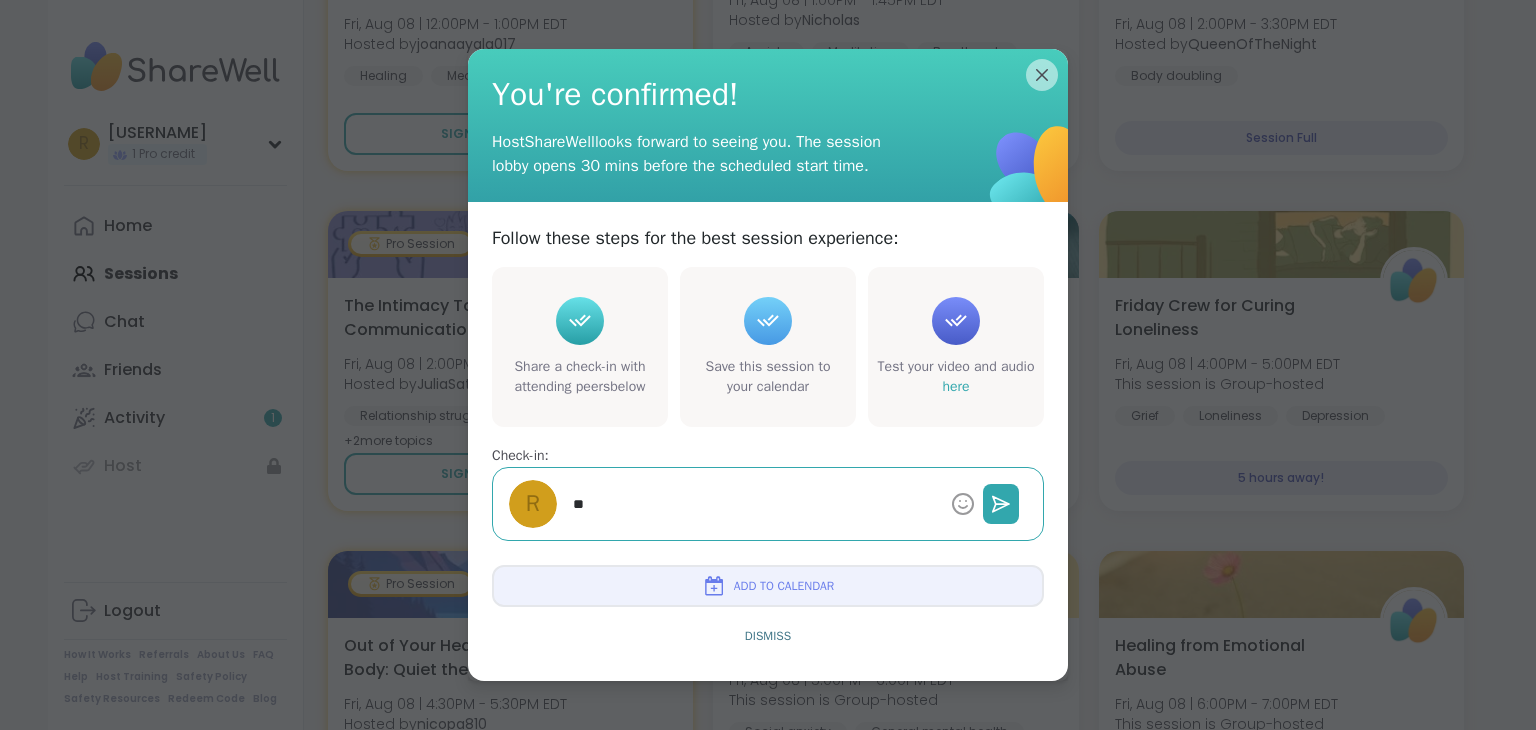 type on "*" 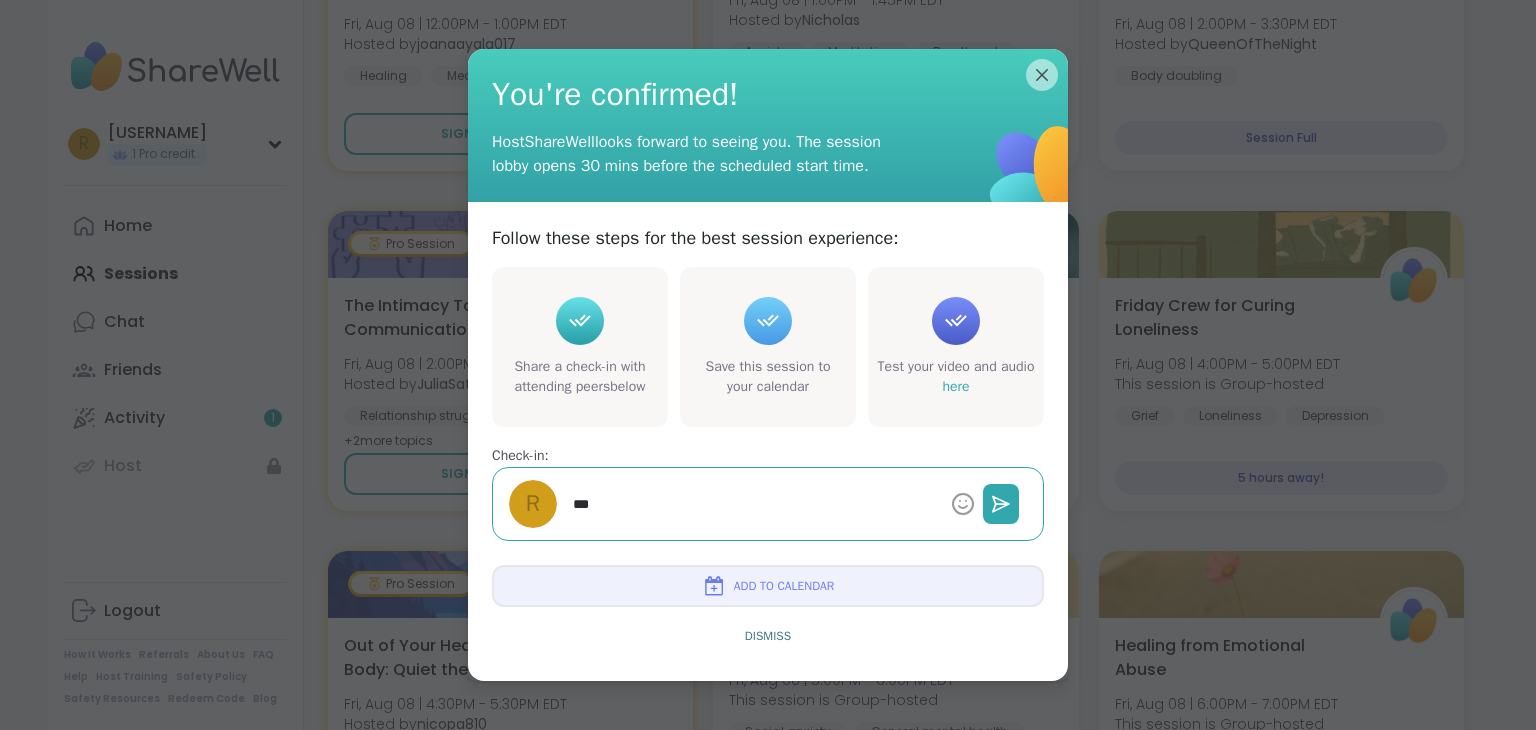type on "*" 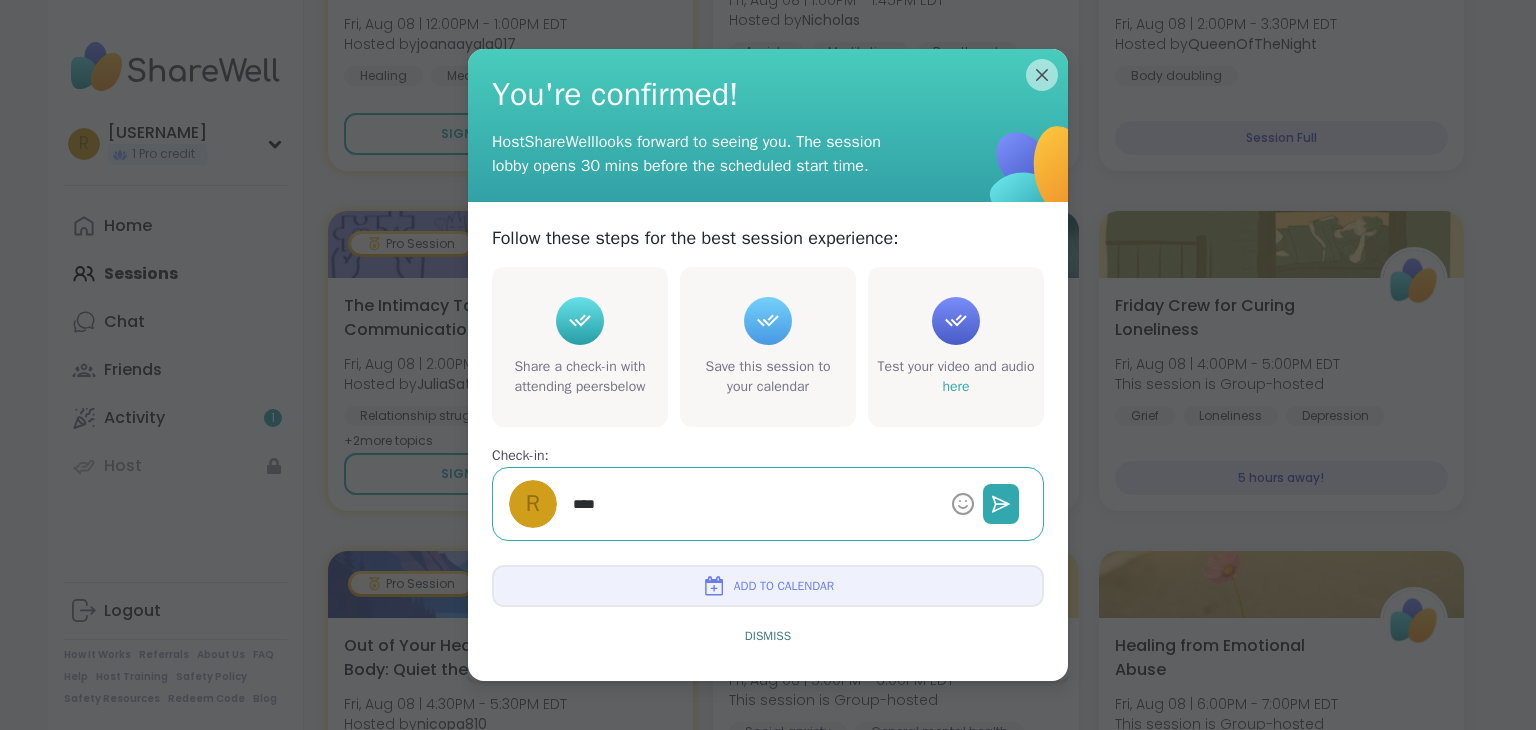 type on "*" 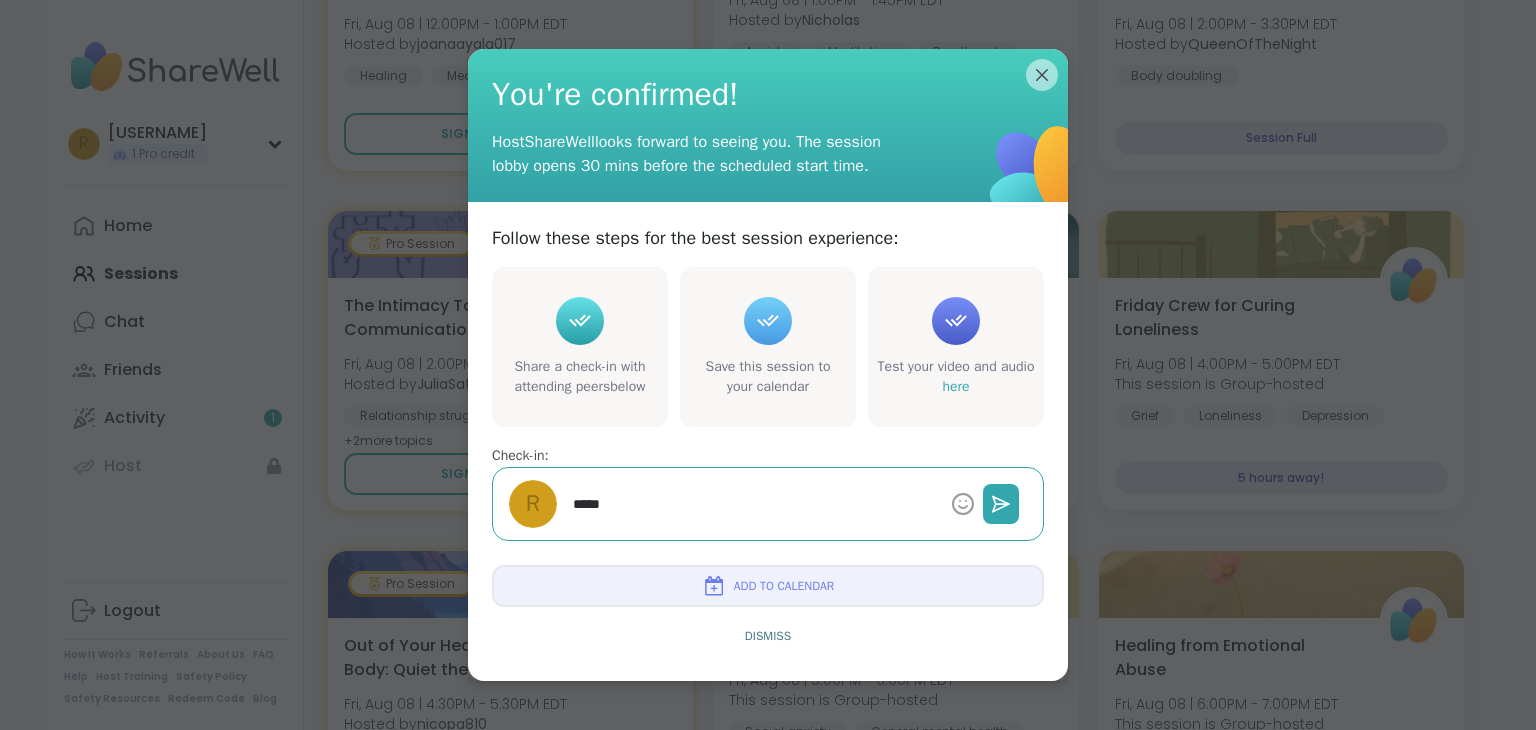 type on "*" 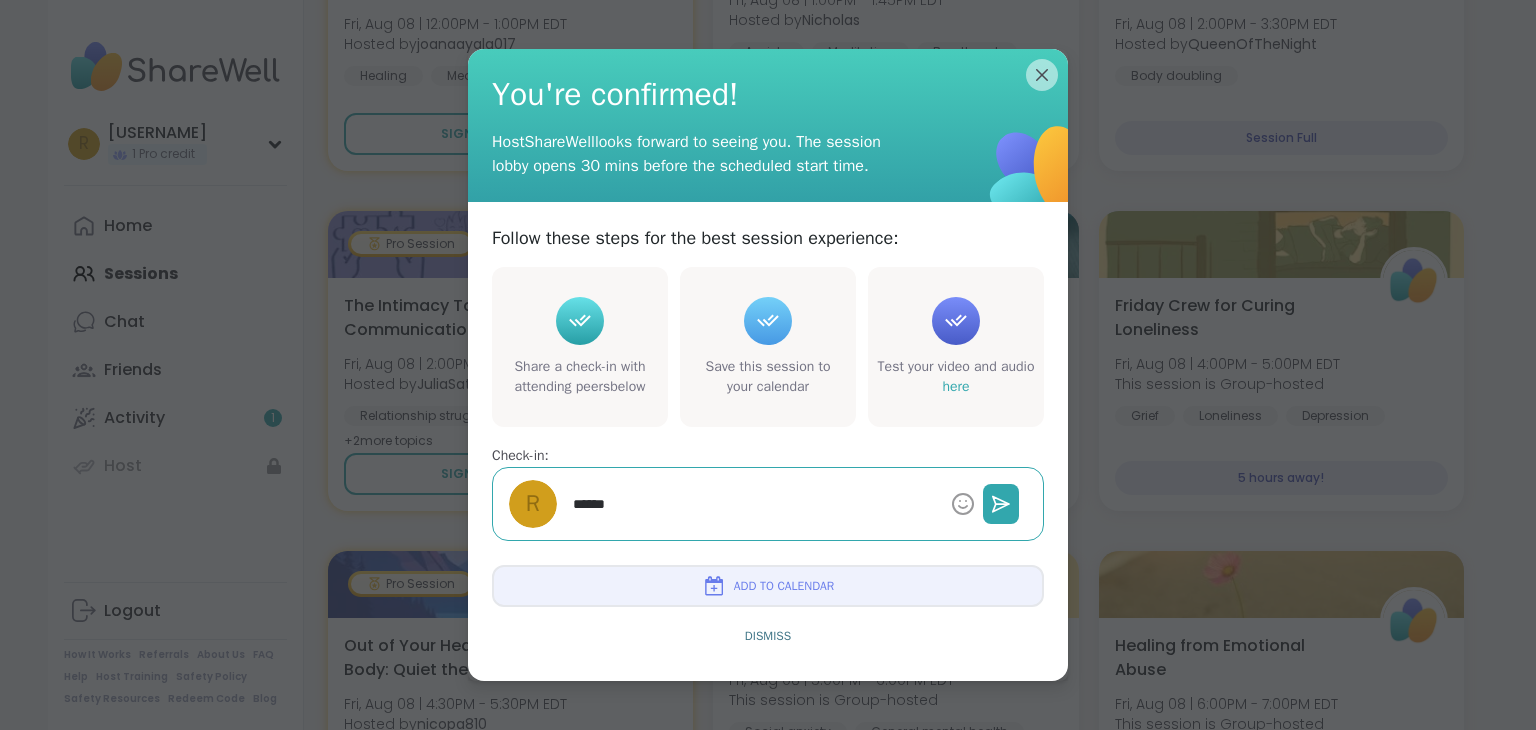 type on "*" 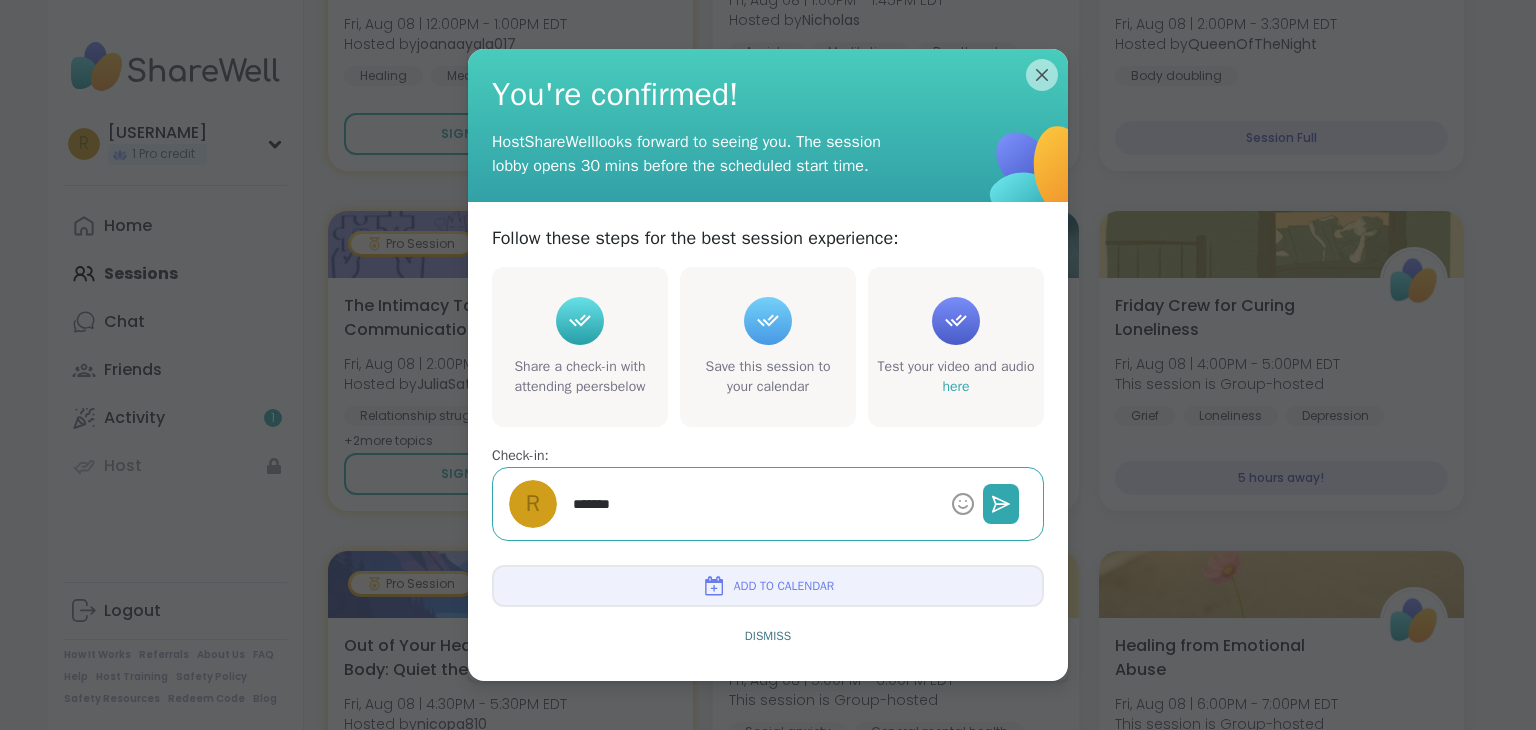 type on "*" 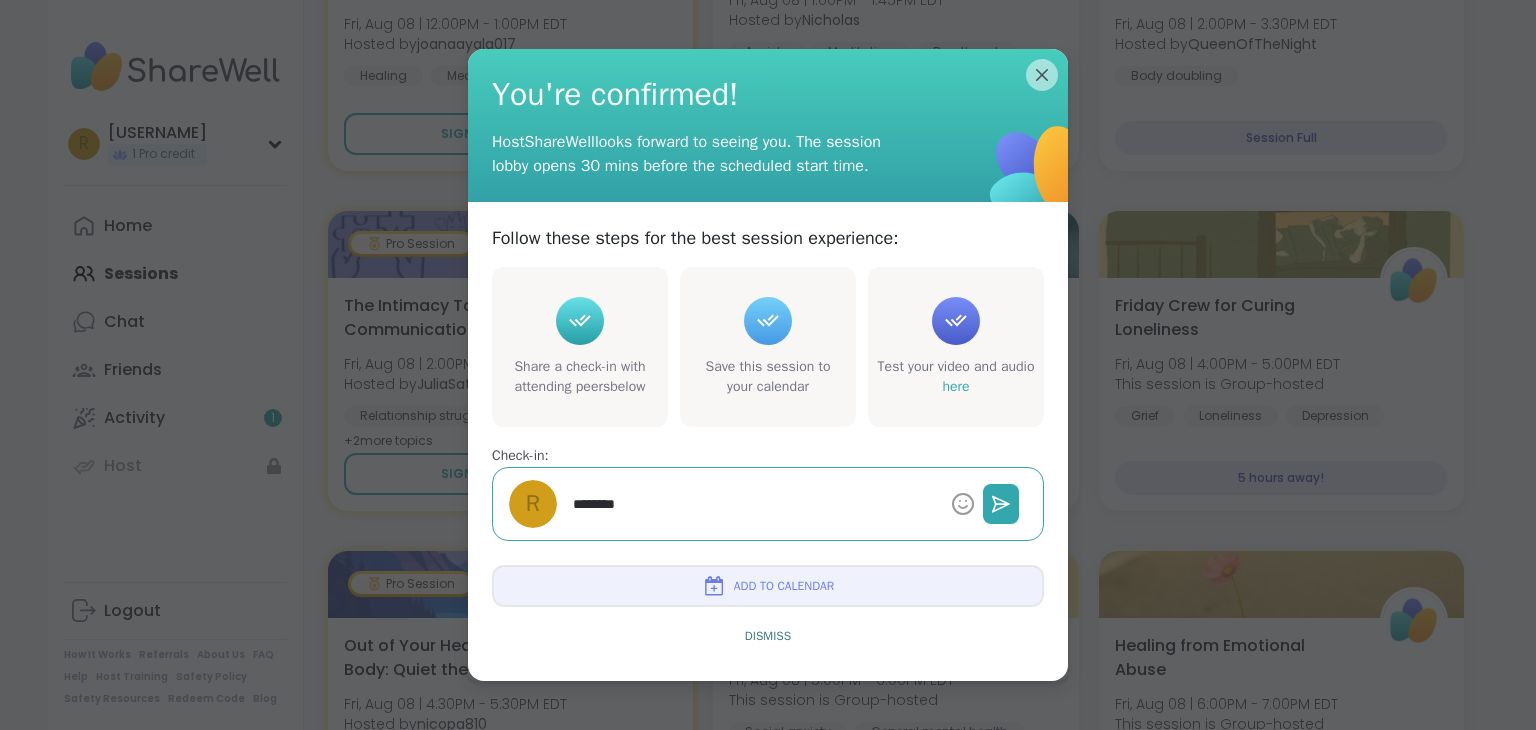 type on "*" 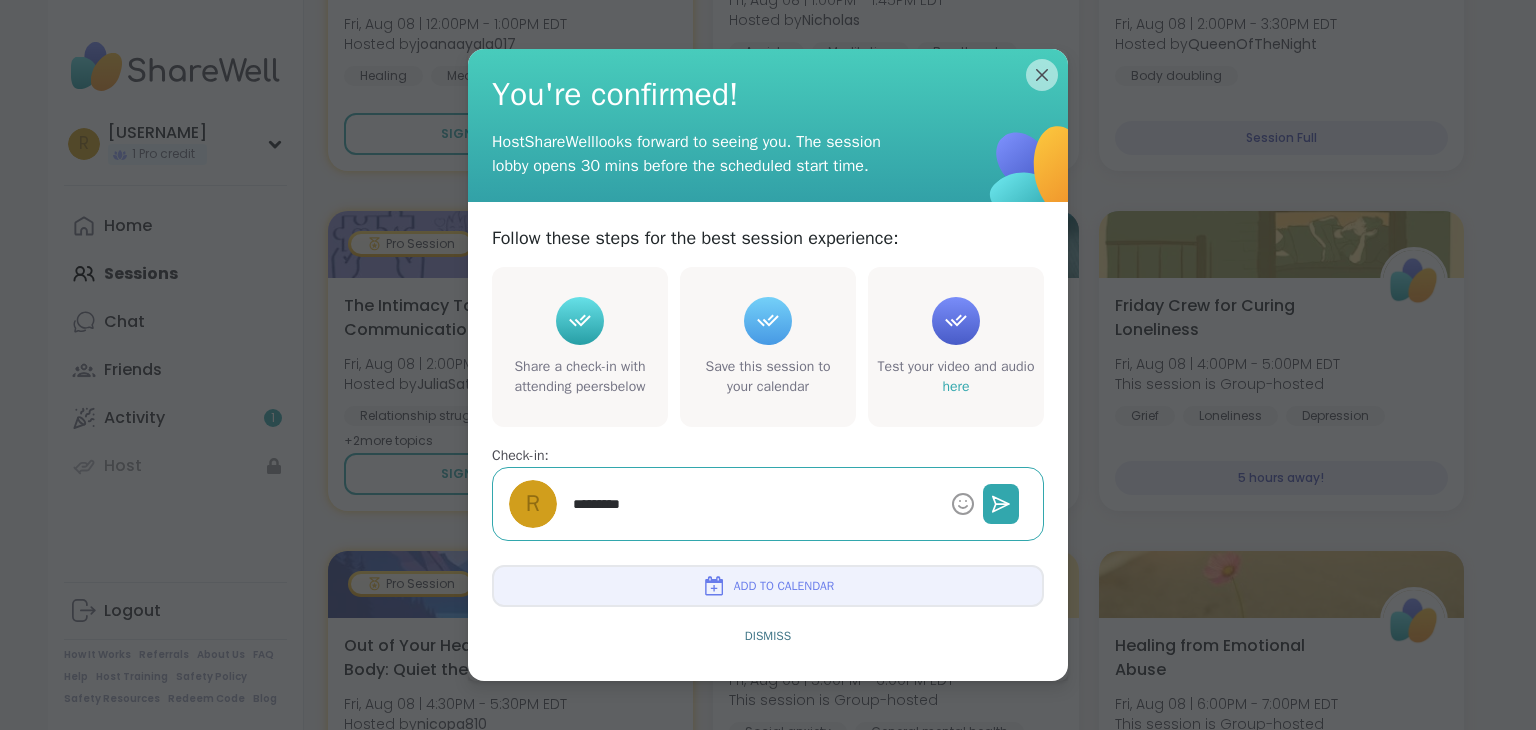 click on "********" at bounding box center [754, 504] 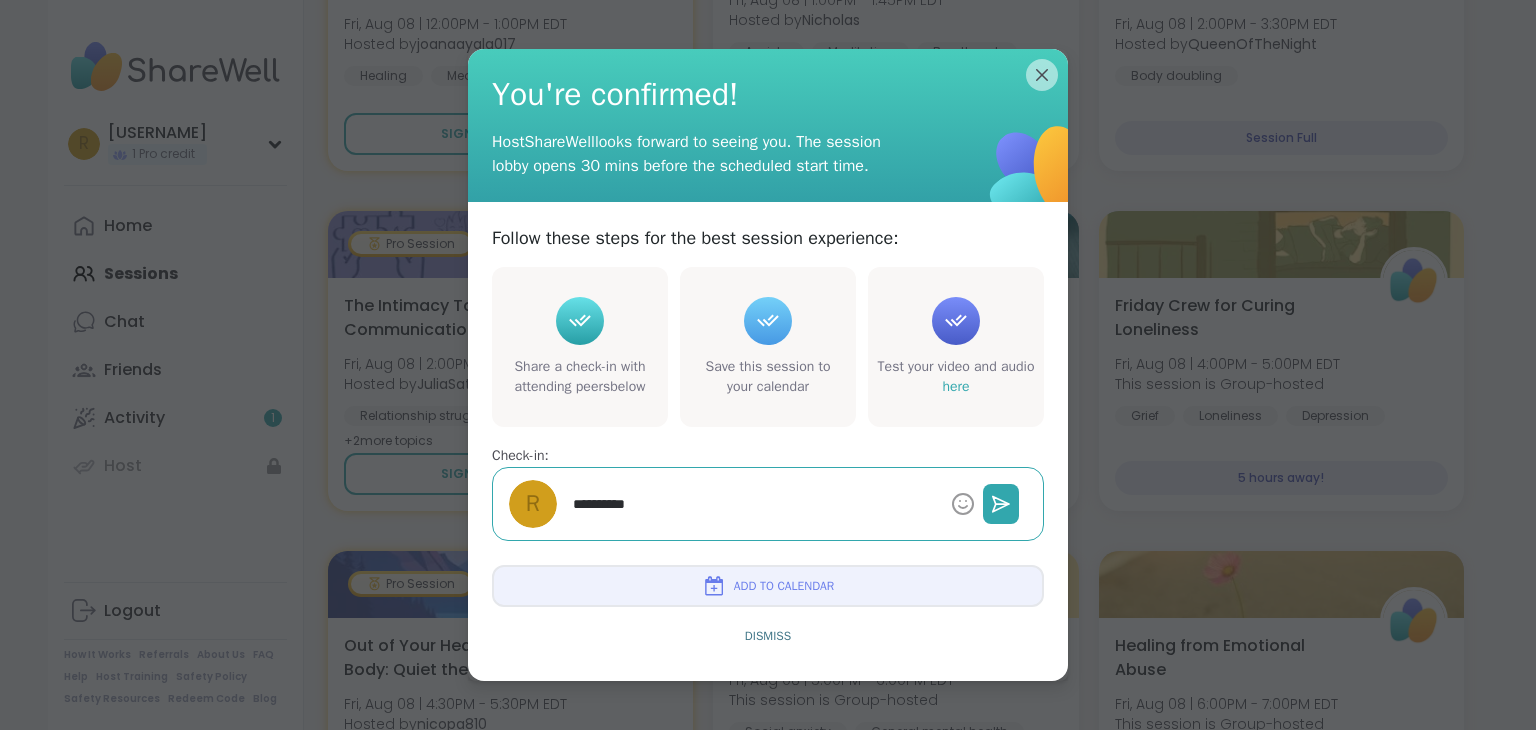 type on "*" 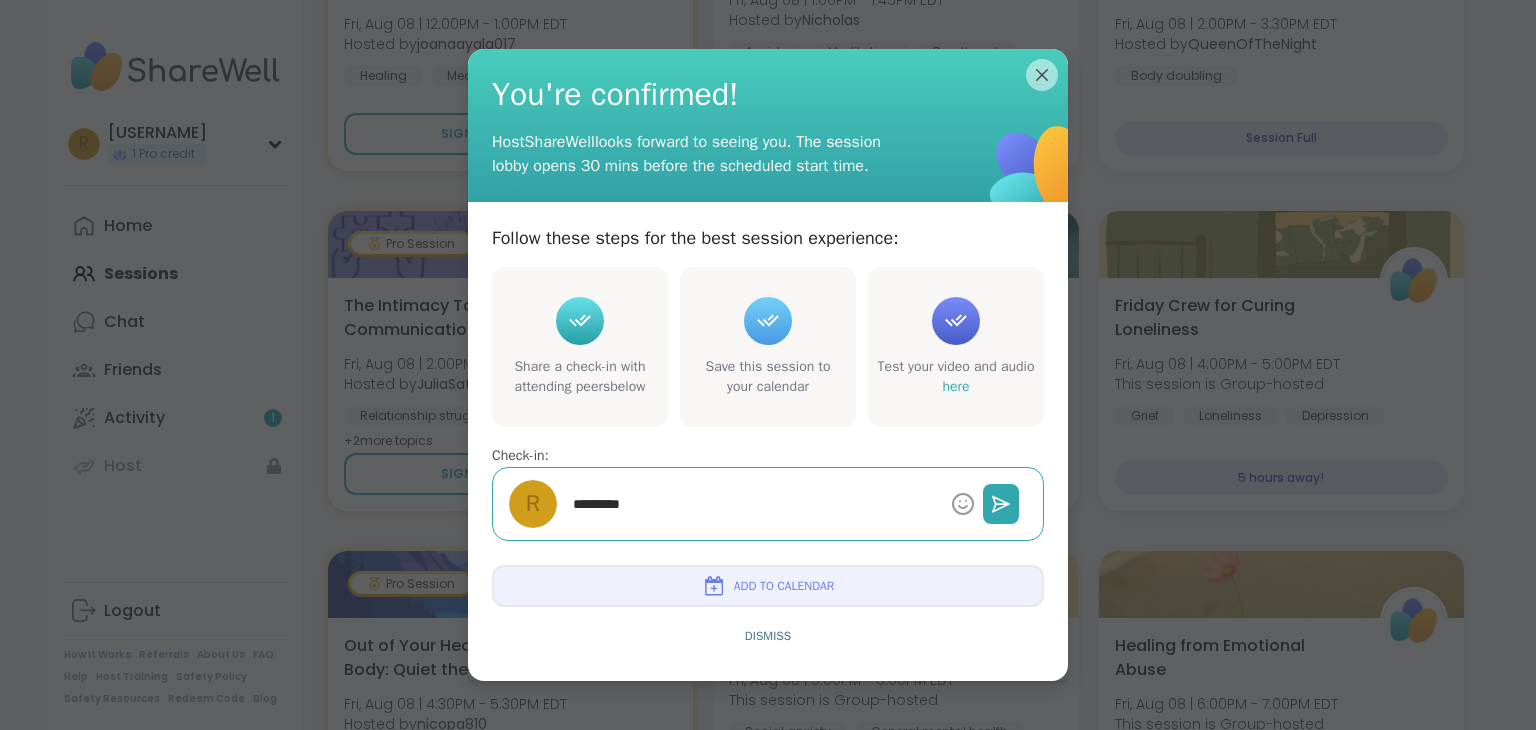 type on "*" 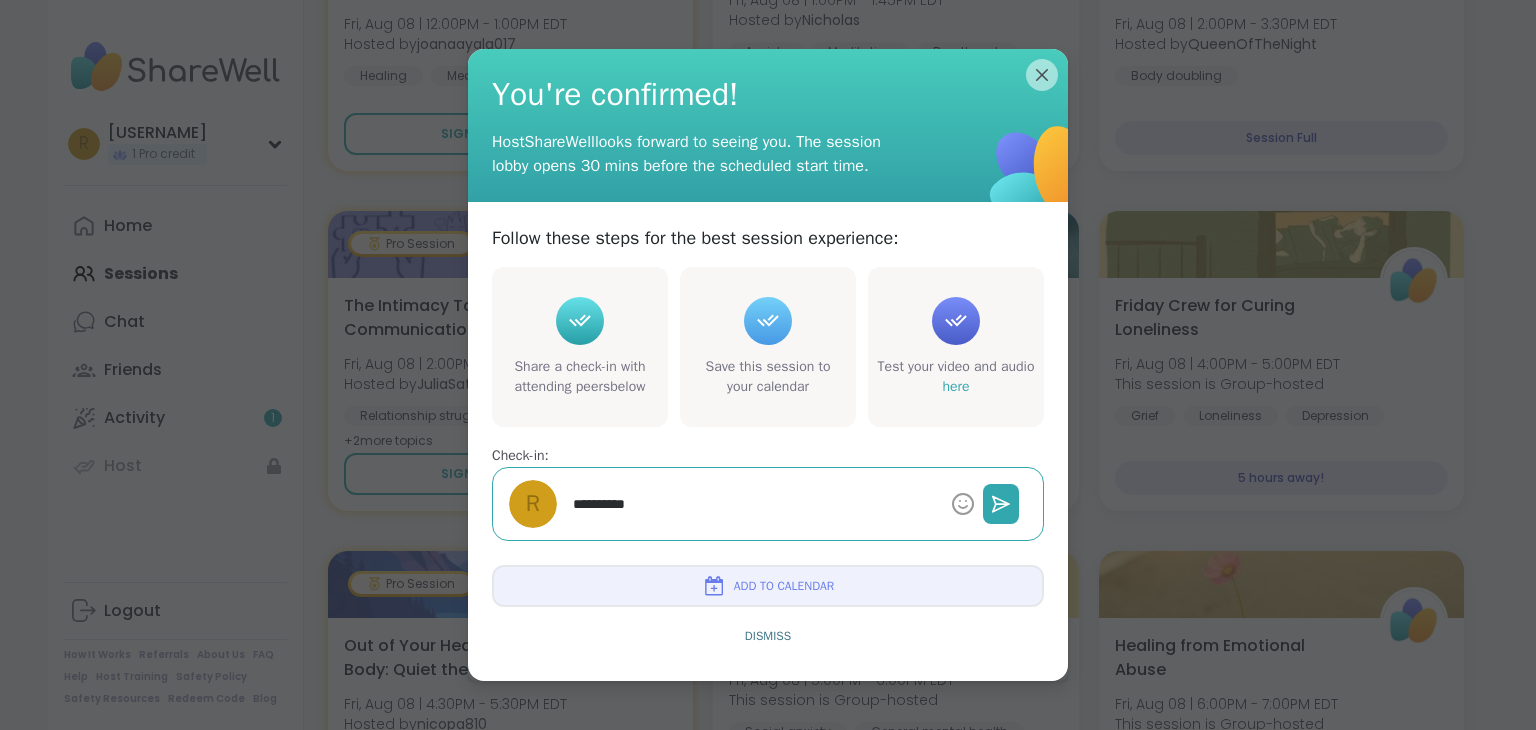 type on "*" 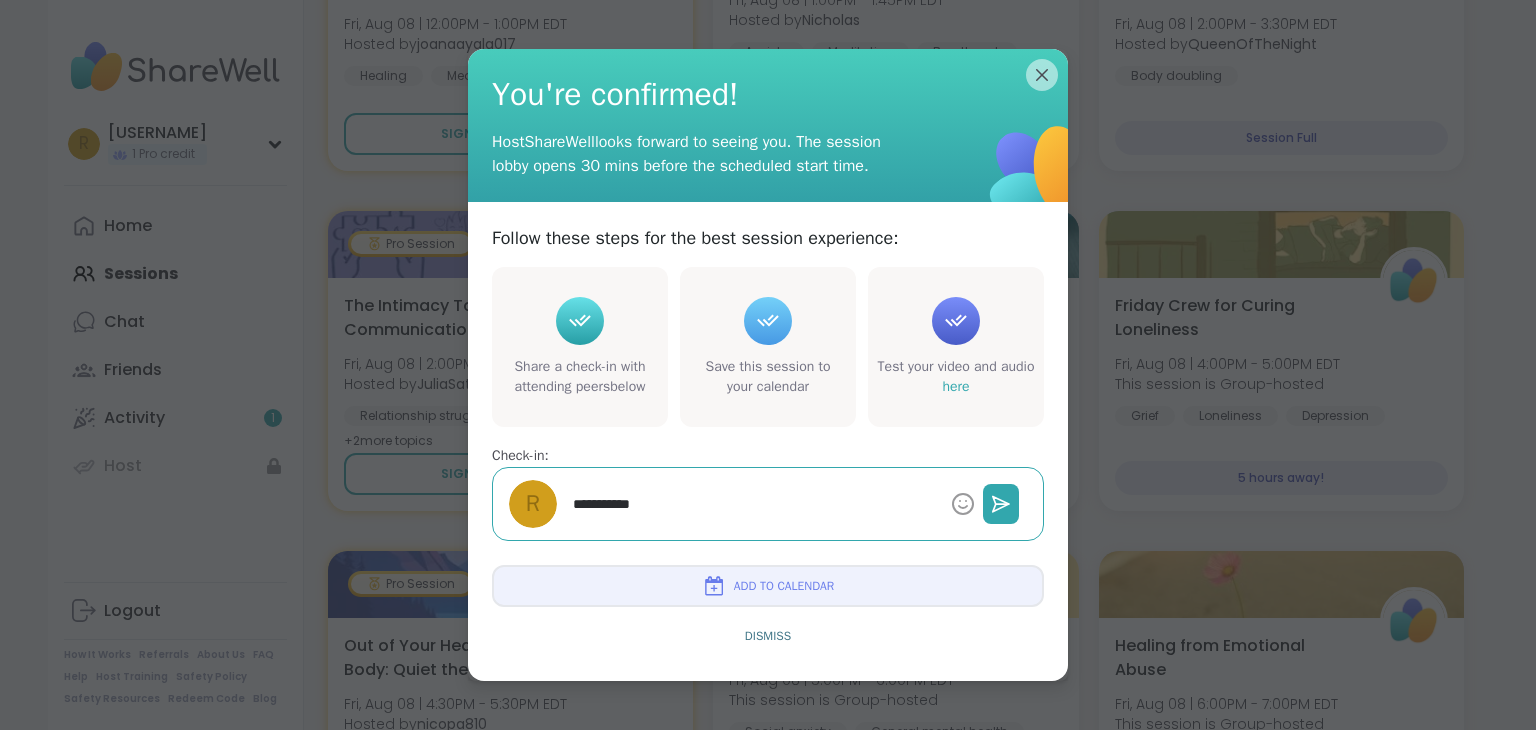 type on "*" 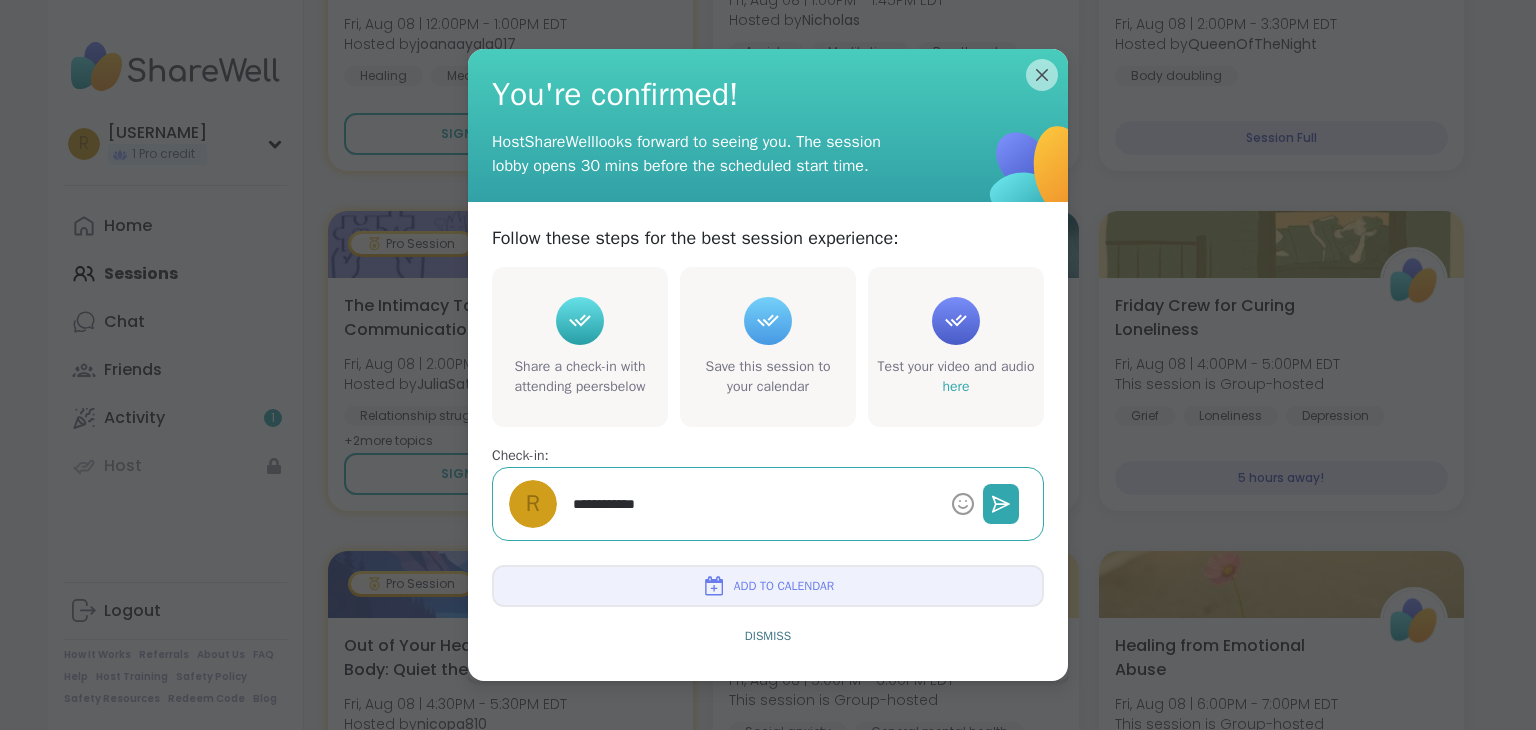 type on "*" 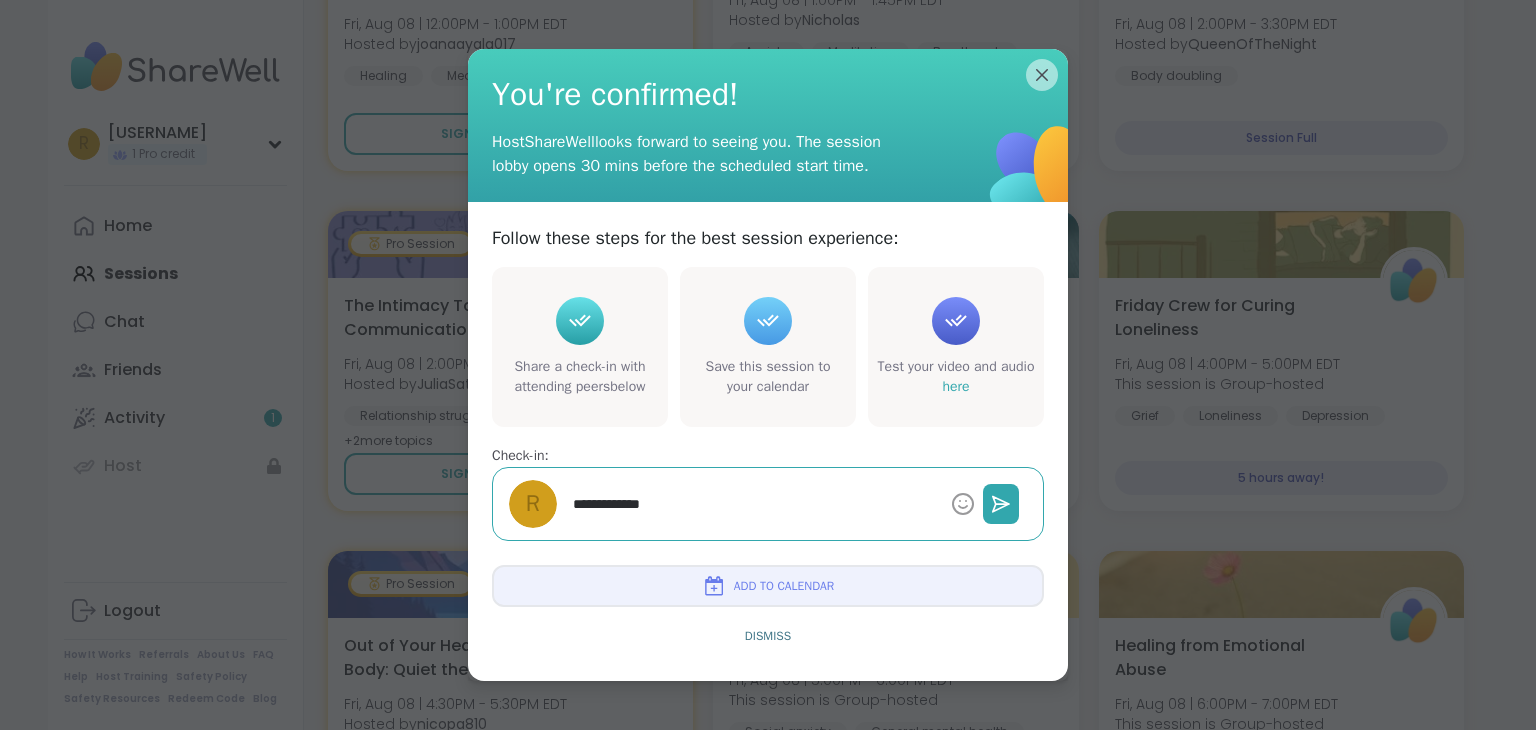 type on "*" 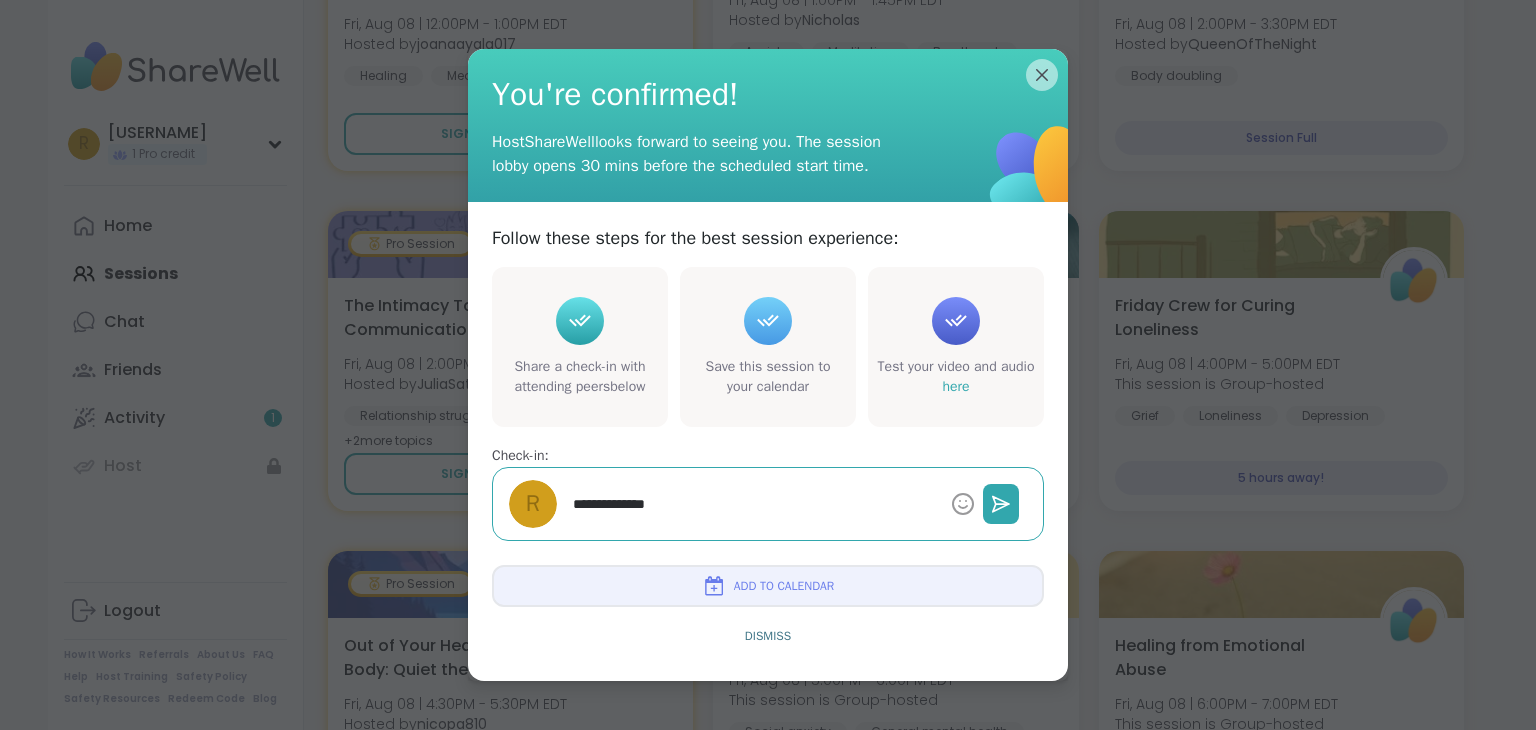 type on "*" 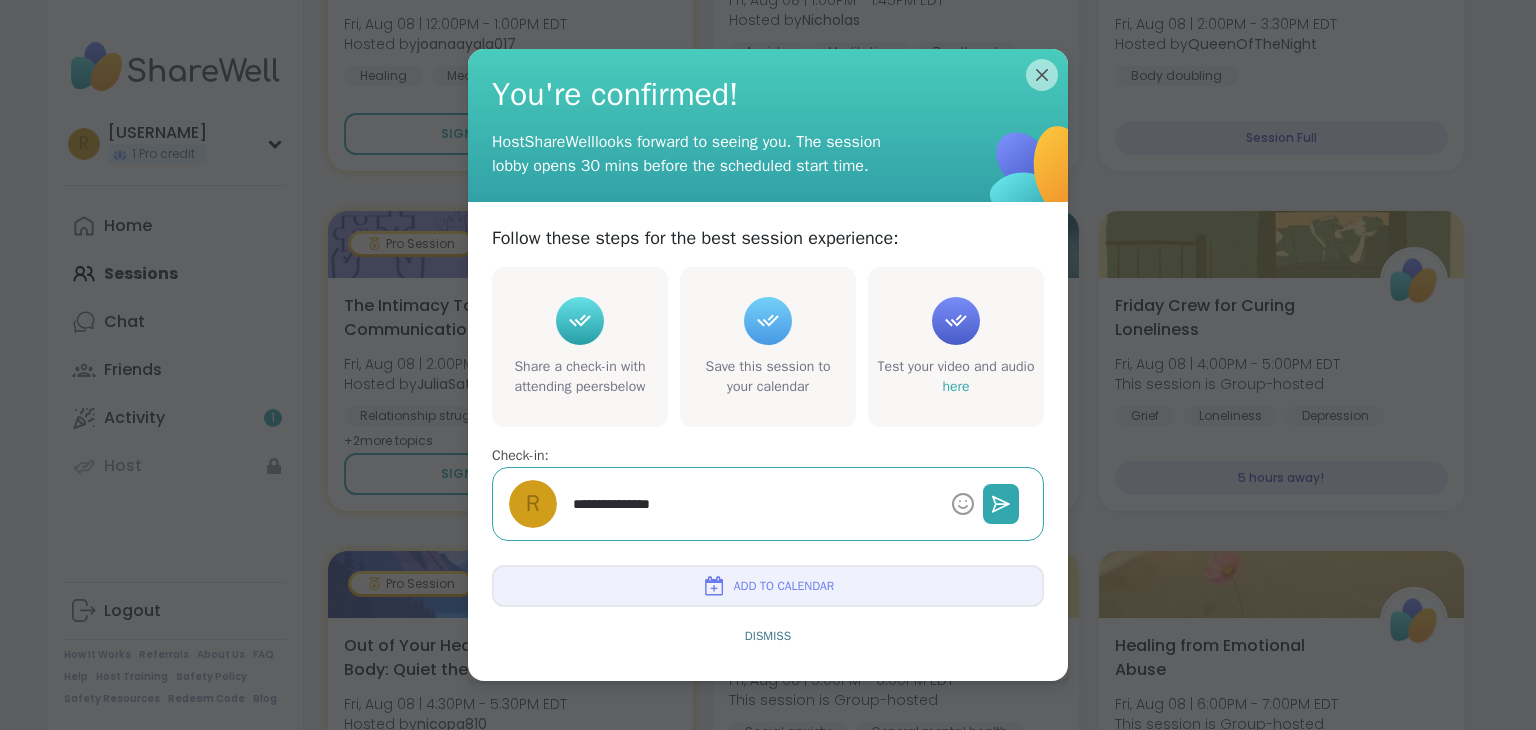 type on "*" 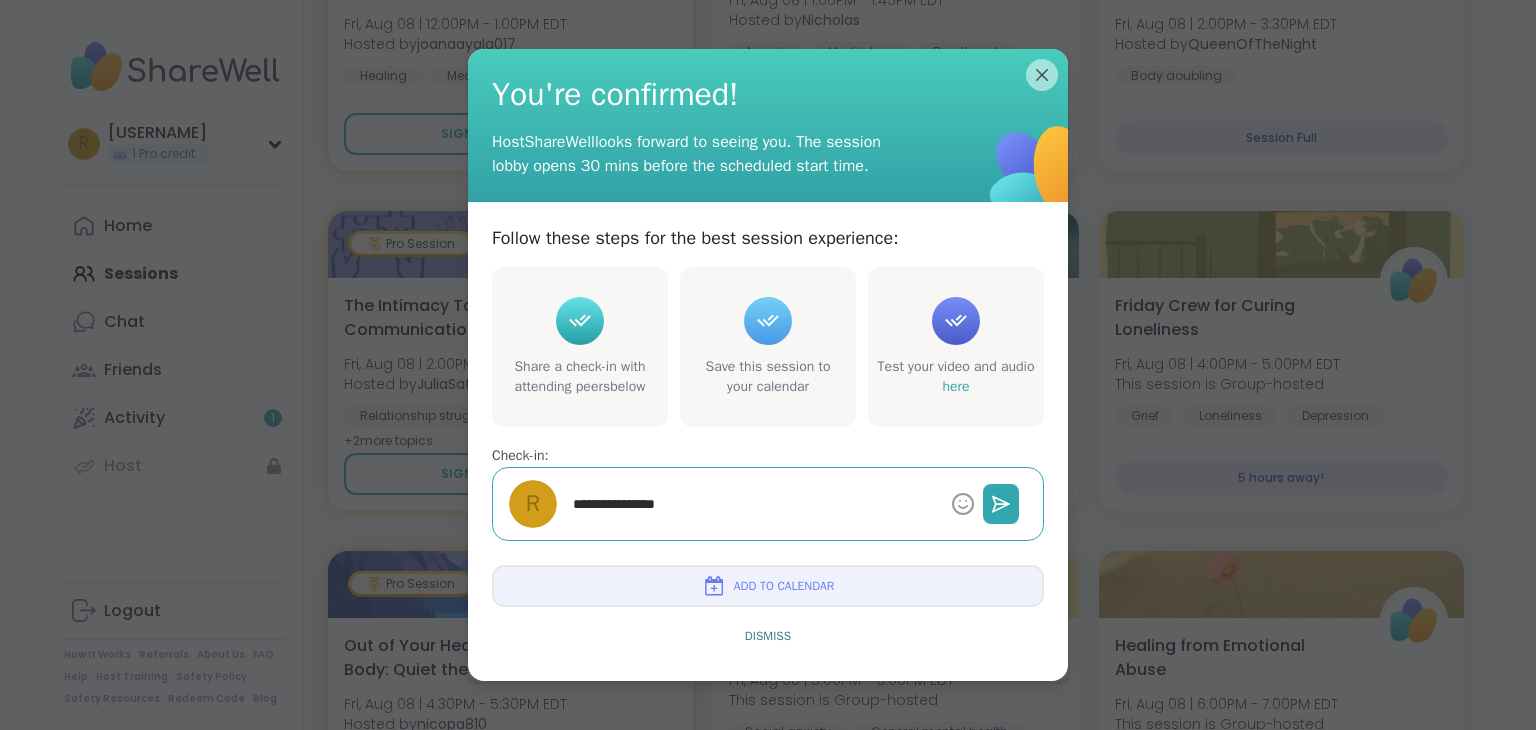 type on "*" 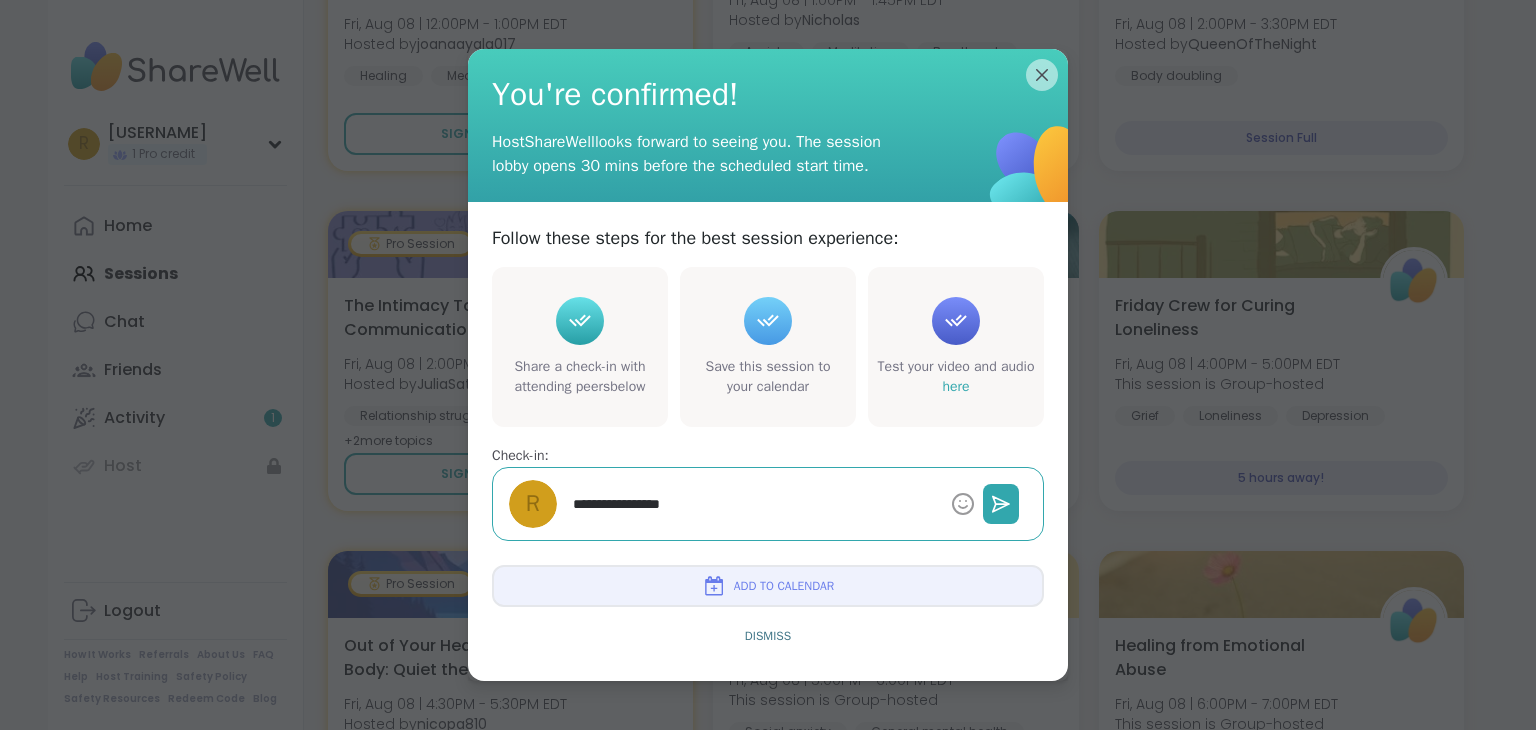 type on "*" 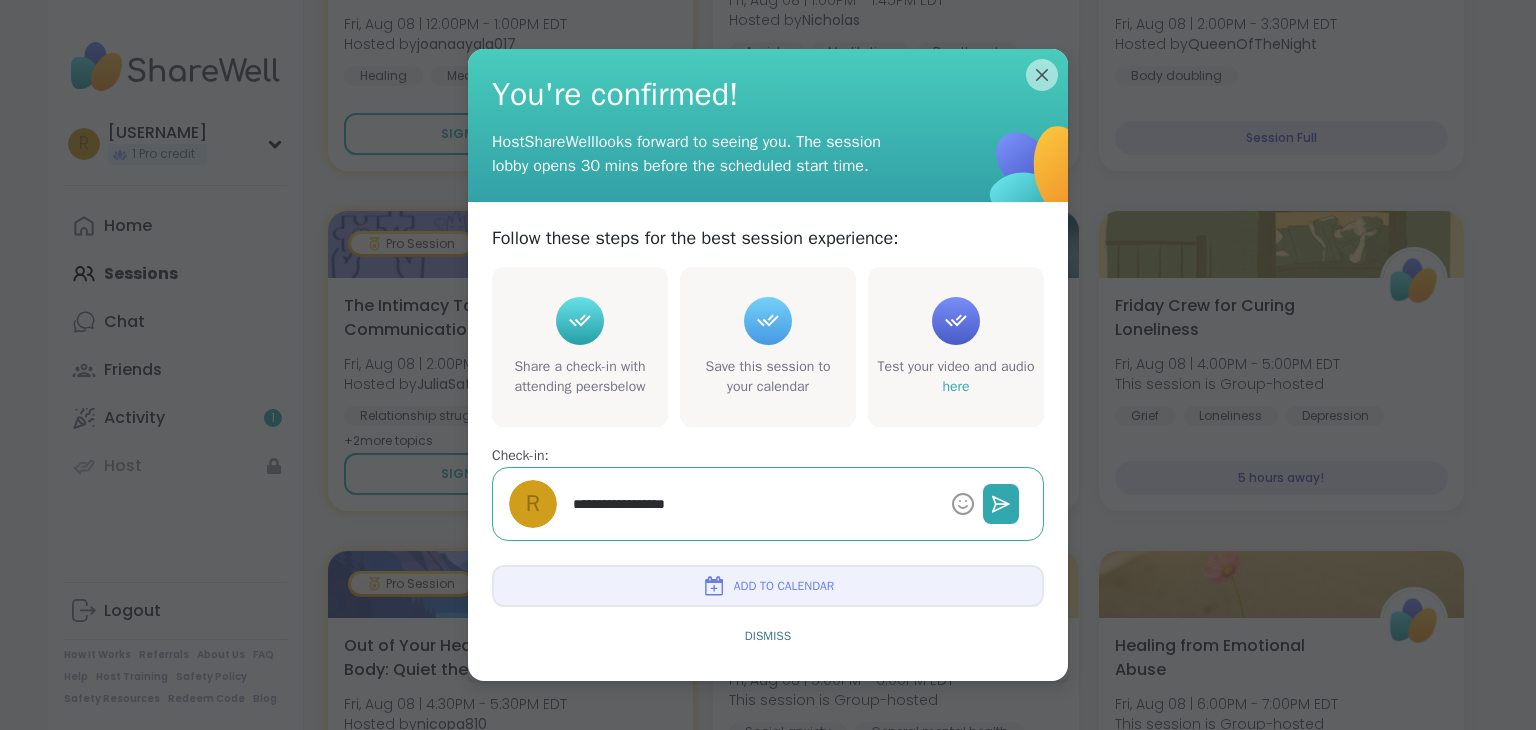 type on "*" 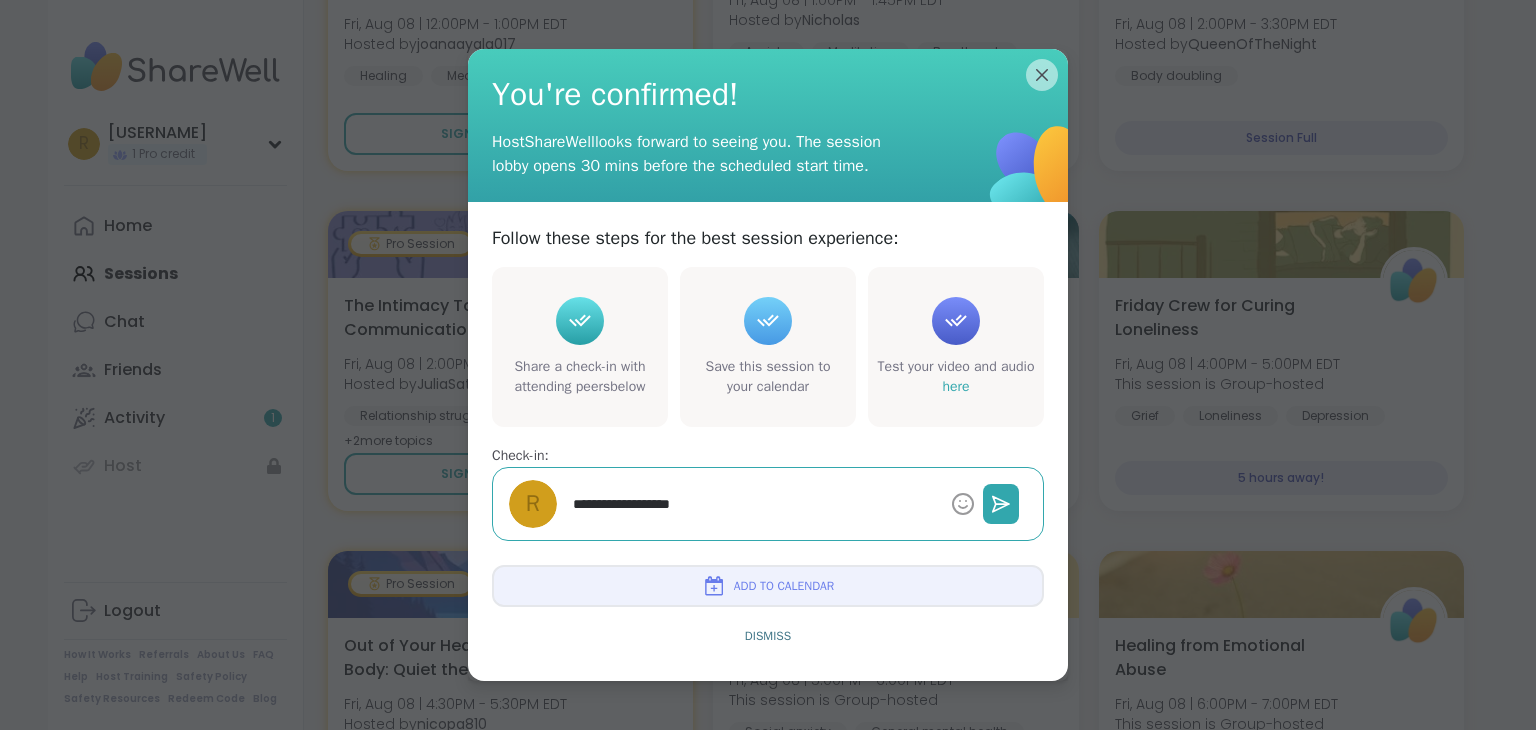 type on "*" 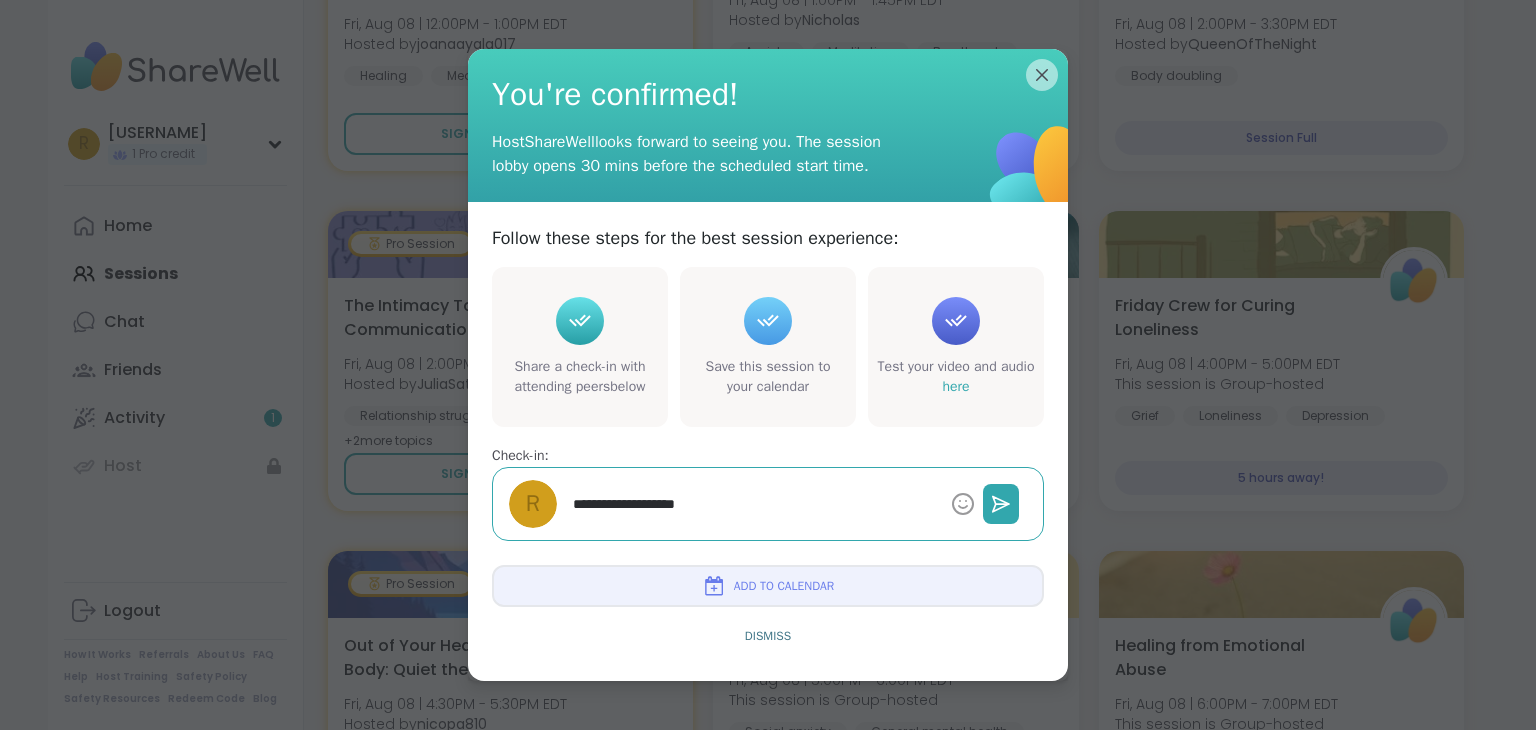type on "*" 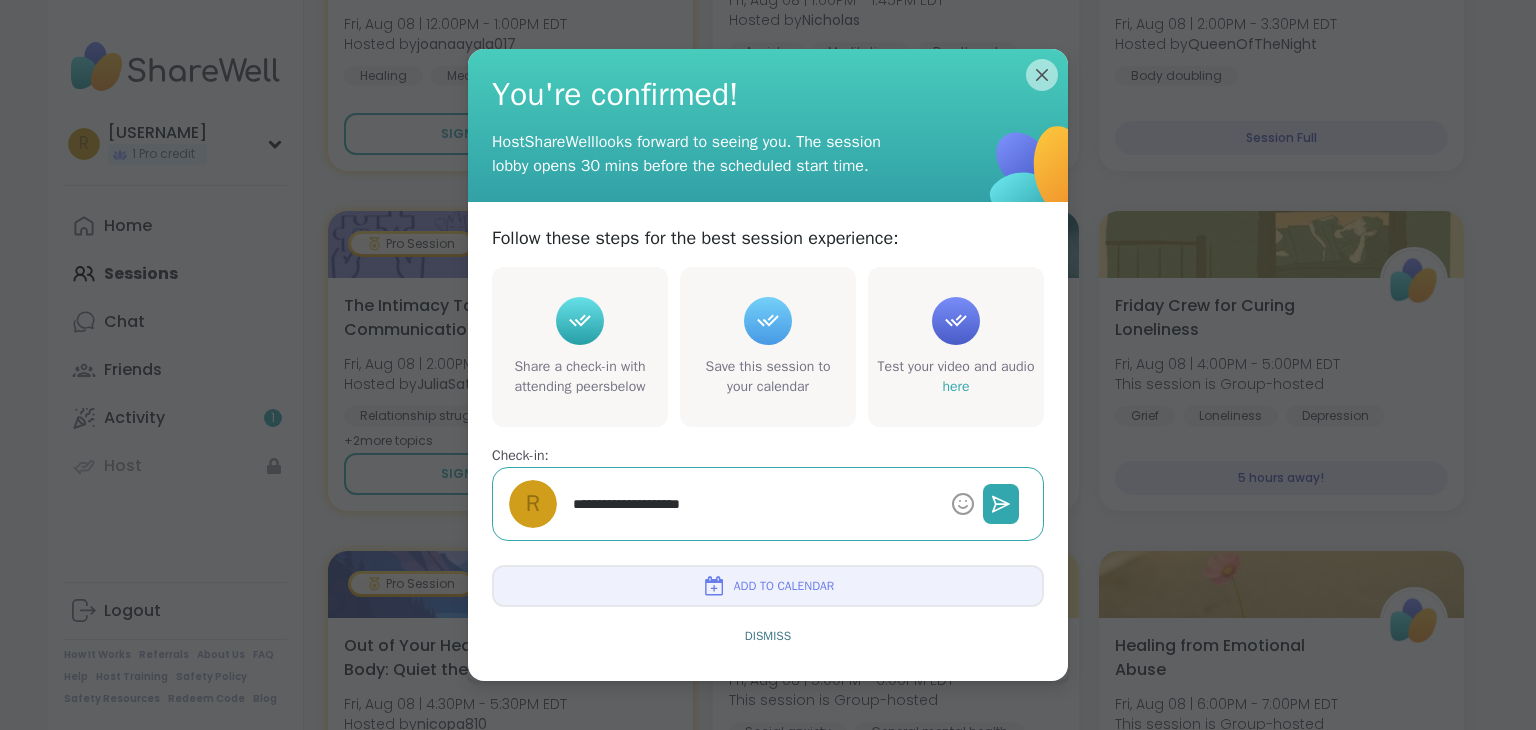type on "*" 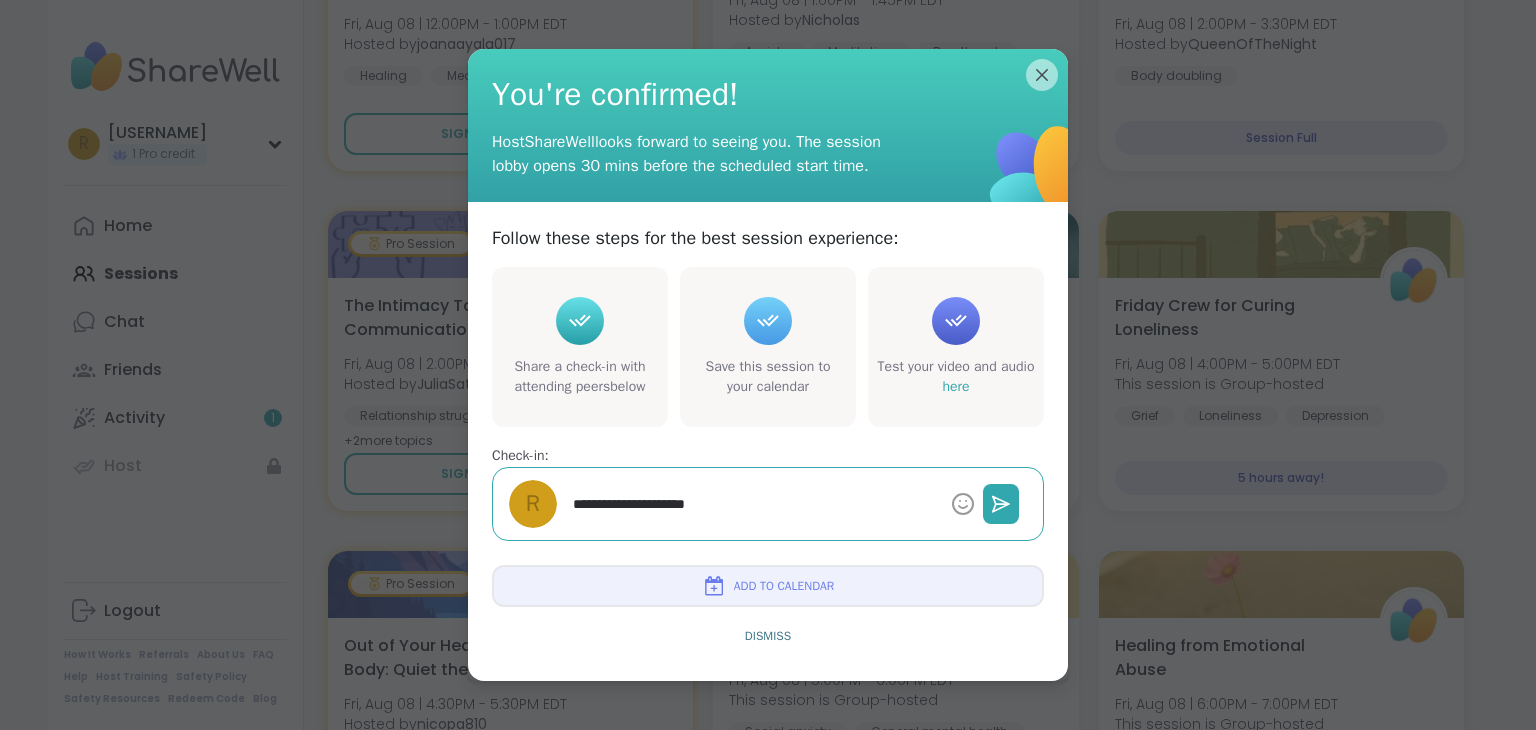 type on "*" 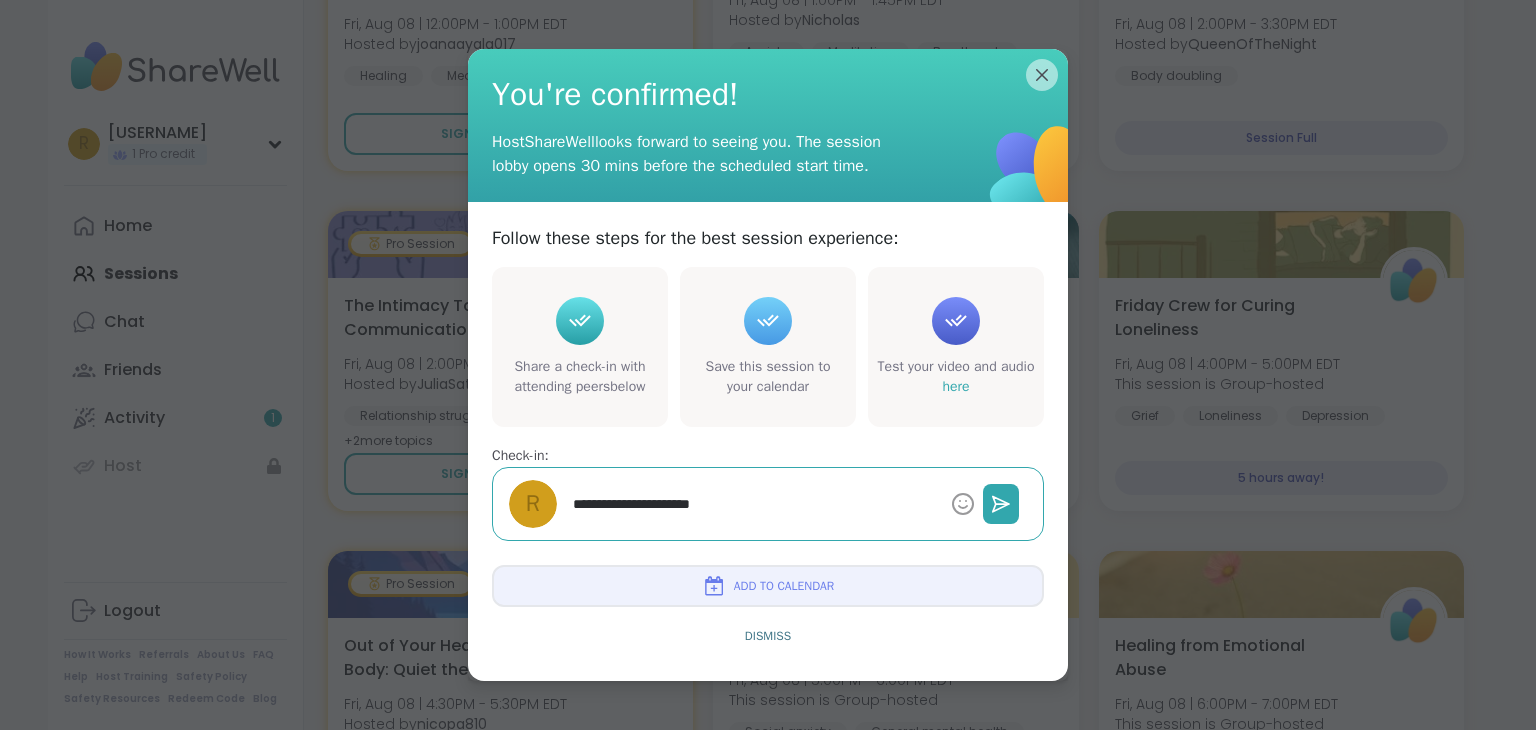type on "*" 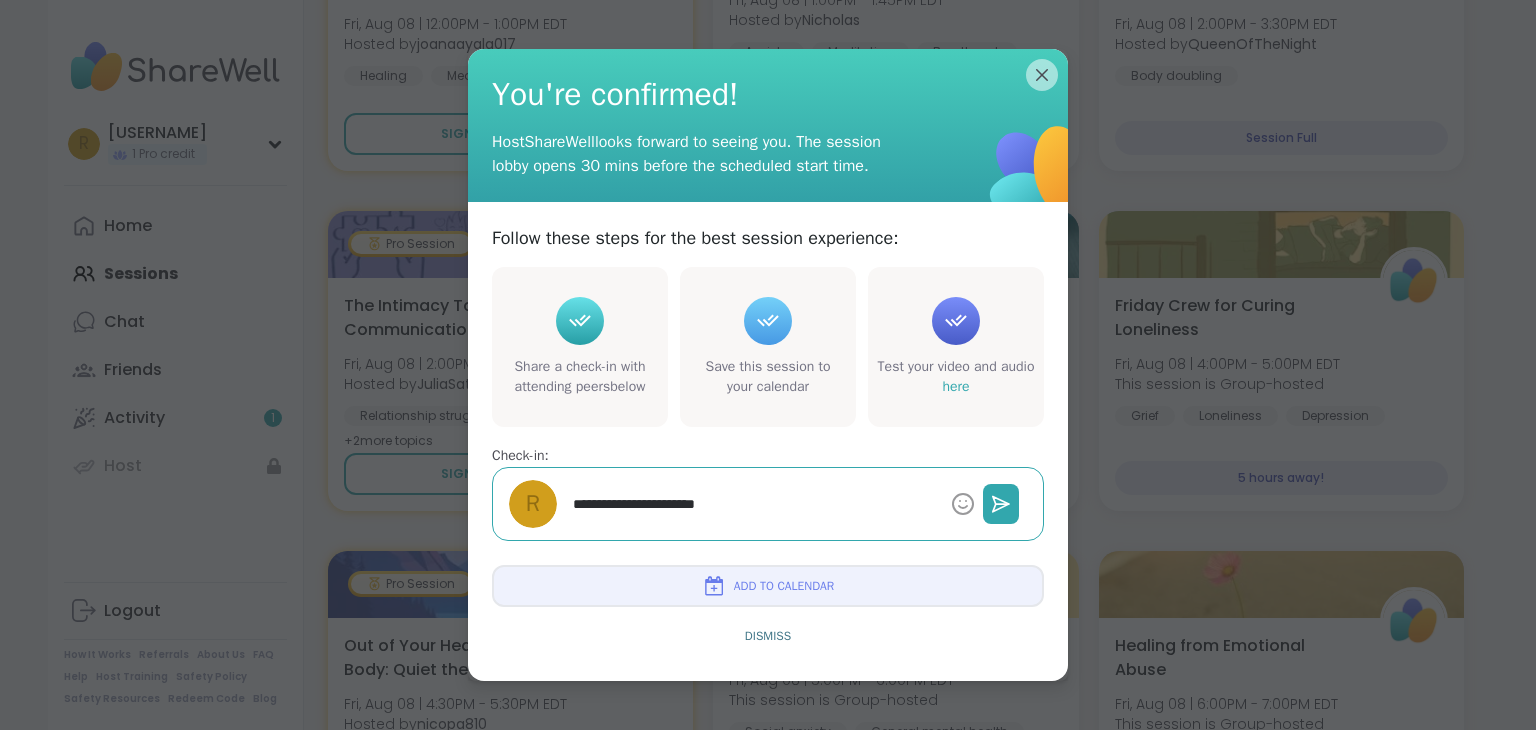 type on "*" 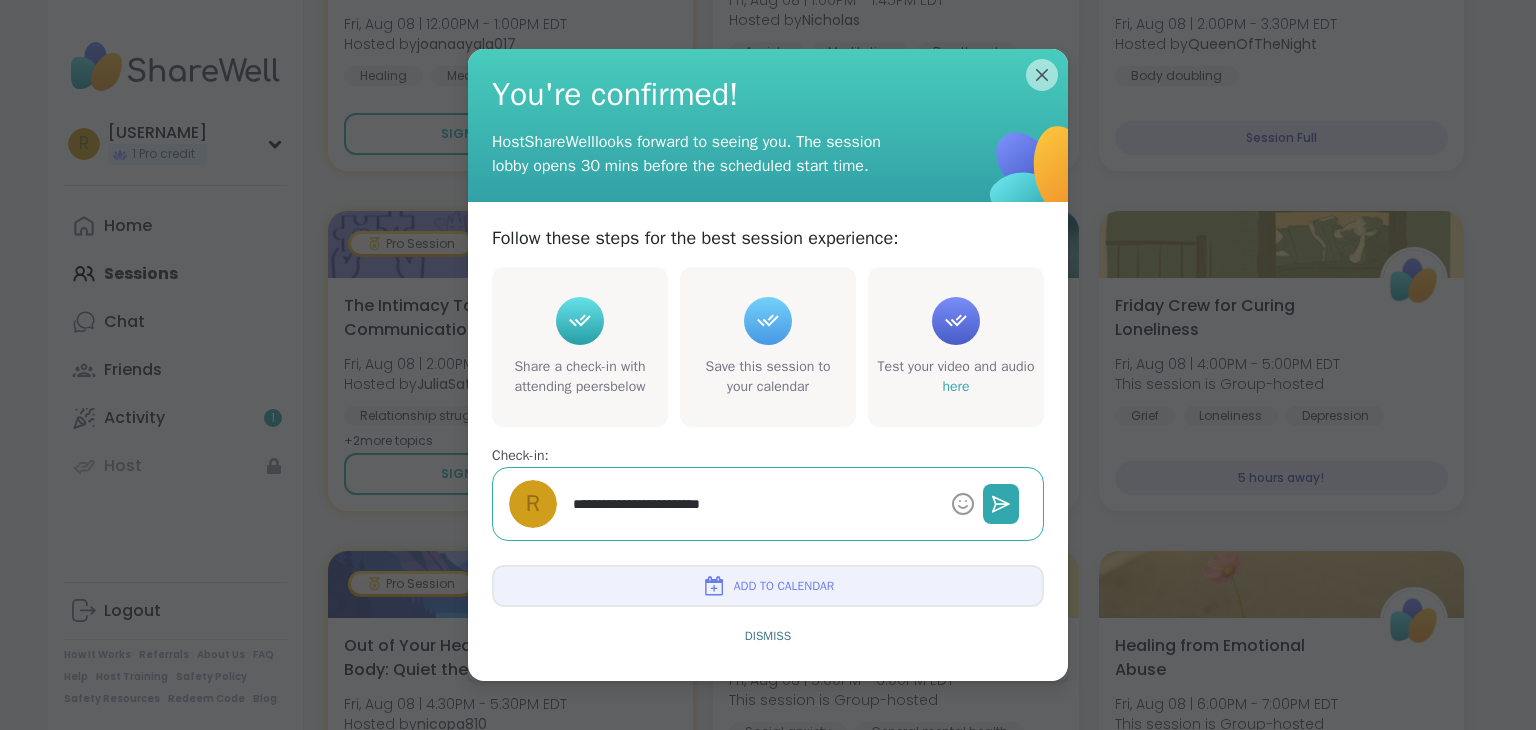type on "*" 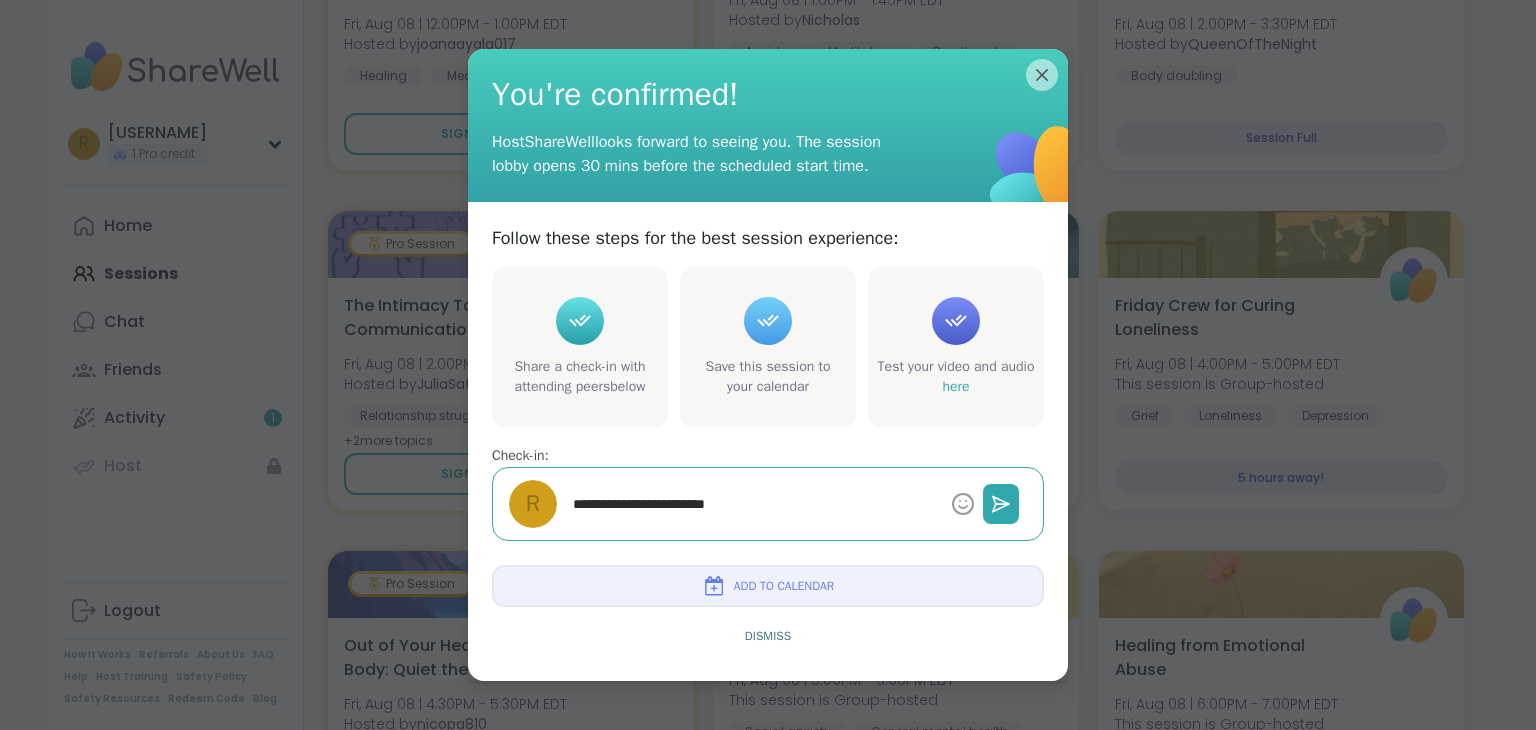 type on "*" 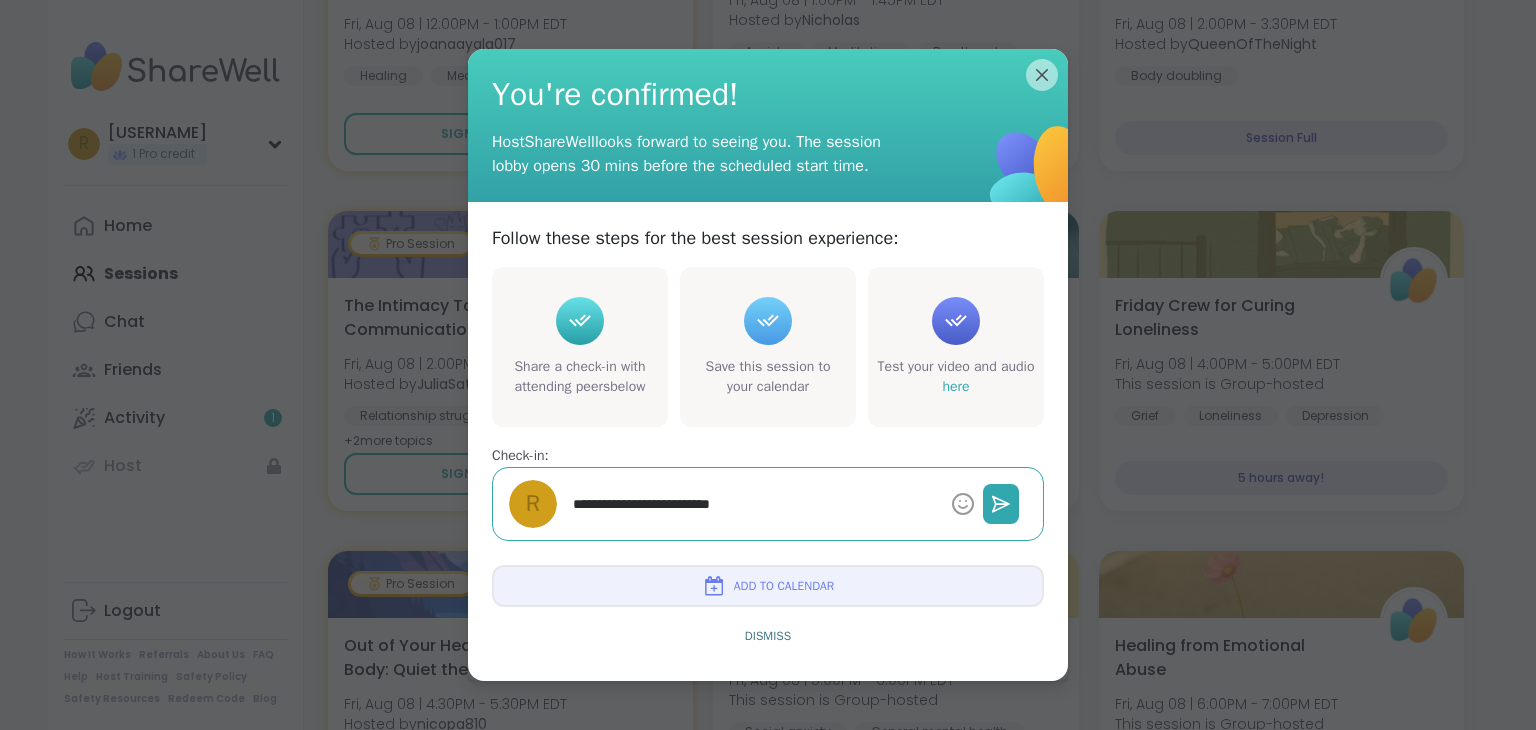 type on "*" 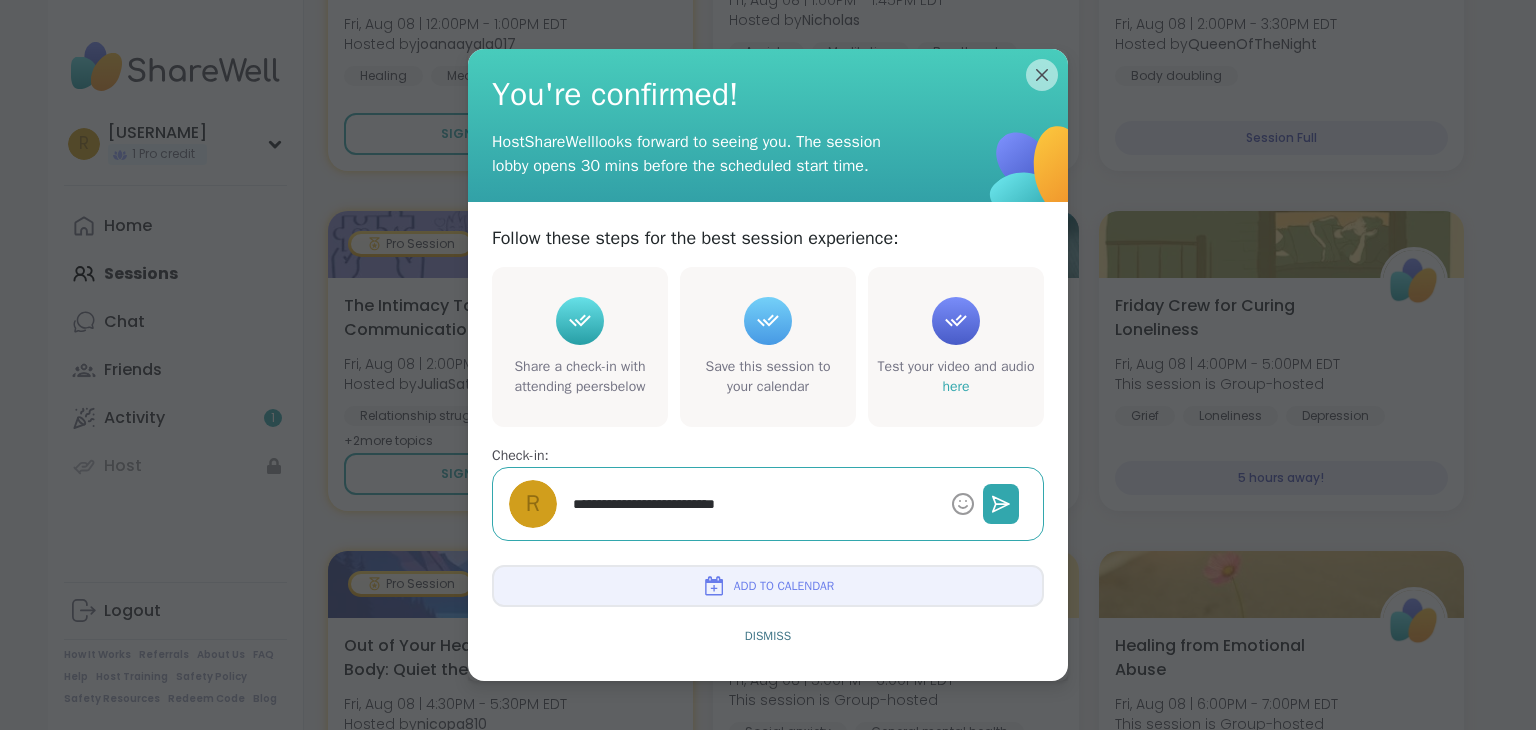 type on "*" 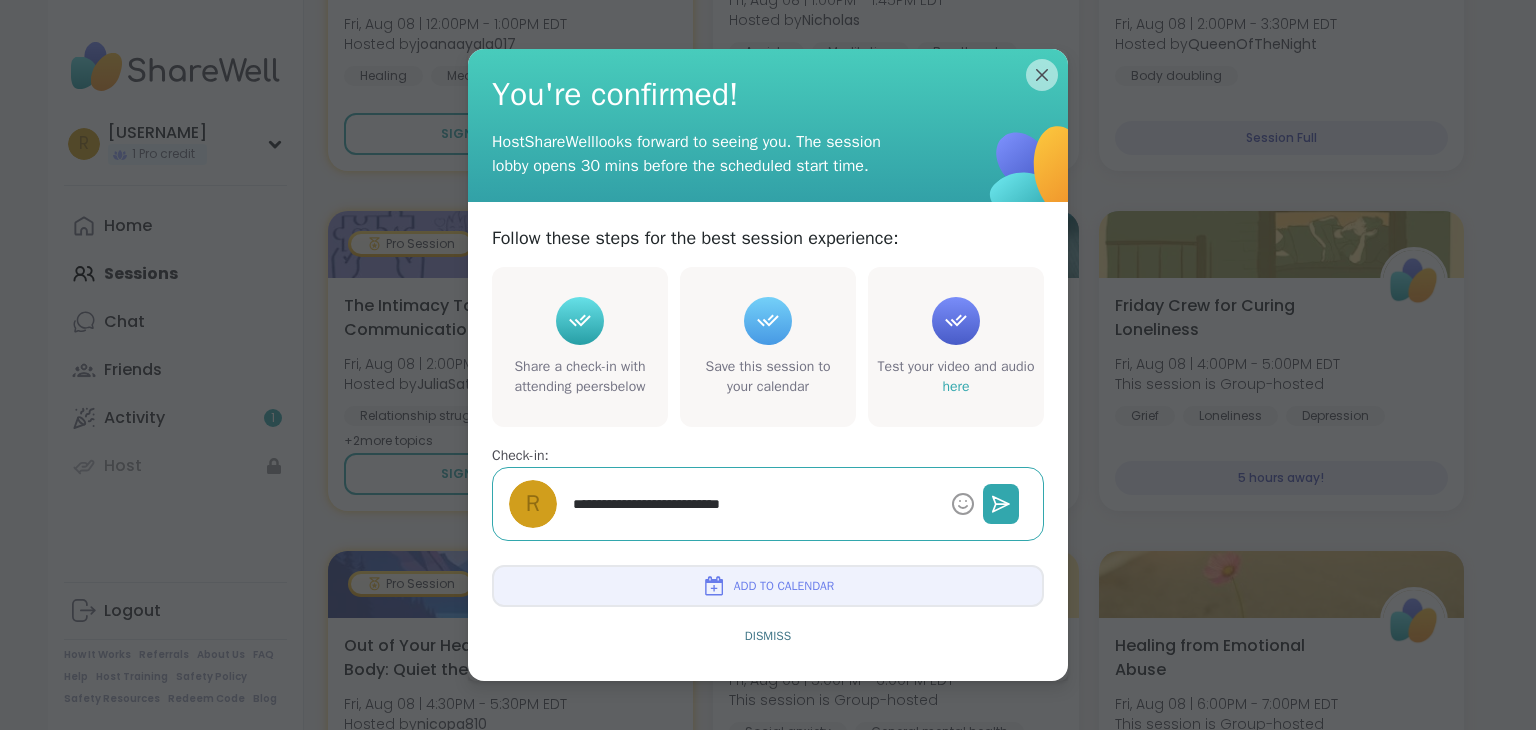 type on "*" 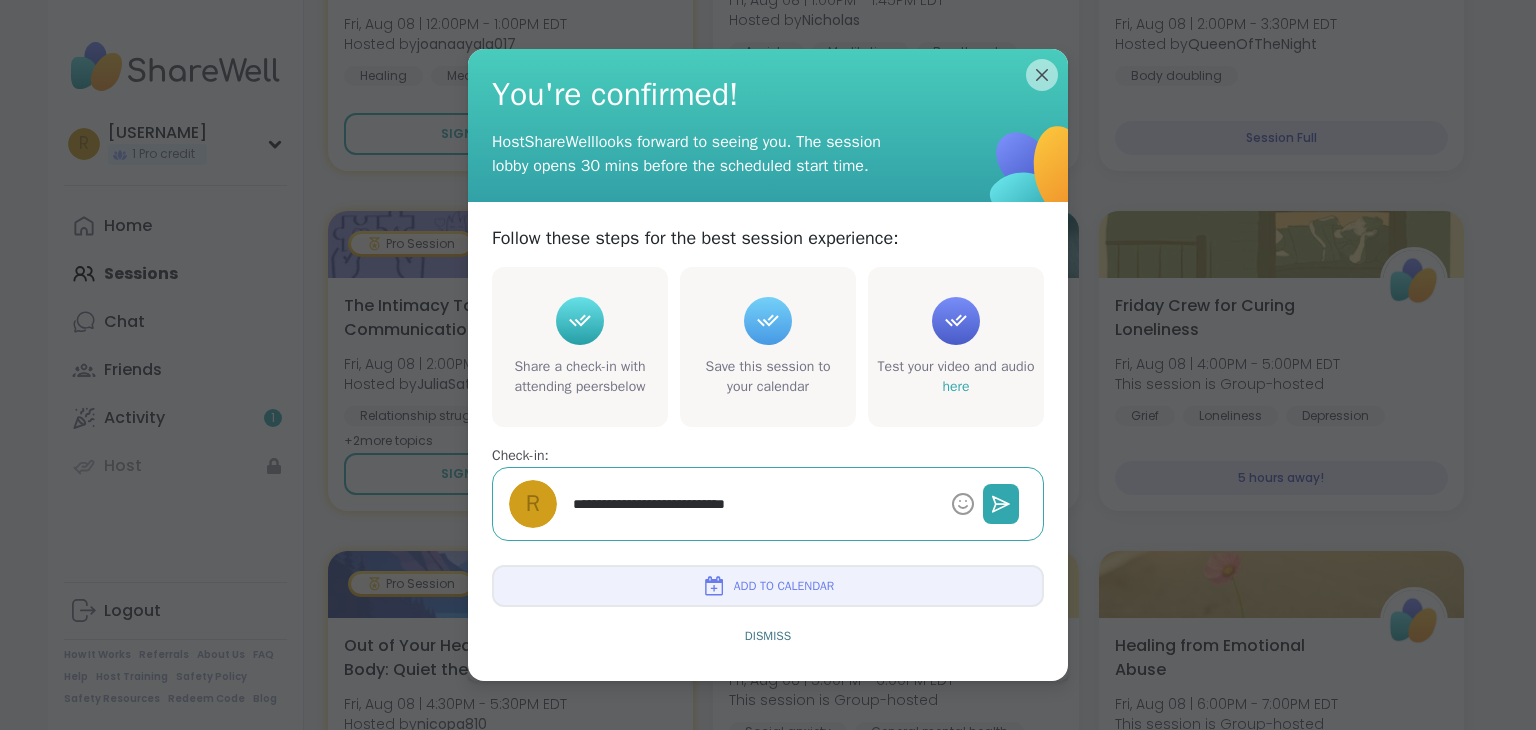 type on "*" 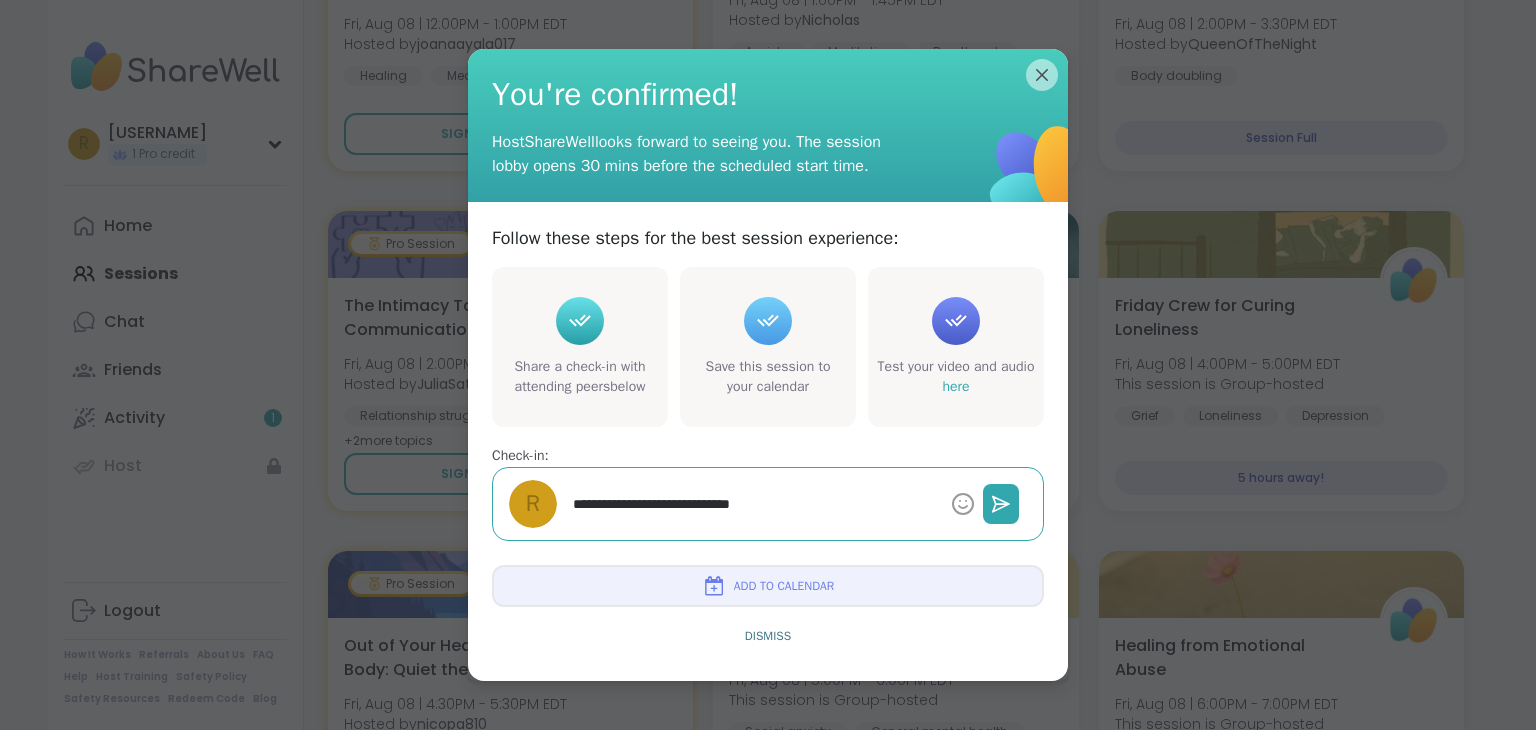 type on "*" 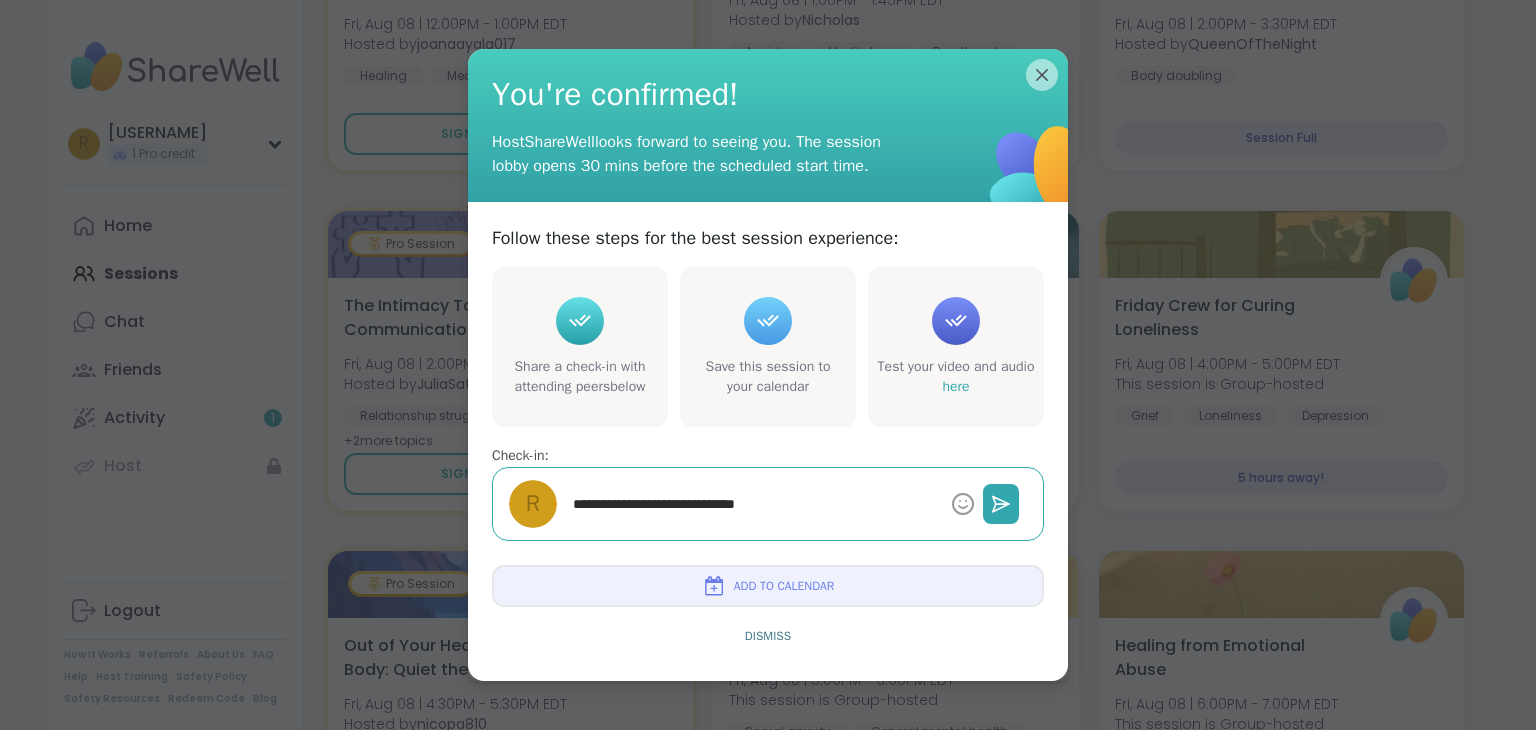 type on "*" 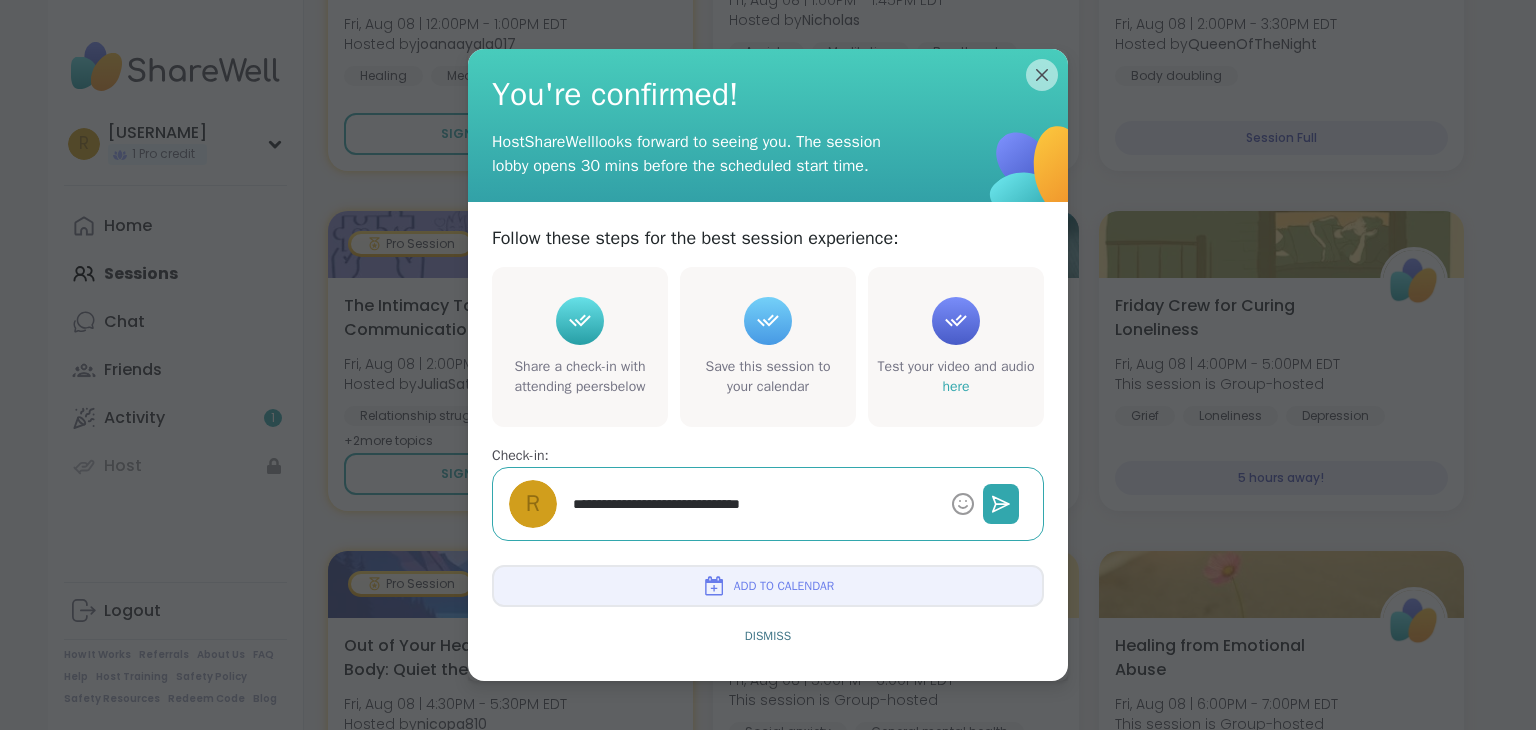 type on "*" 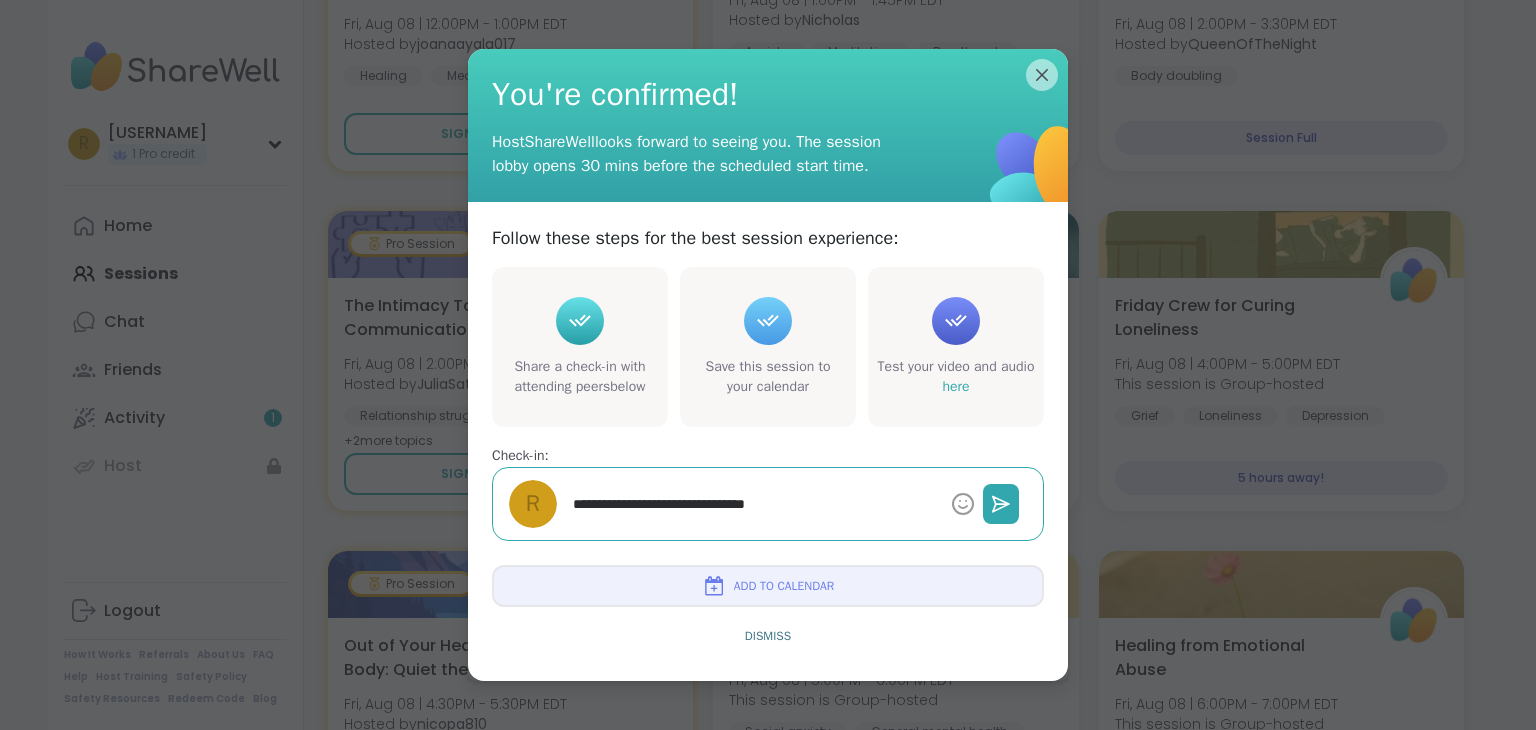 type on "*" 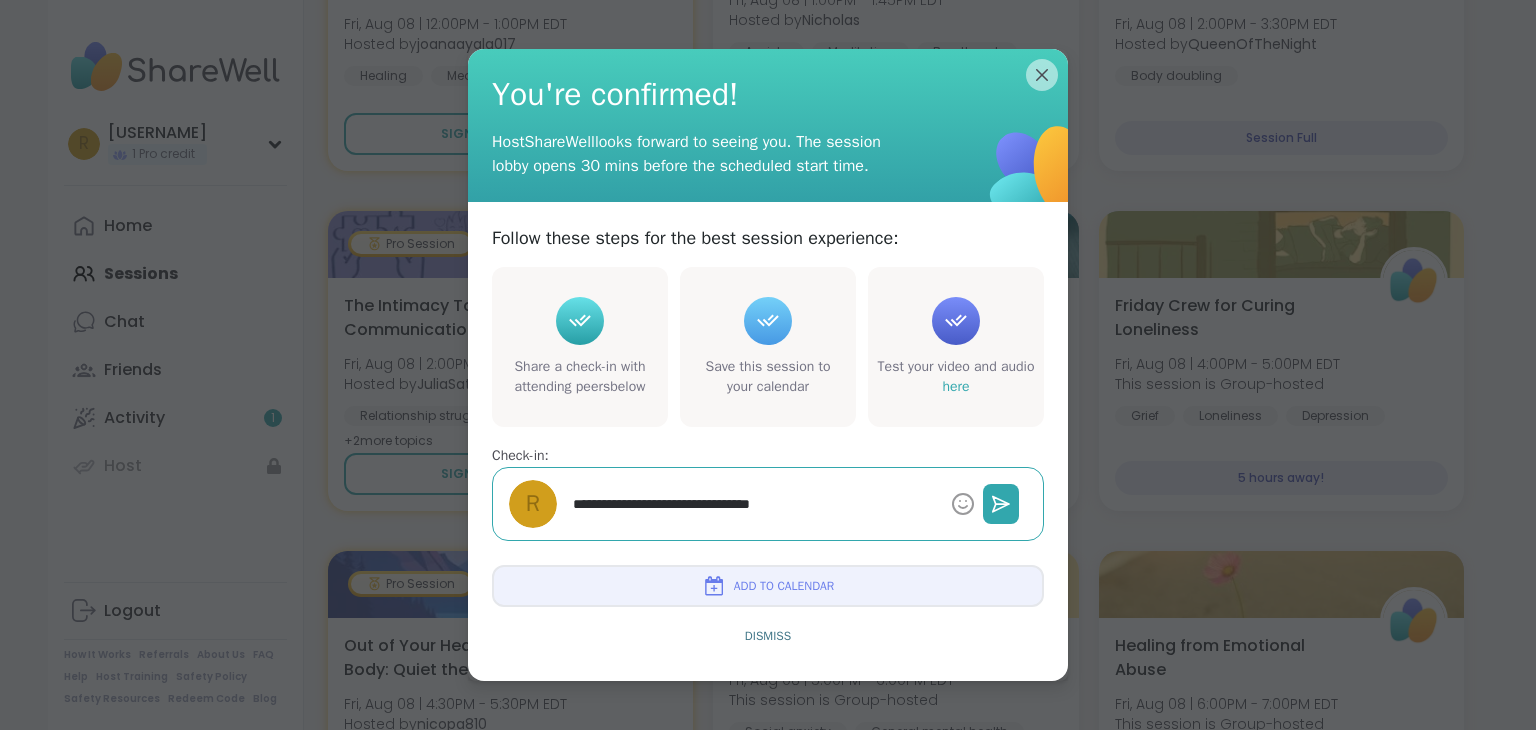 type on "*" 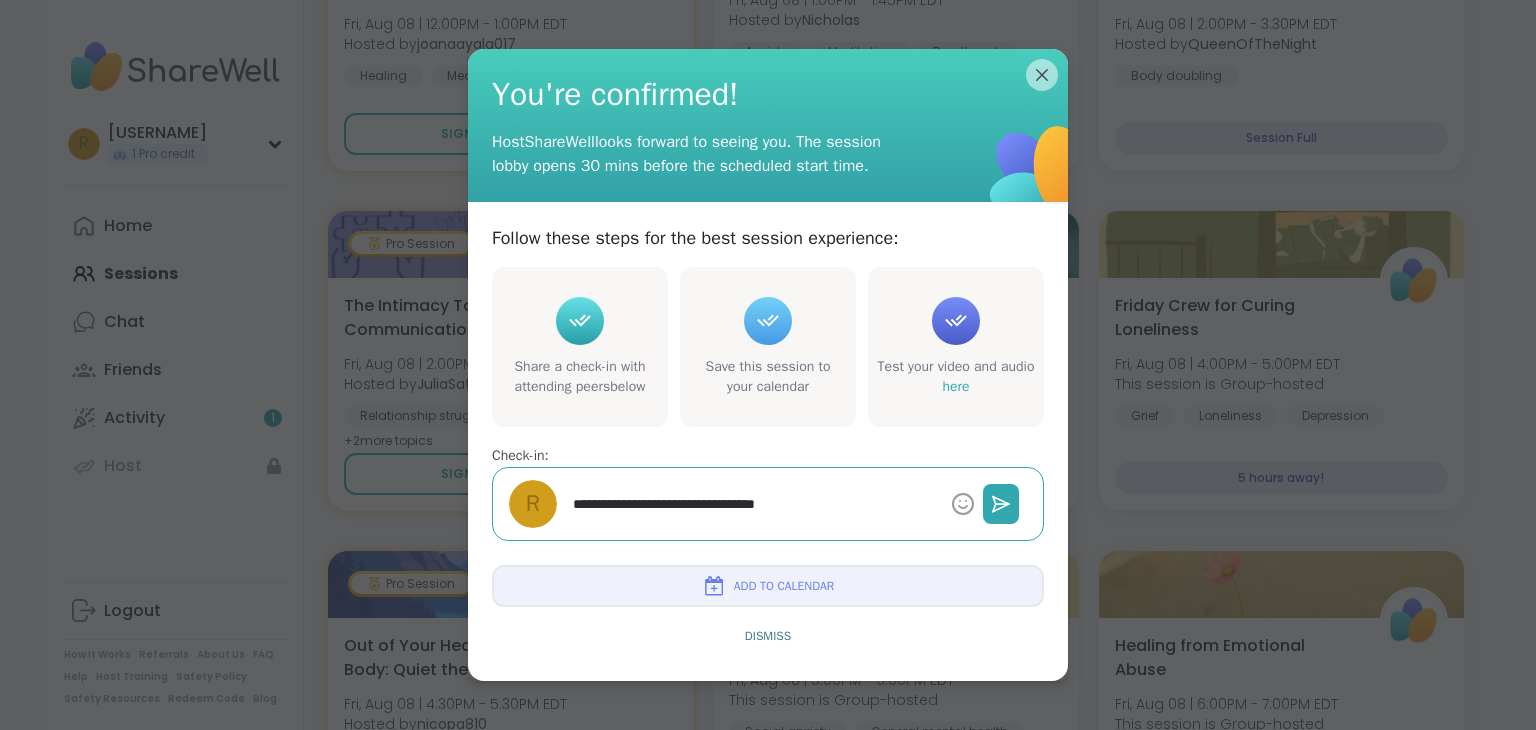 type on "**********" 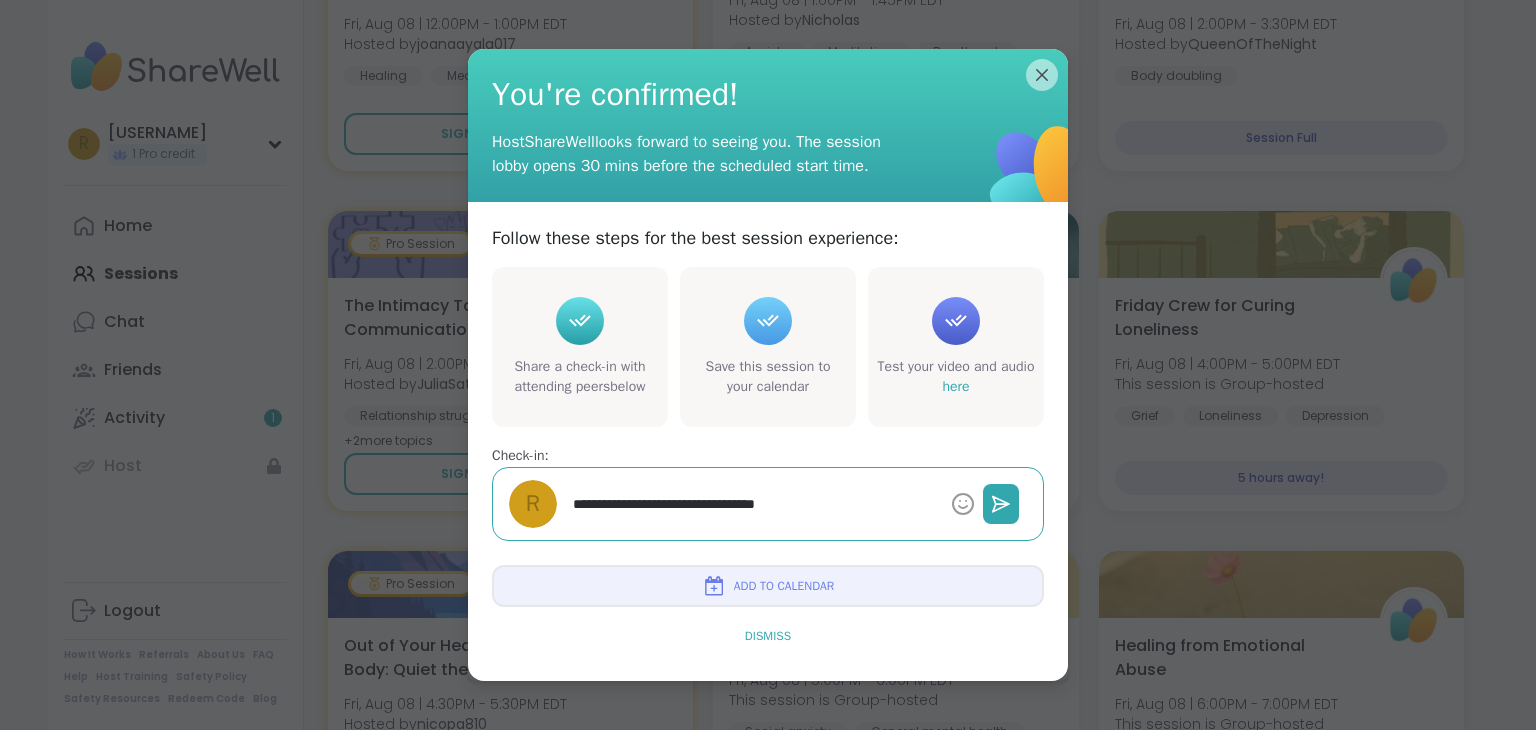 type on "*" 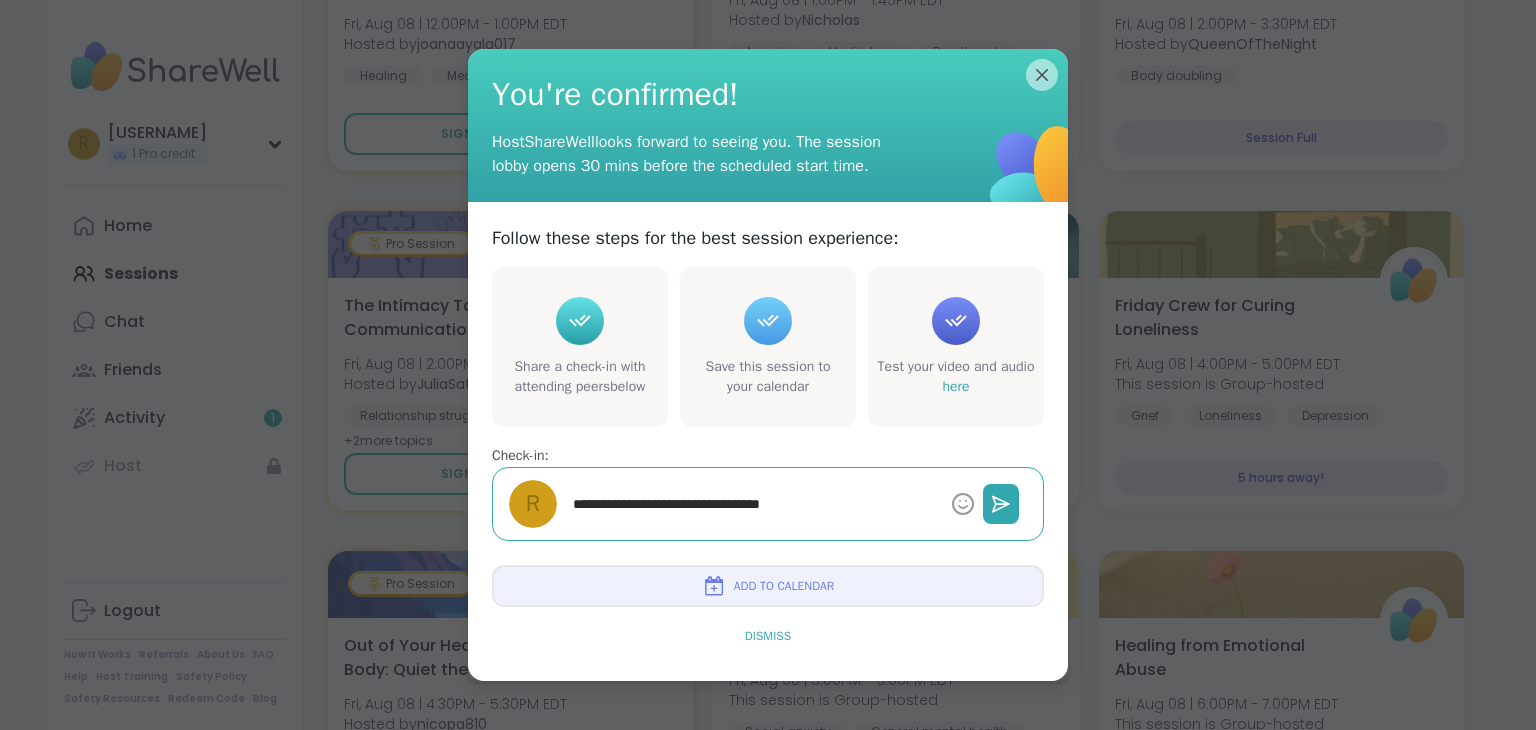 type on "*" 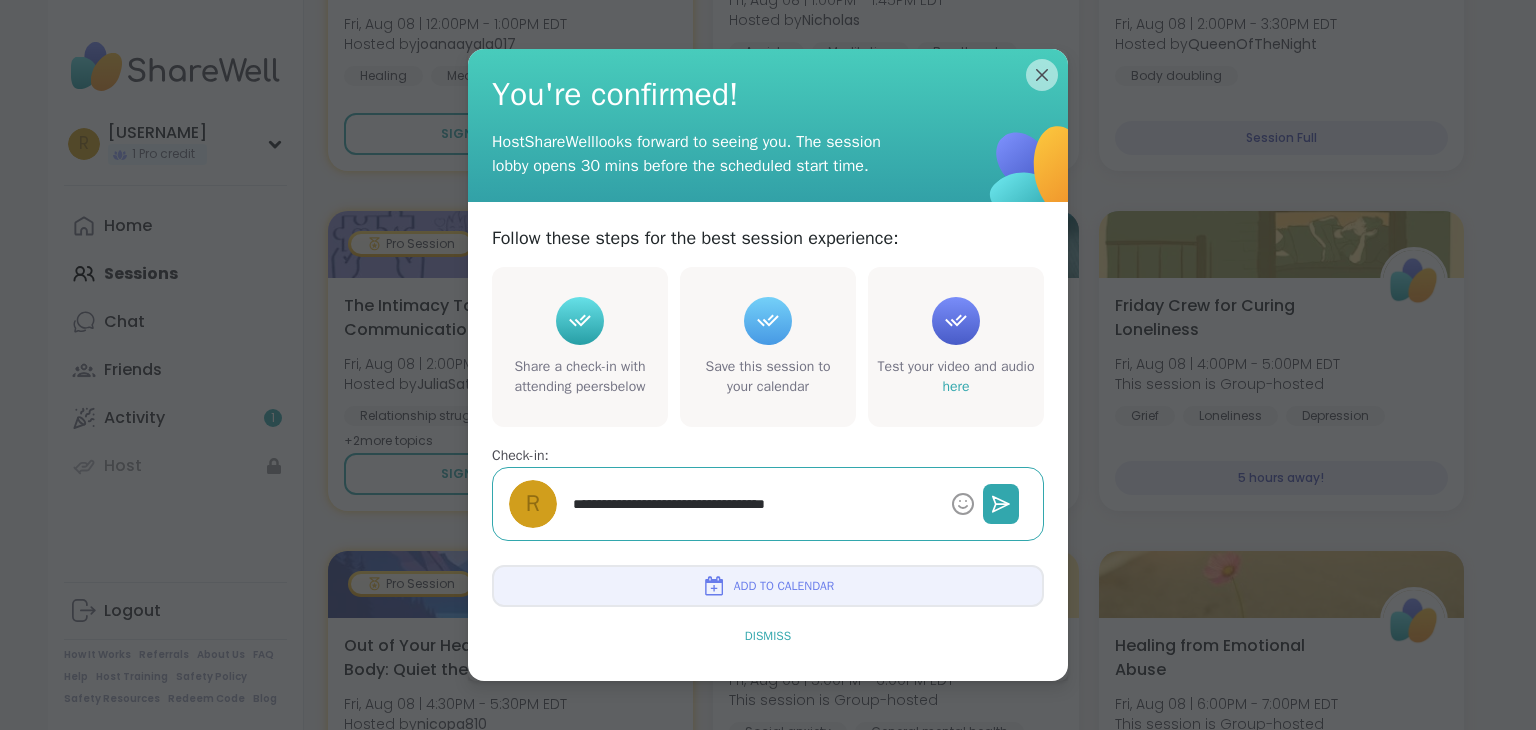 type on "*" 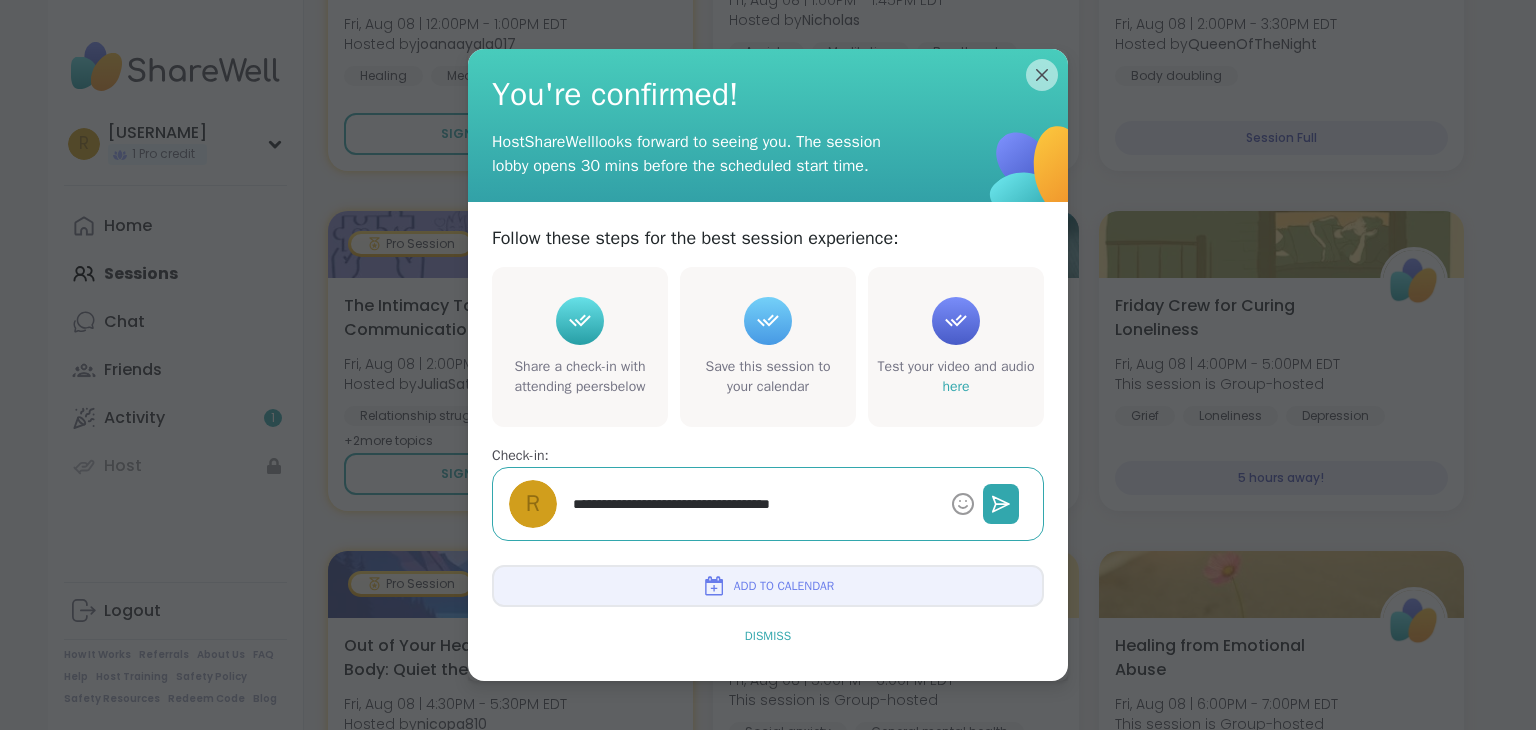 type on "*" 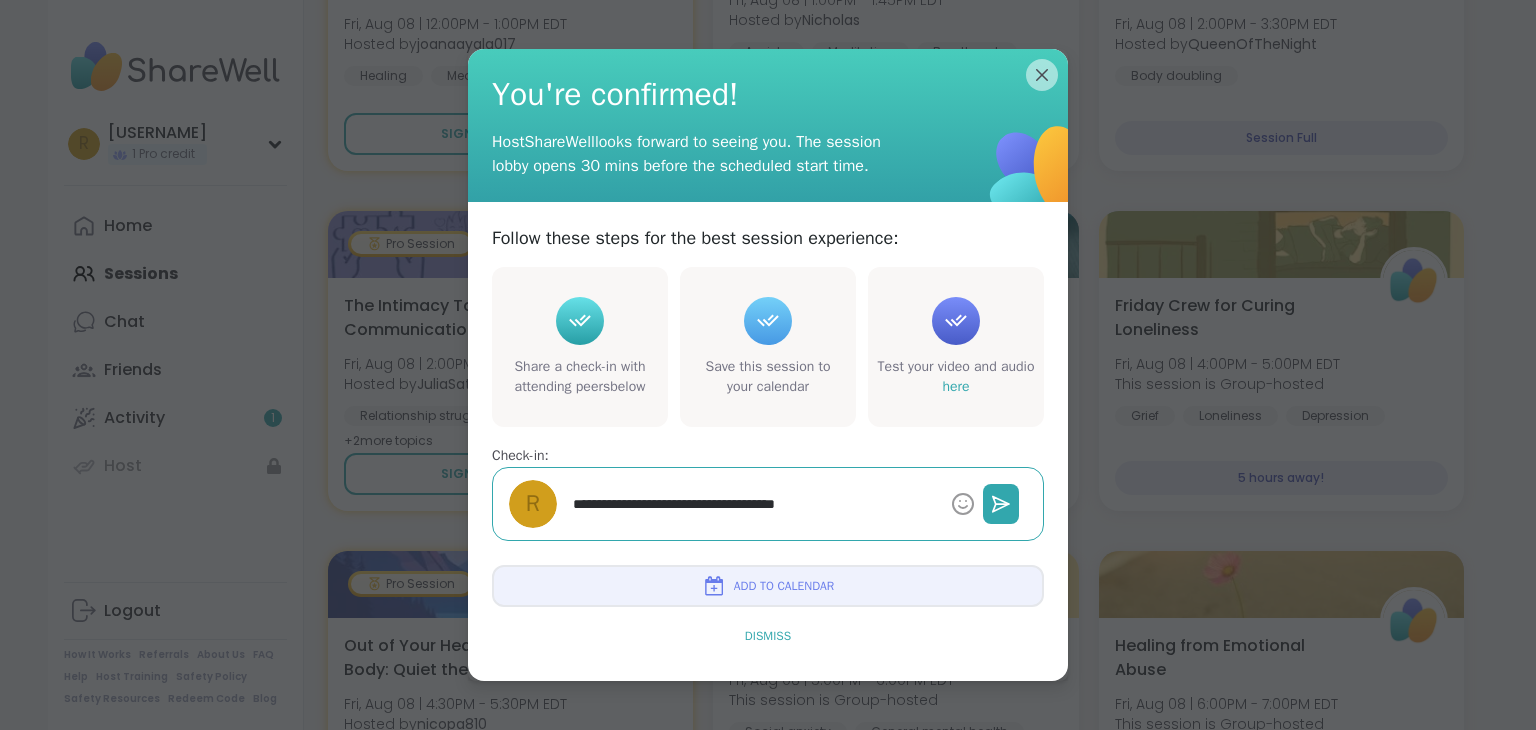 type on "*" 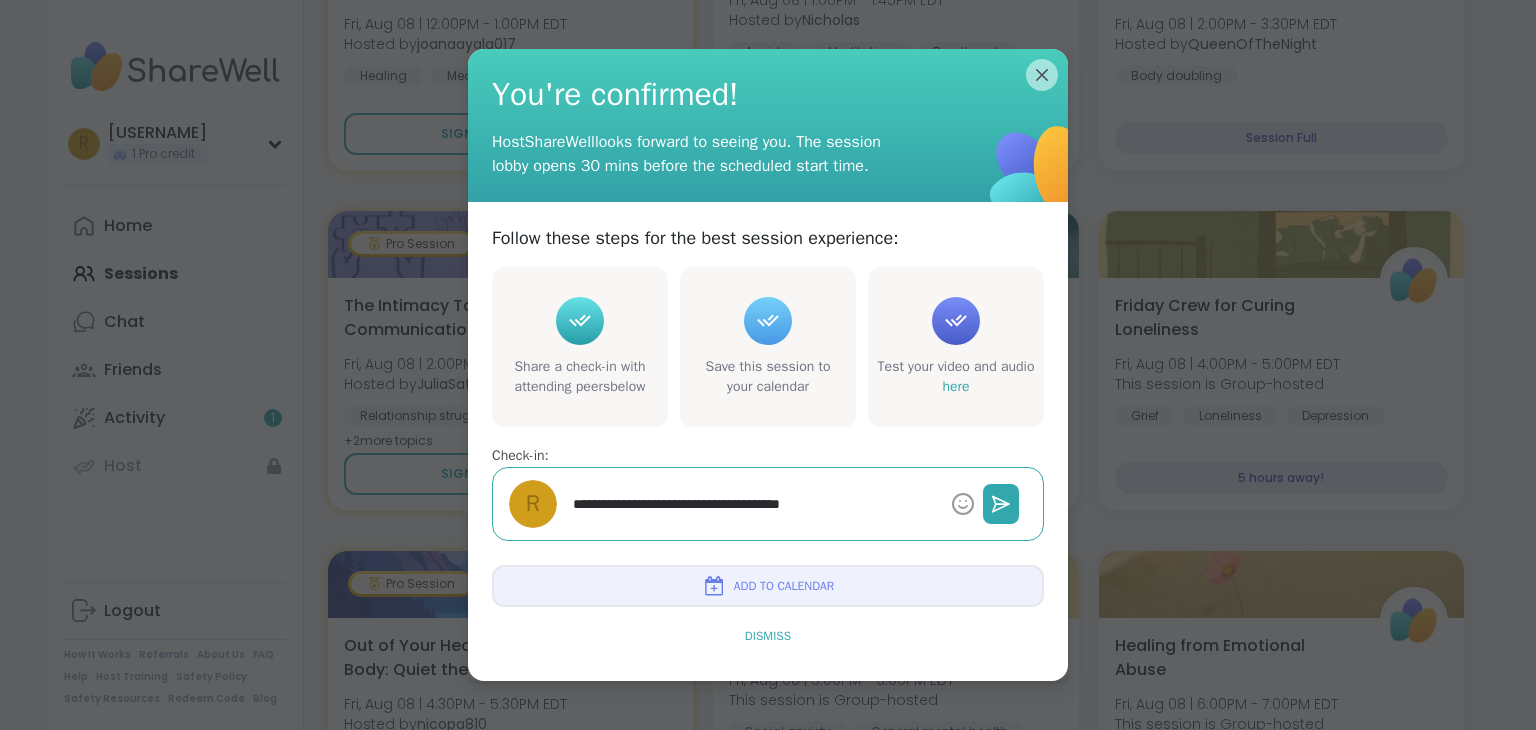 type on "*" 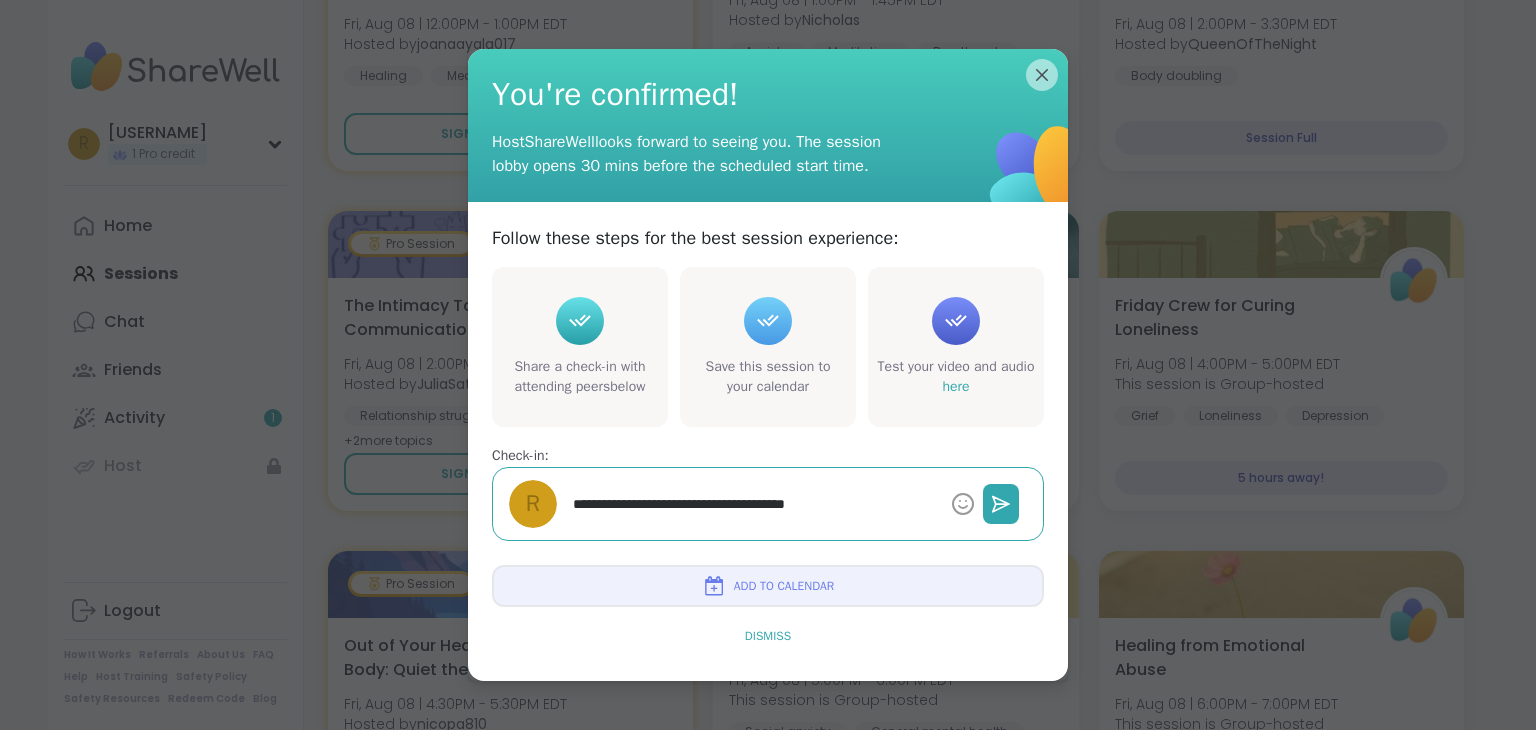 type on "*" 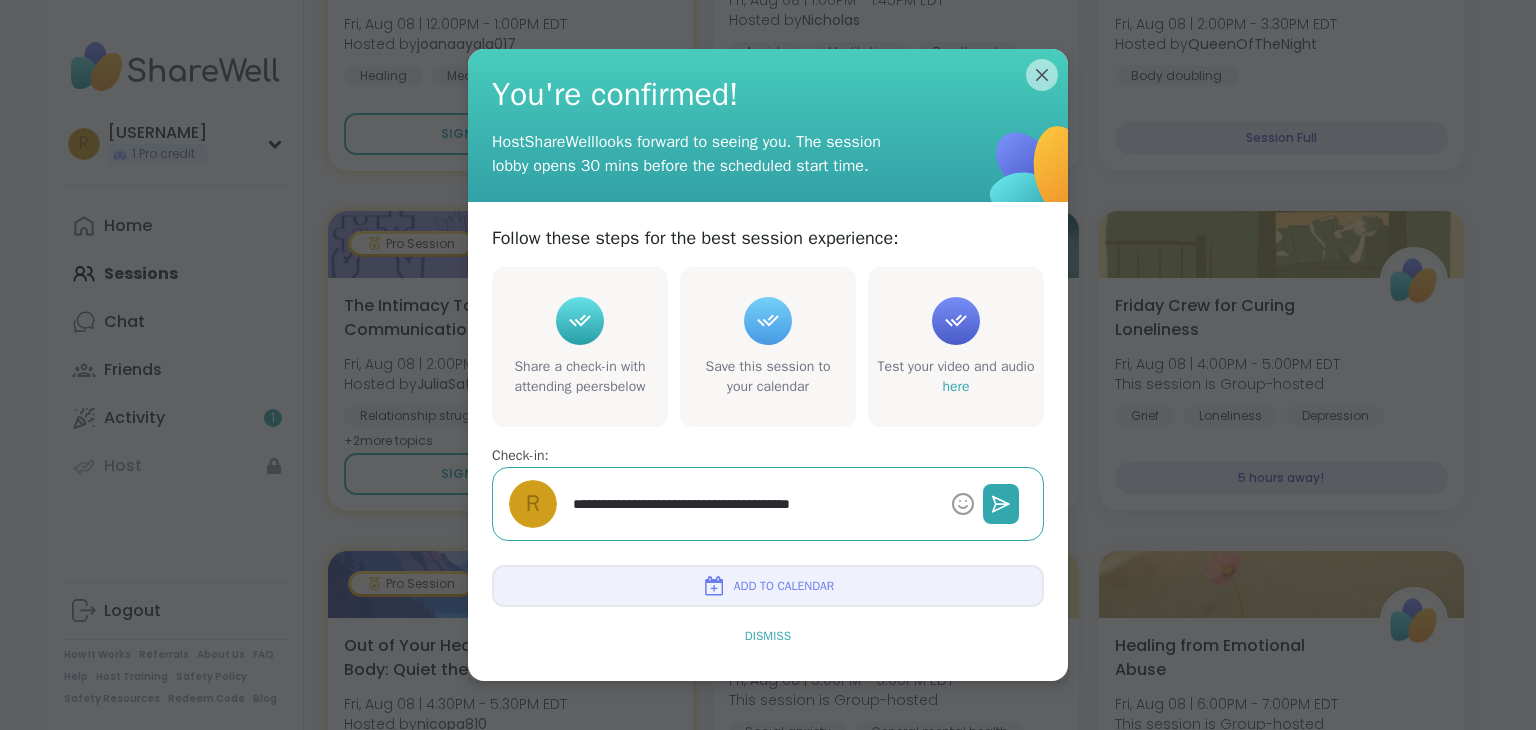 type on "*" 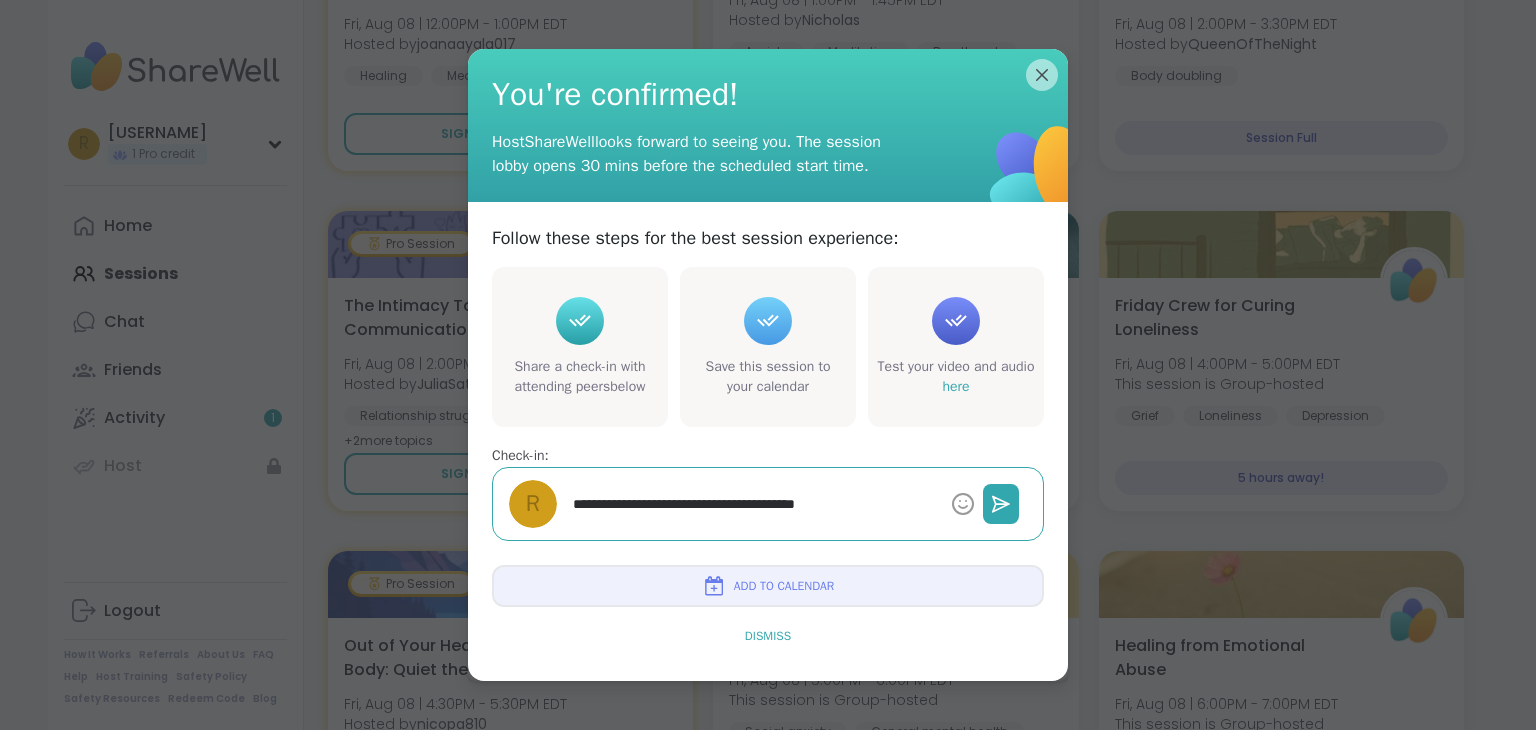 type on "*" 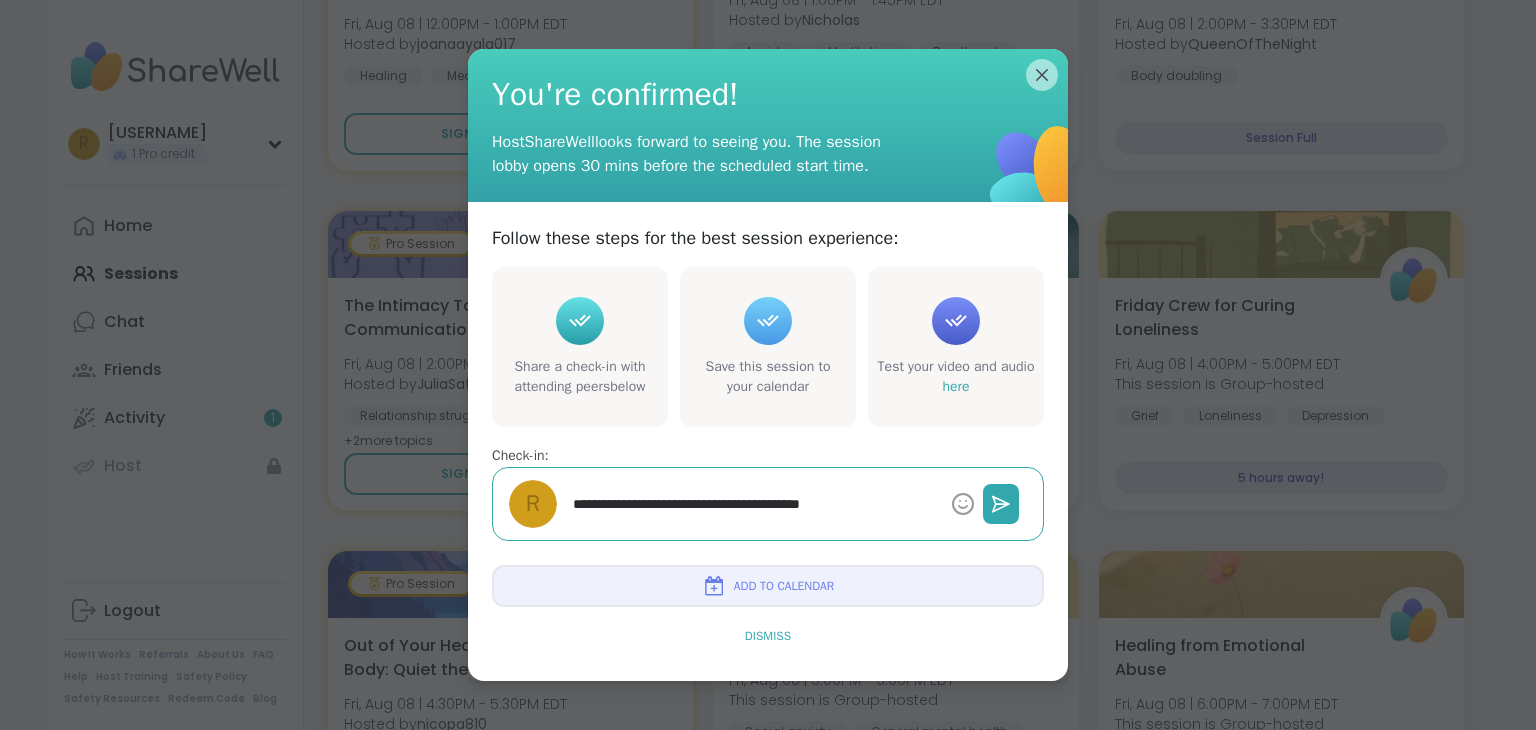 type on "*" 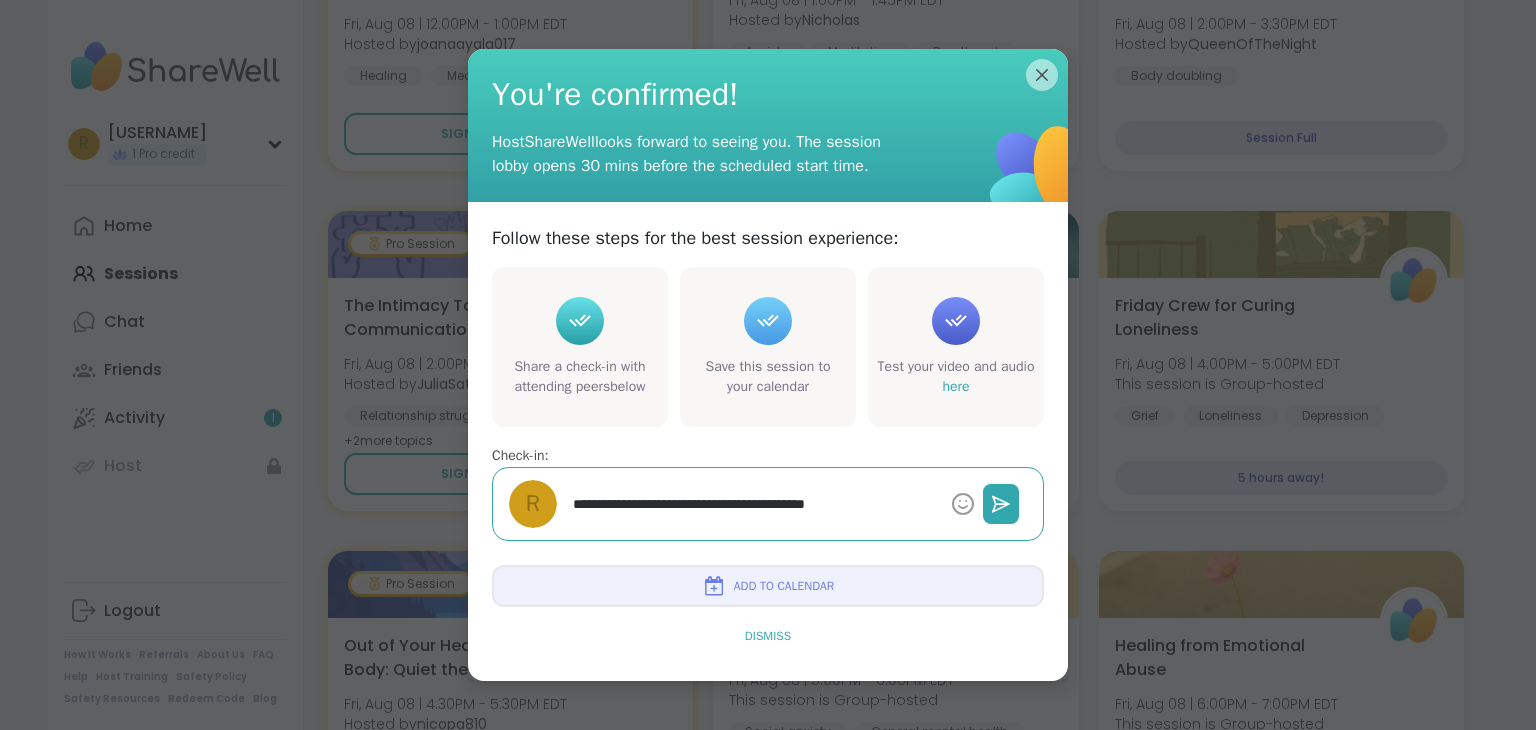 type on "*" 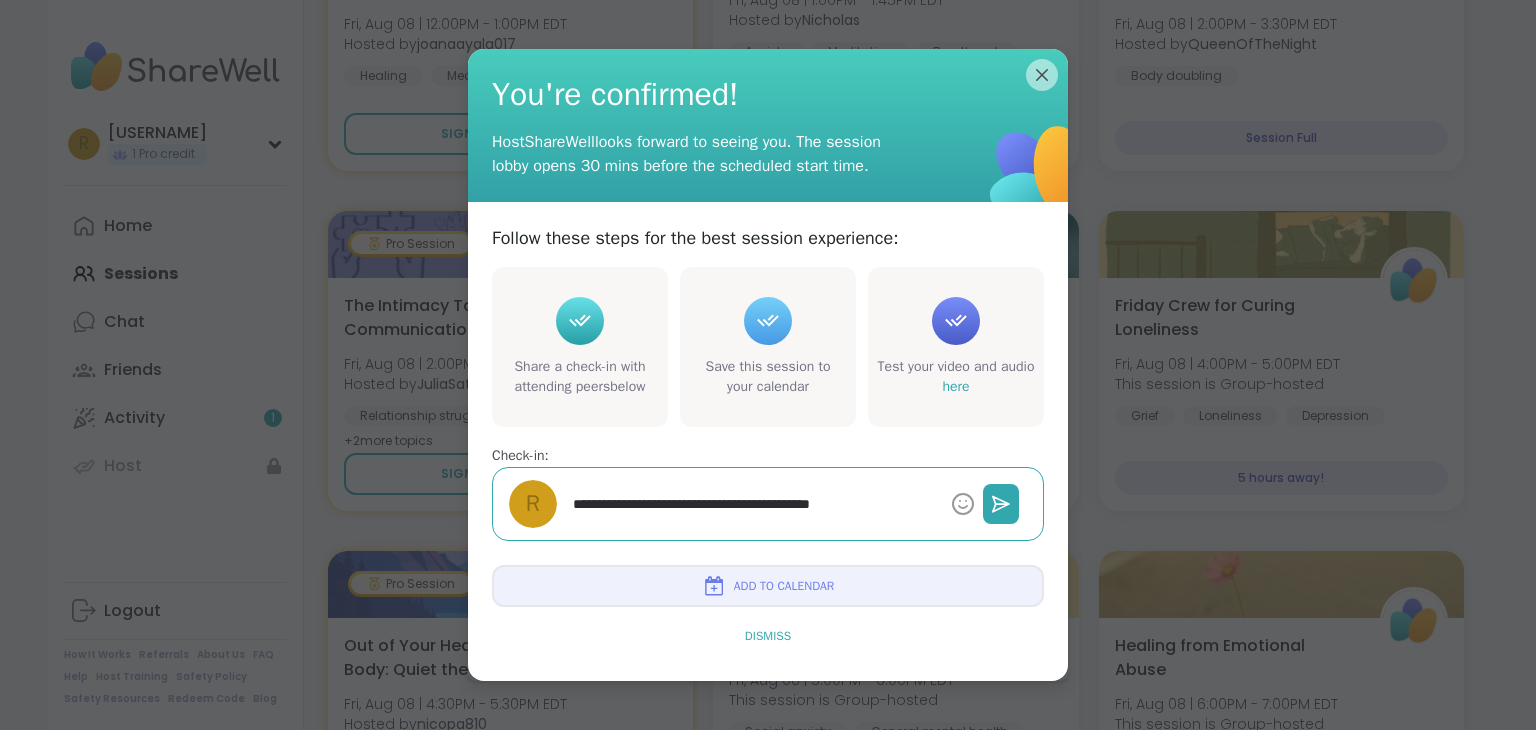 type on "*" 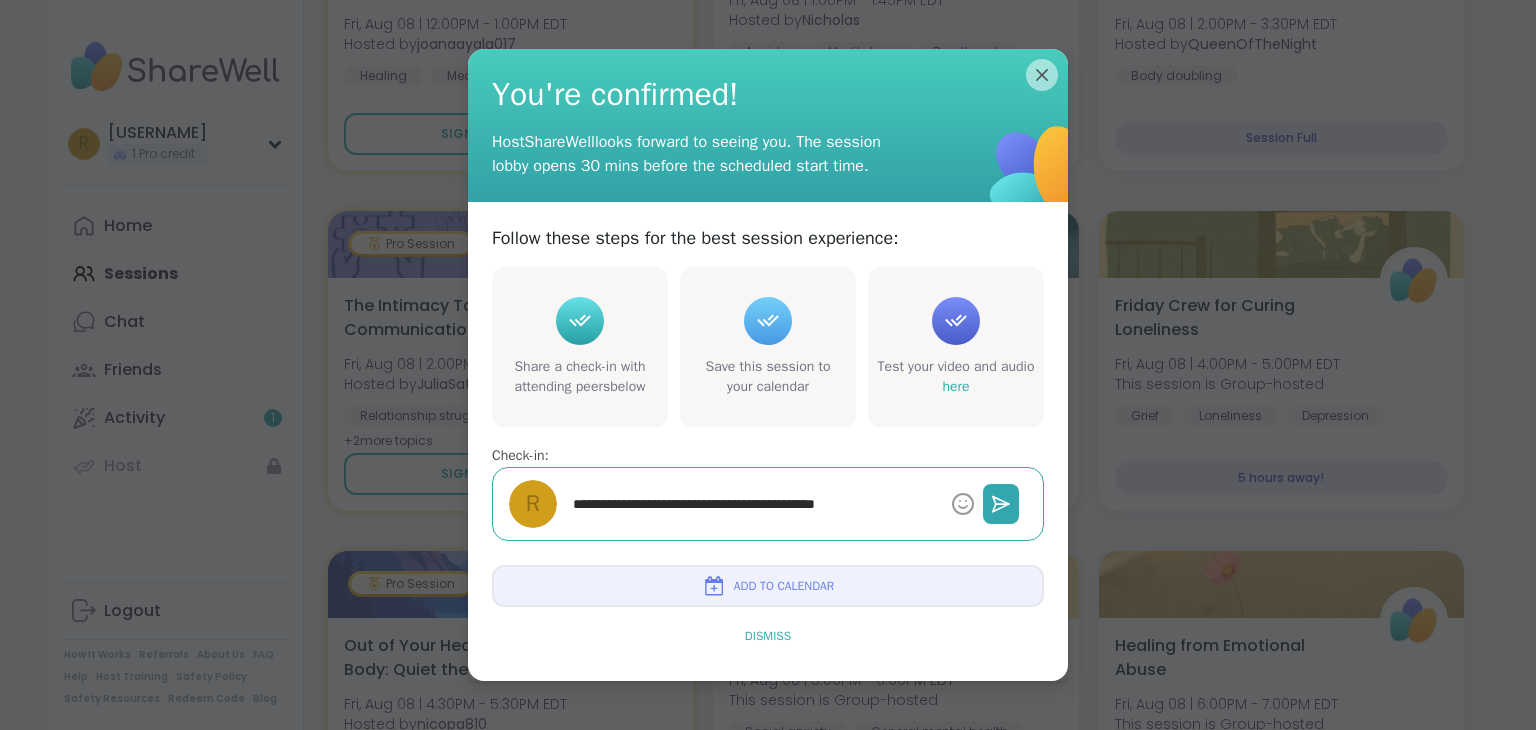 type on "*" 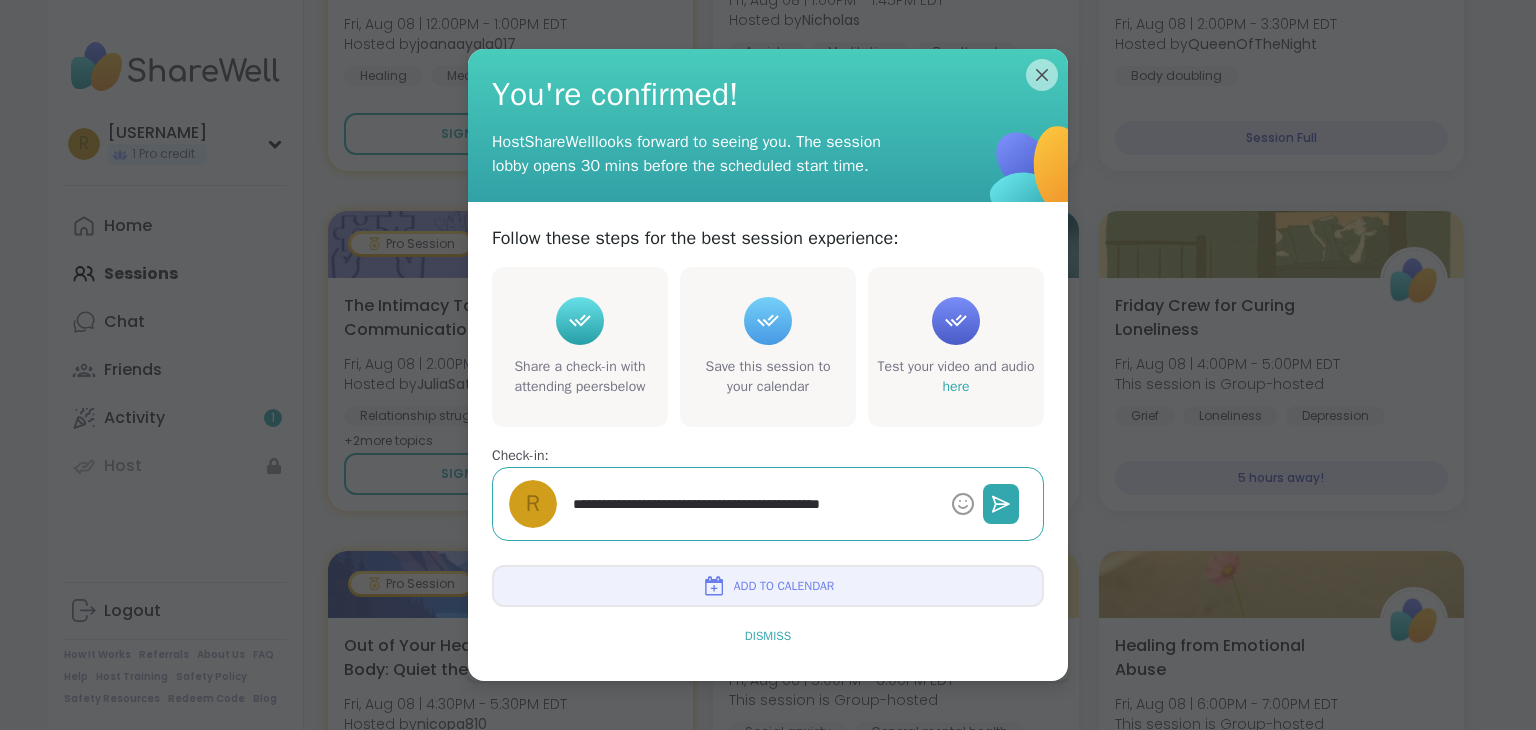 type on "*" 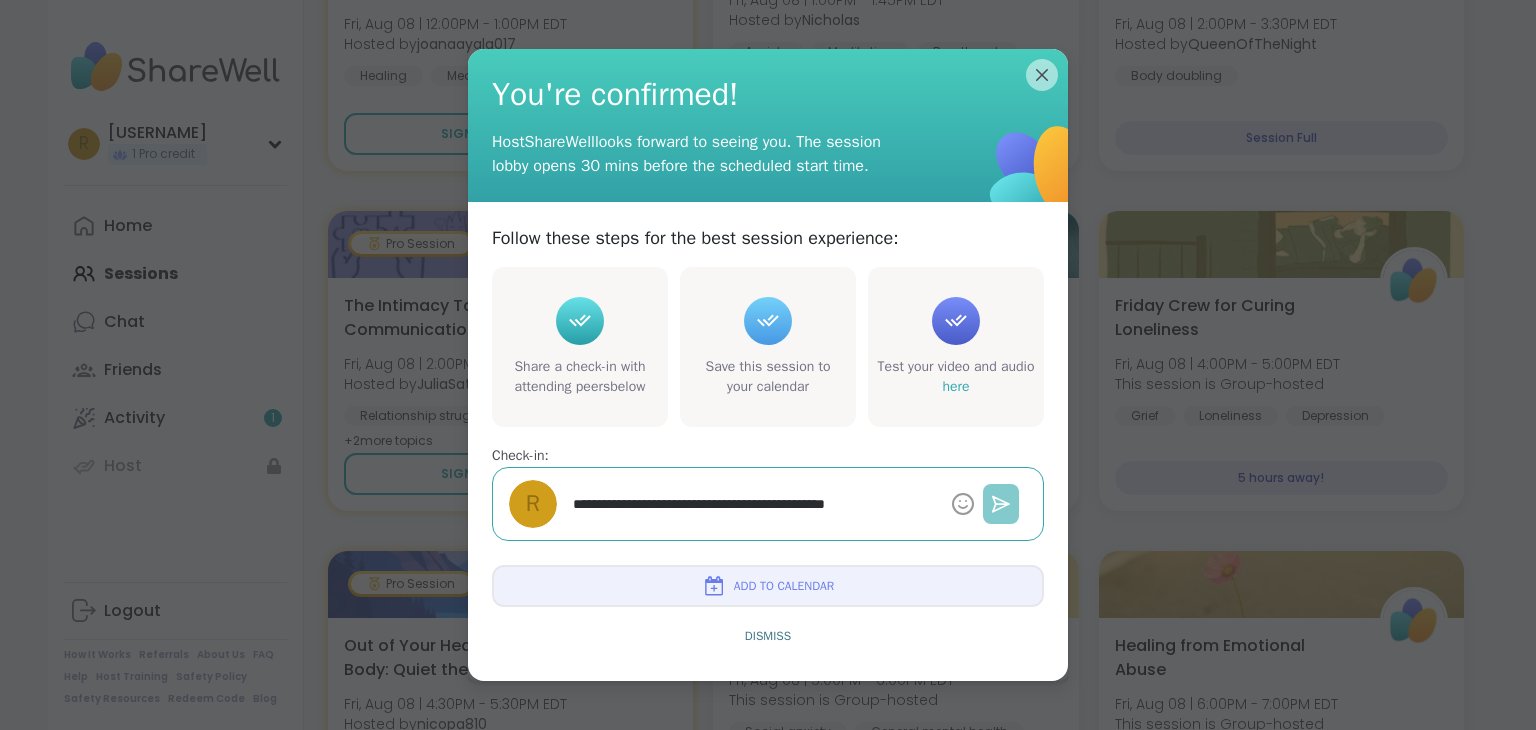 type on "**********" 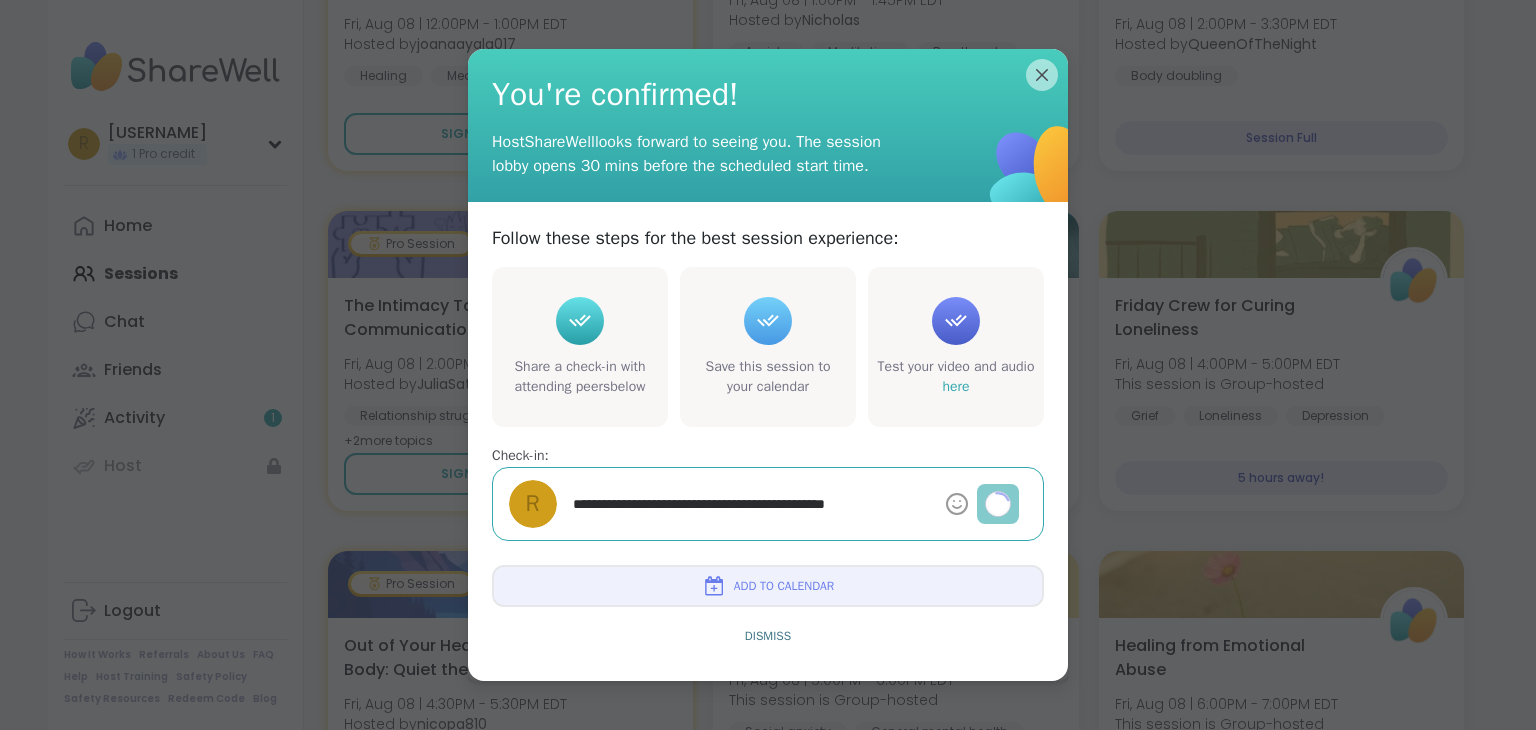 type on "*" 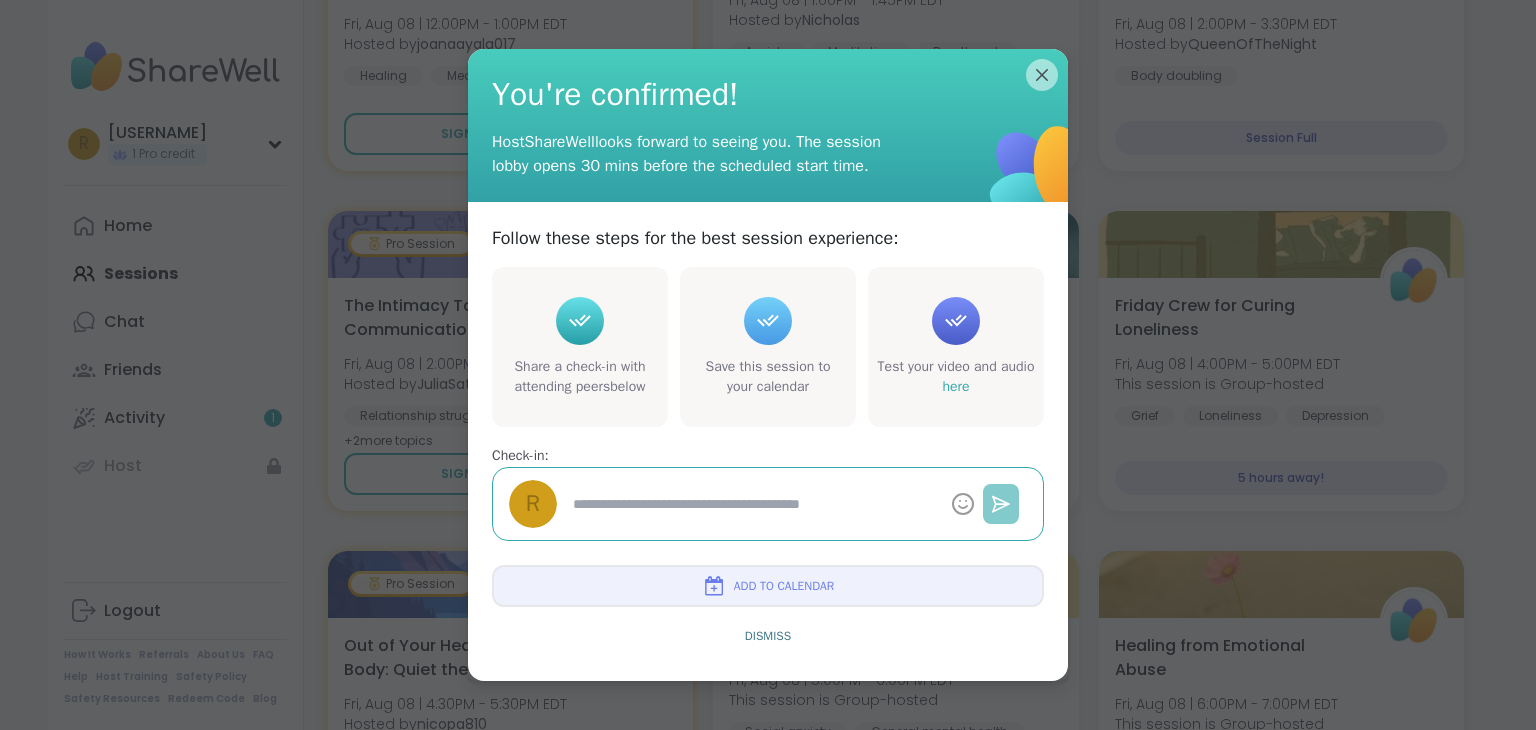 click 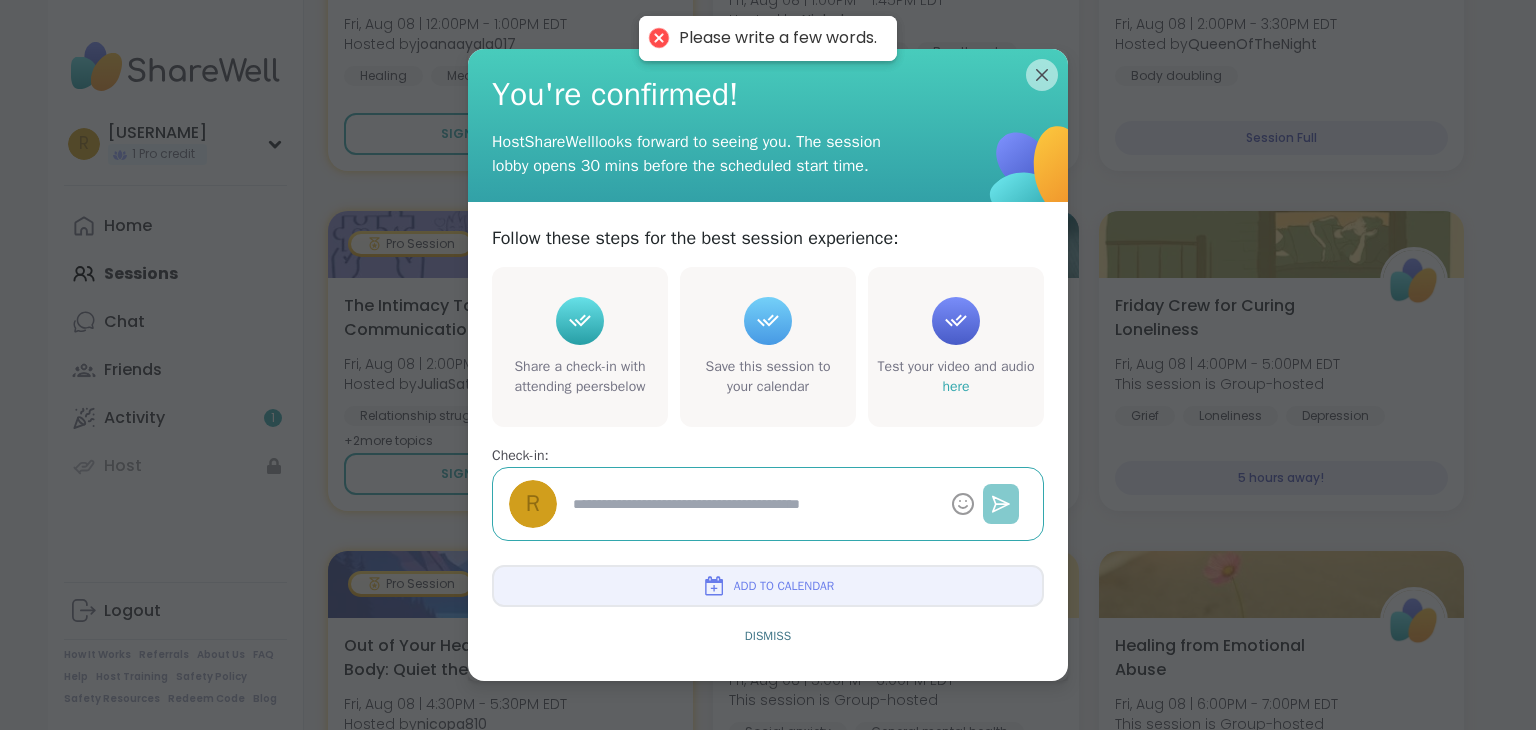 click 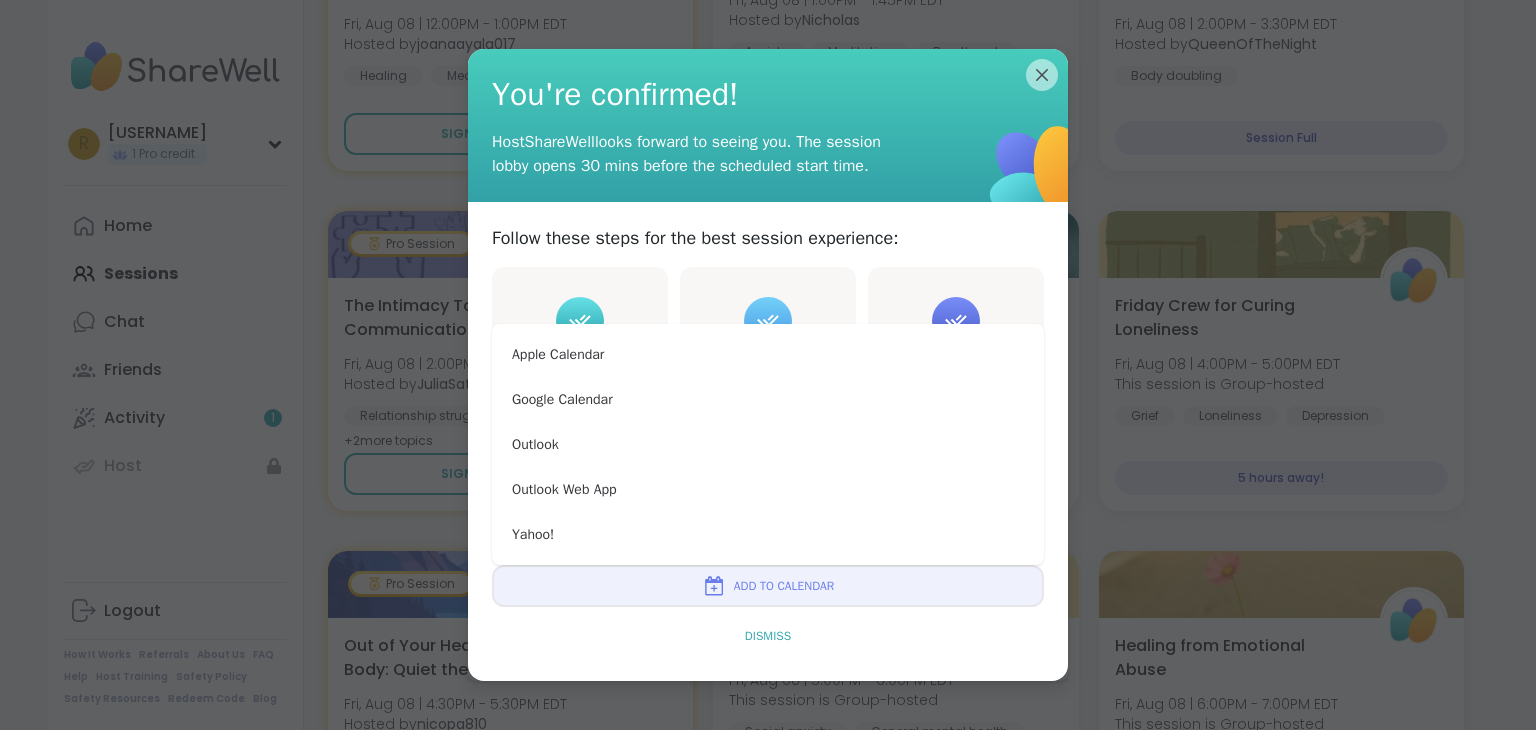 click on "Dismiss" at bounding box center [768, 636] 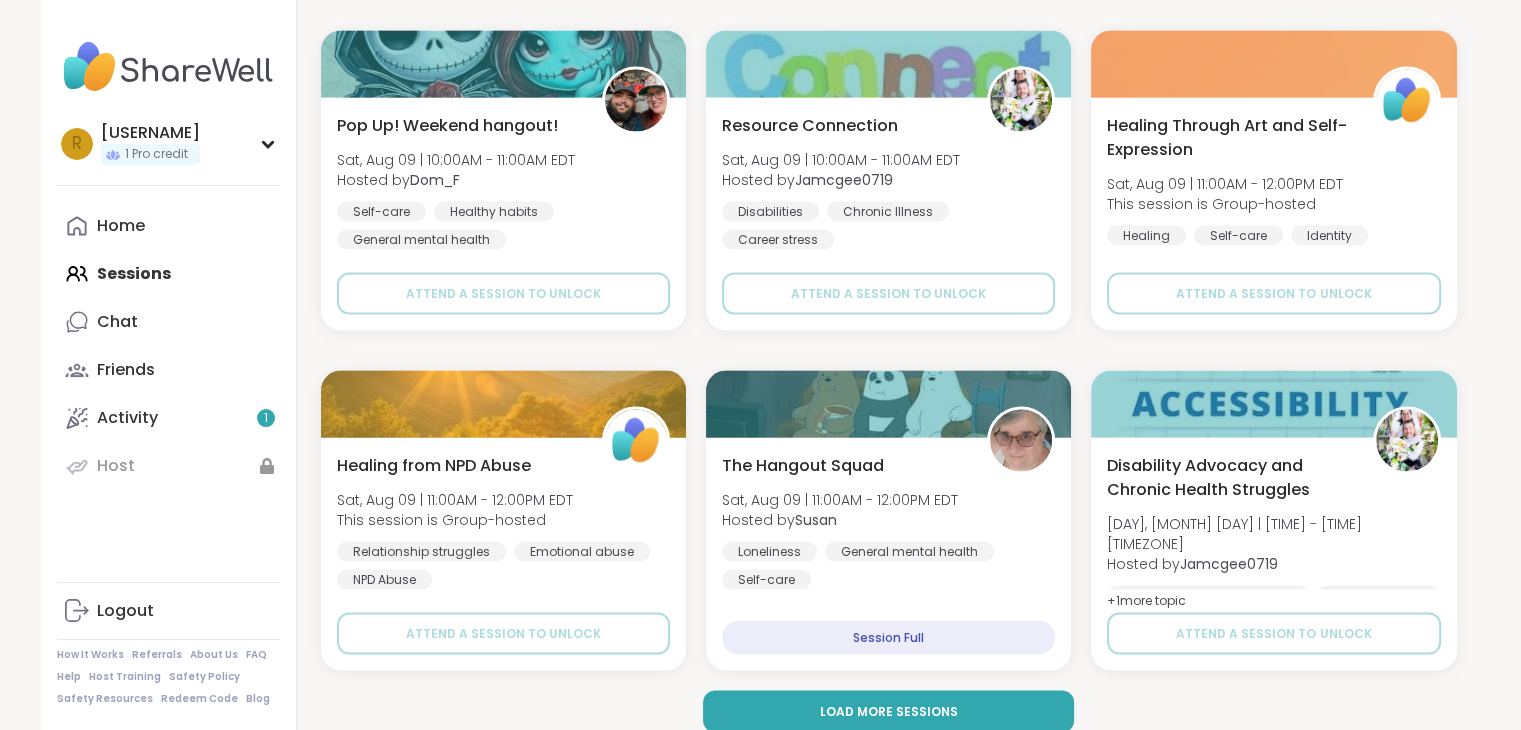 scroll, scrollTop: 3805, scrollLeft: 0, axis: vertical 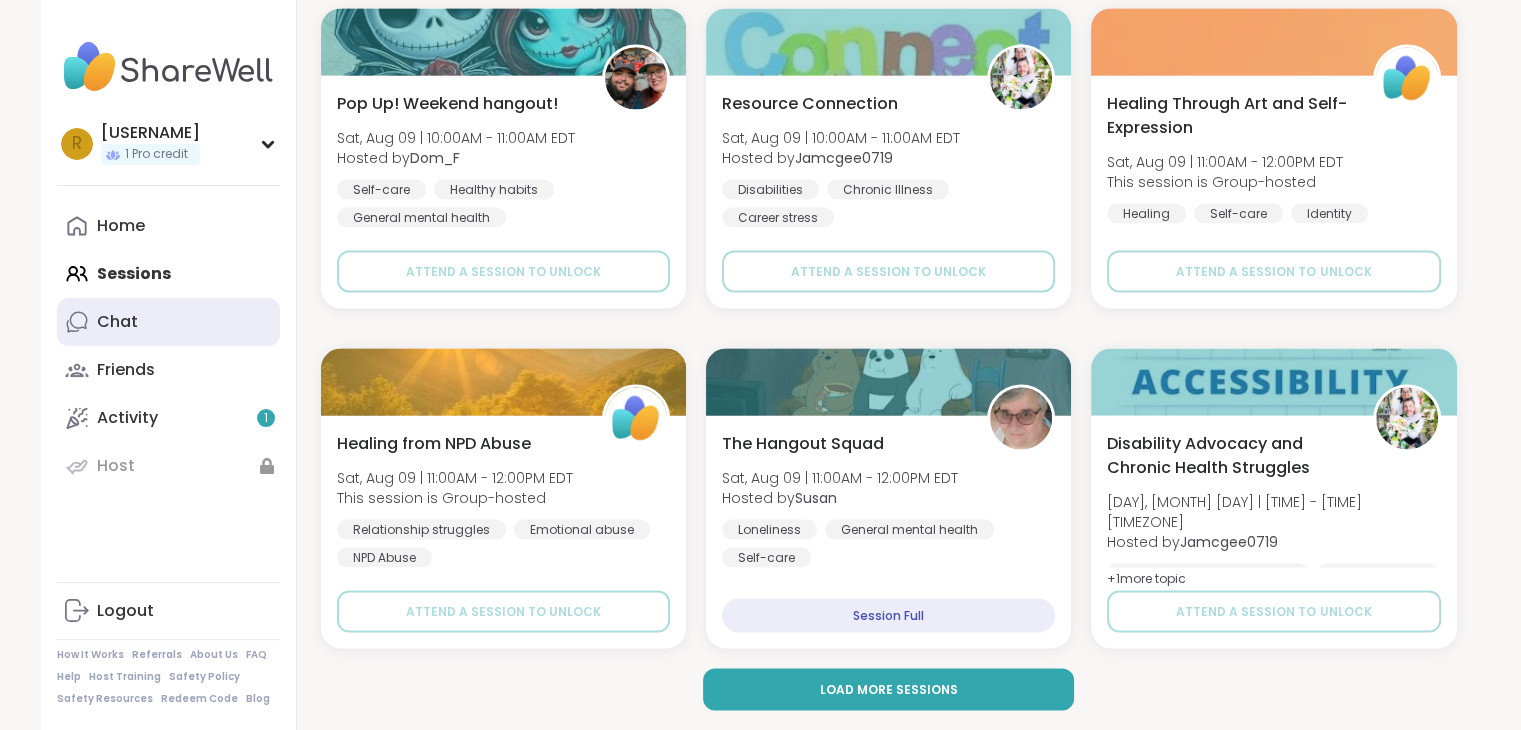 click on "Chat" at bounding box center (168, 322) 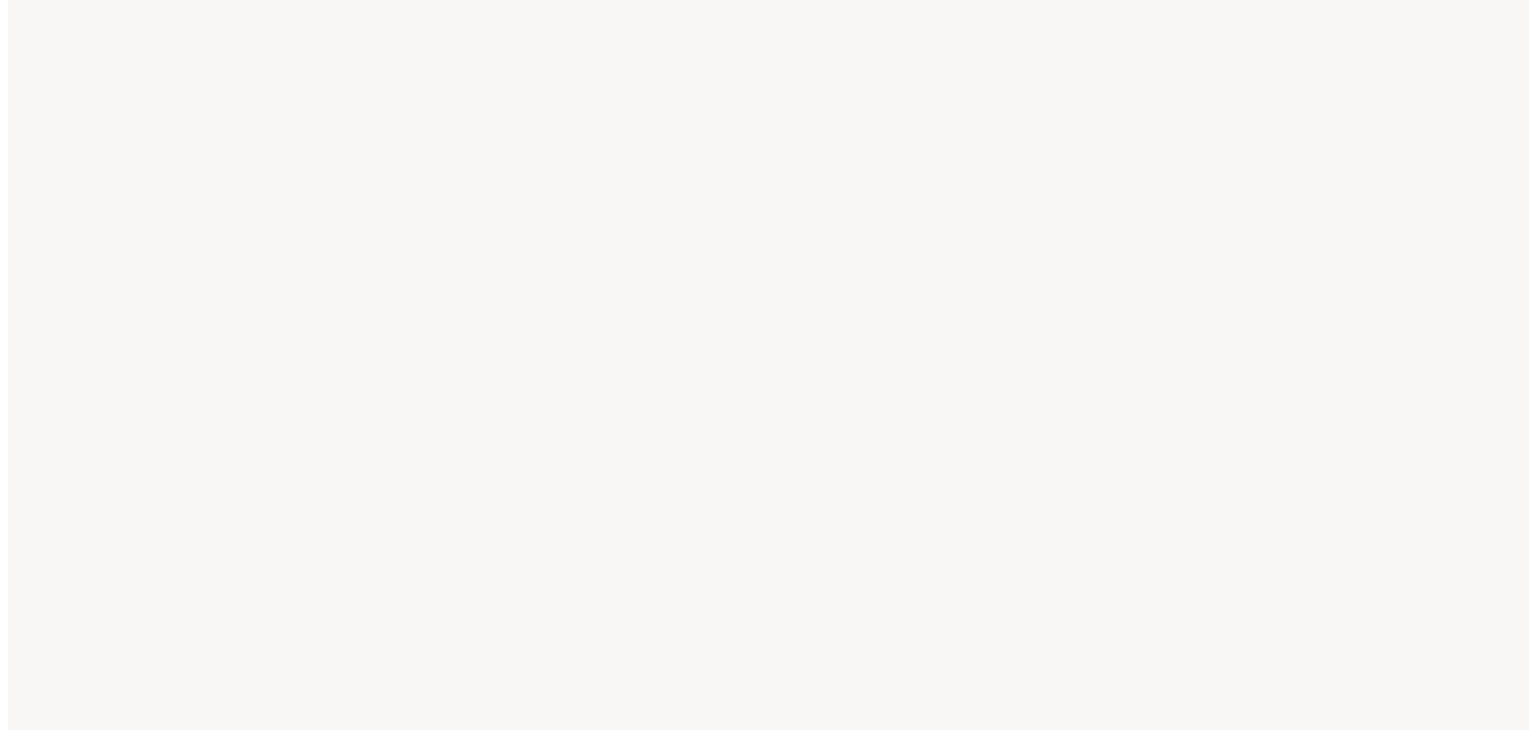 scroll, scrollTop: 0, scrollLeft: 0, axis: both 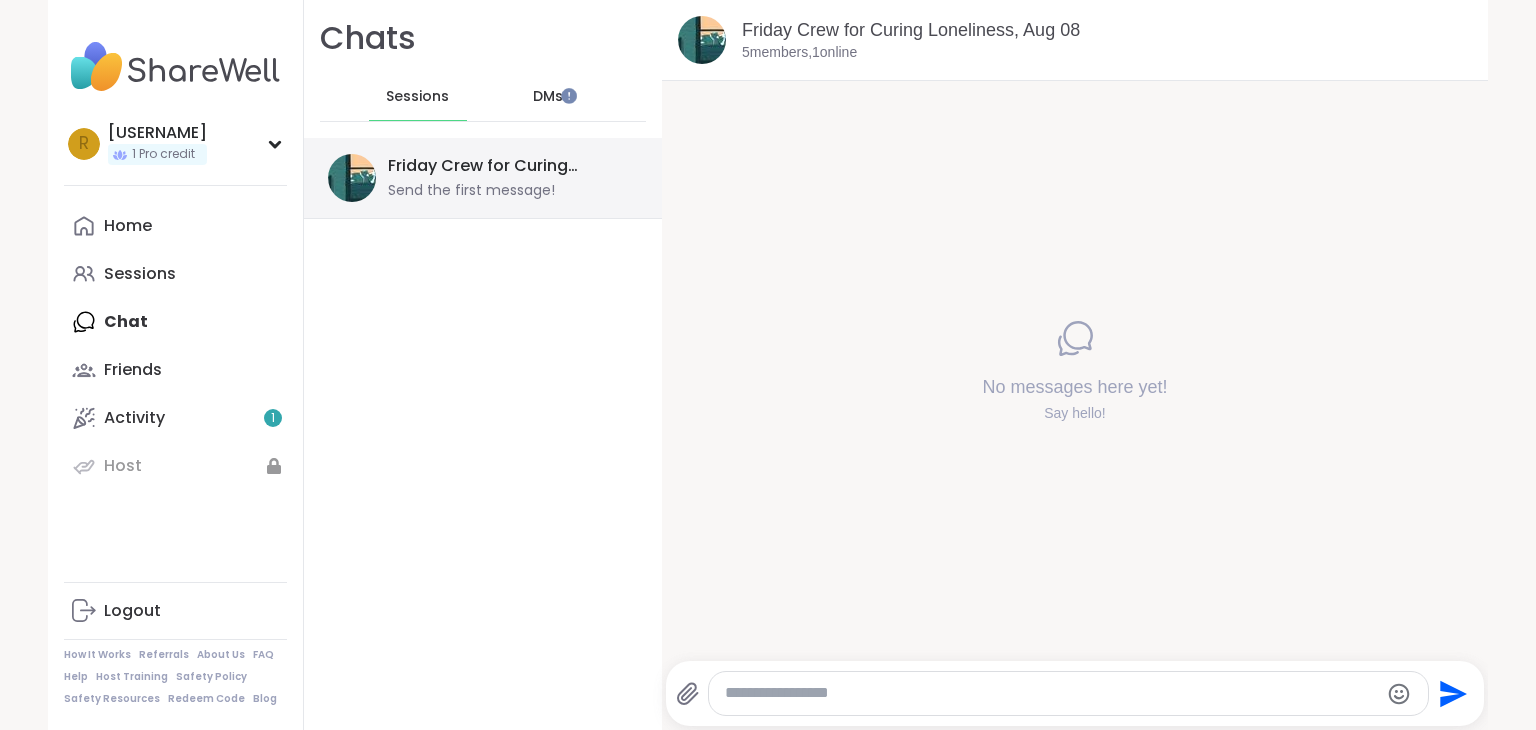 click on "Friday Crew for Curing Loneliness, Aug 08" at bounding box center (507, 166) 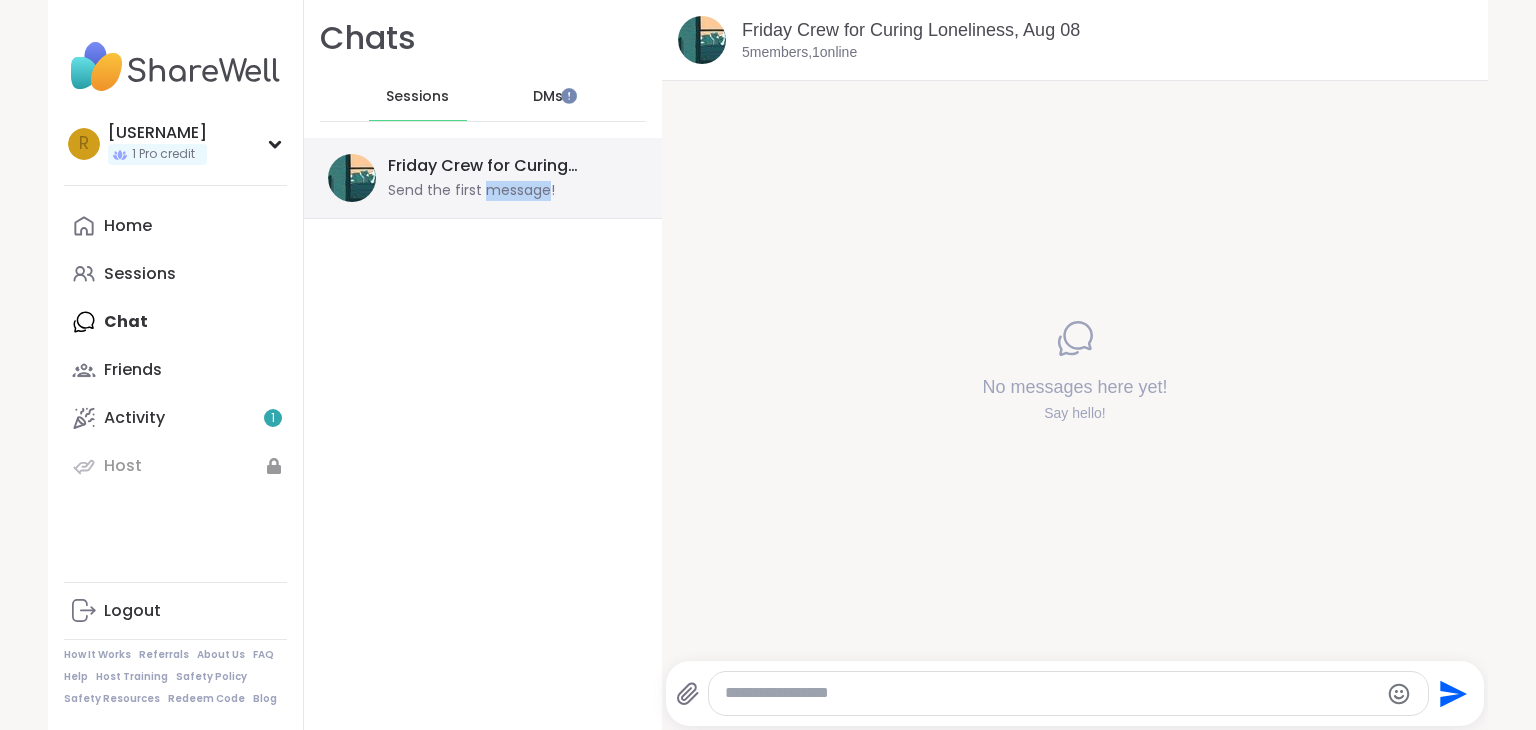 click on "Send the first message!" at bounding box center (471, 191) 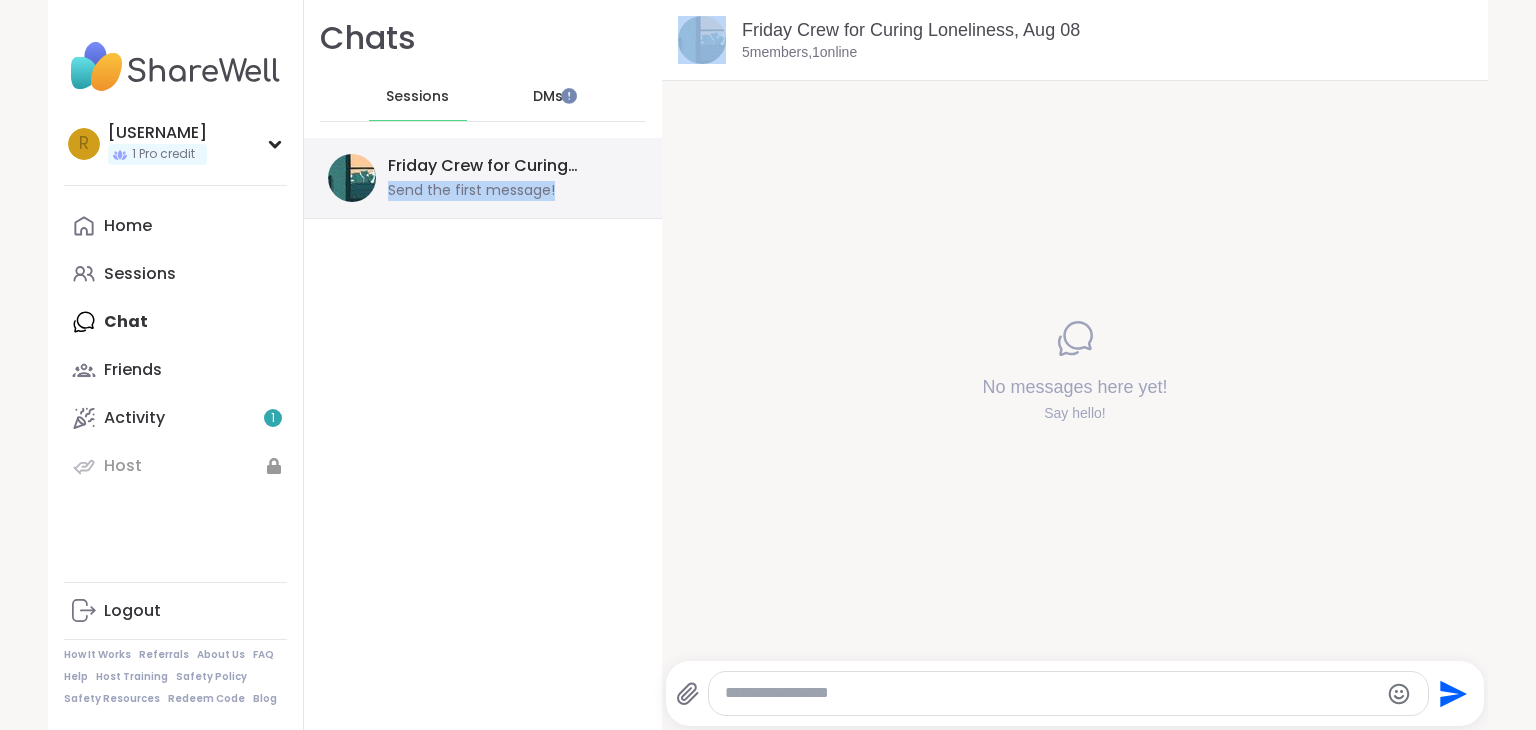 click on "Send the first message!" at bounding box center [471, 191] 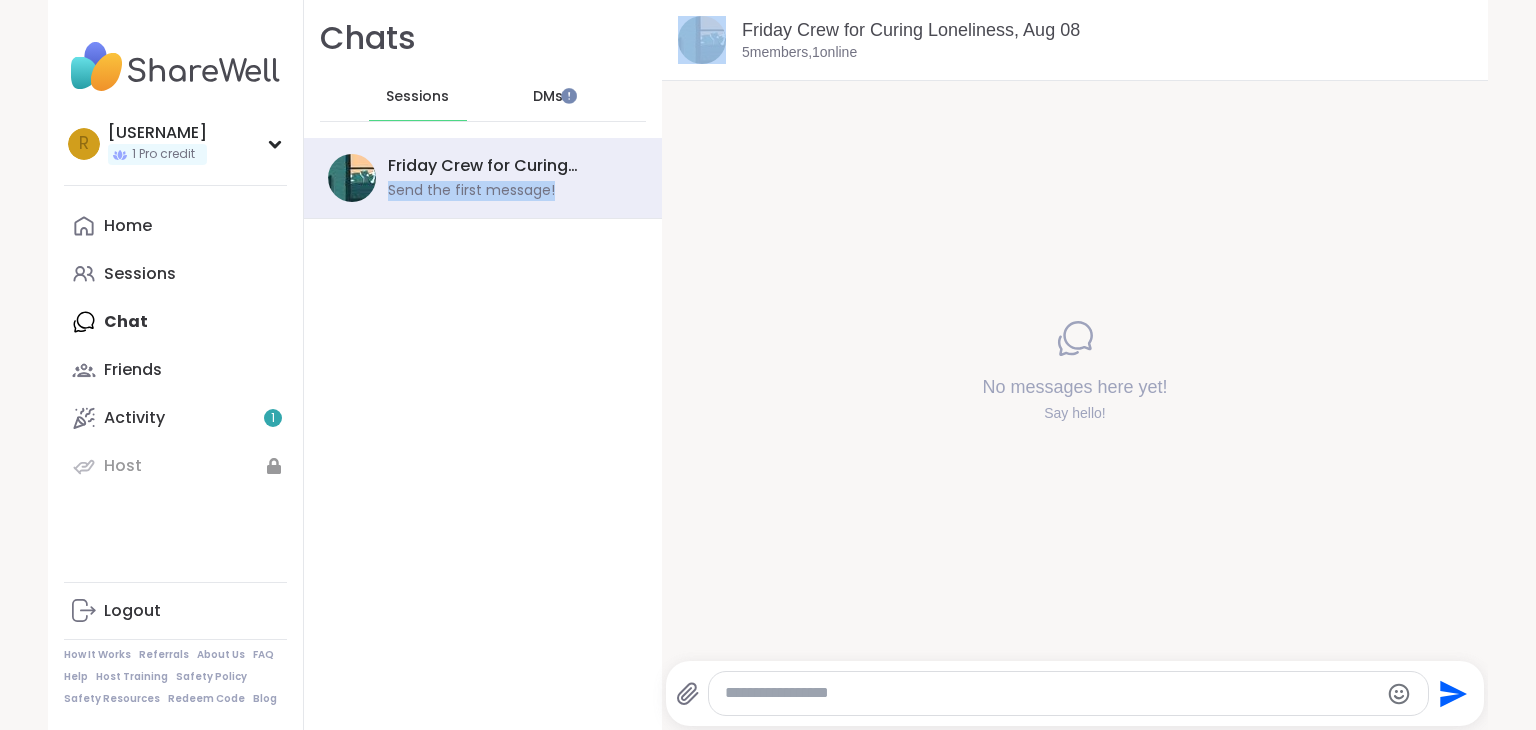 click on "Chats Sessions DMs Friday Crew for Curing Loneliness, Aug 08 Send the first message!" at bounding box center (483, 365) 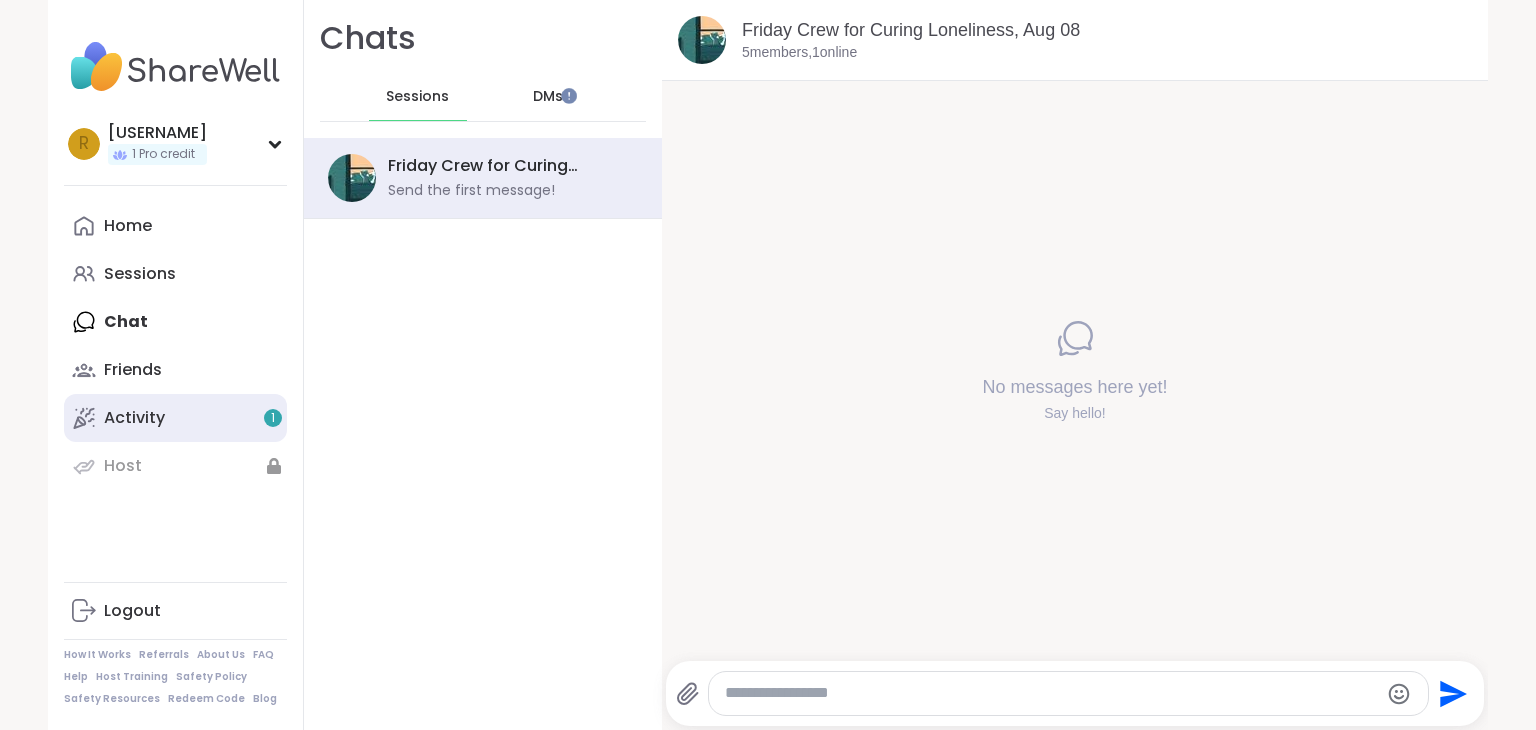 click on "Activity 1" at bounding box center (134, 418) 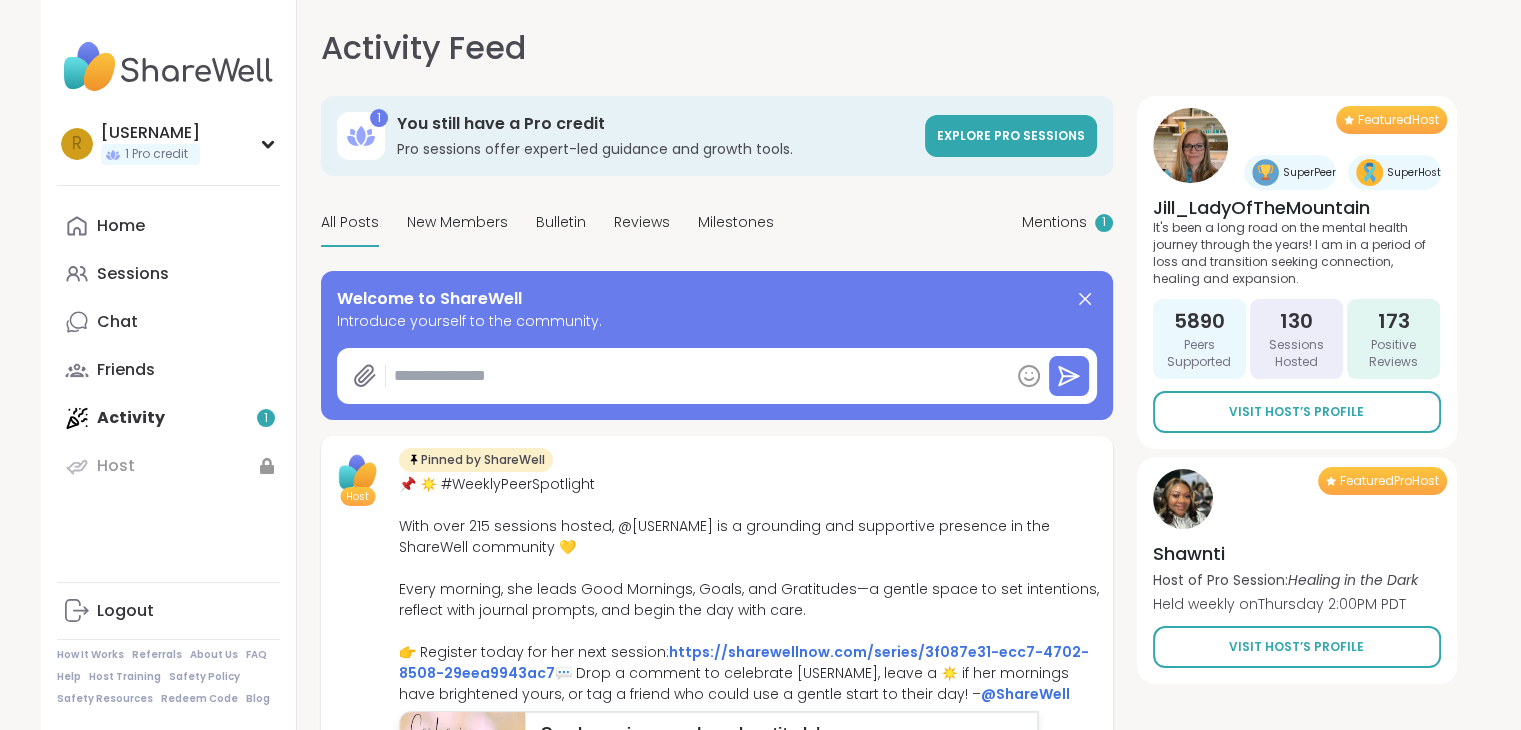 click on "1 You still have a Pro credit Pro sessions offer expert-led guidance and growth tools. Explore Pro sessions All Posts New Members Bulletin Reviews Milestones Mentions 1 Welcome to ShareWell  Introduce yourself to the community. Host  Pinned by ShareWell 📌 ☀️ #WeeklyPeerSpotlight
With over 215 sessions hosted, @[USERNAME] is a grounding and supportive presence in the ShareWell community 💛
Every morning, she leads Good Mornings, Goals, and Gratitudes—a gentle space to set intentions, reflect with journal prompts, and begin the day with care.
👉 Register today for her next session:  https://sharewellnow.com/series/3f087e31-ecc7-4702-8508-29eea9943ac7
💬 Drop a comment to celebrate [USERNAME], leave a ☀️ if her mornings have brightened yours, or tag a friend who could use a gentle start to their day! –  @ShareWell Good mornings, goals and gratitude's sharewellnow.com 24 minutes ago Love Comment 📣  @[USERNAME]  shared their experience from " Cup Of Calm Cafe " hosted by  @[USERNAME] Love L" at bounding box center (889, 1321) 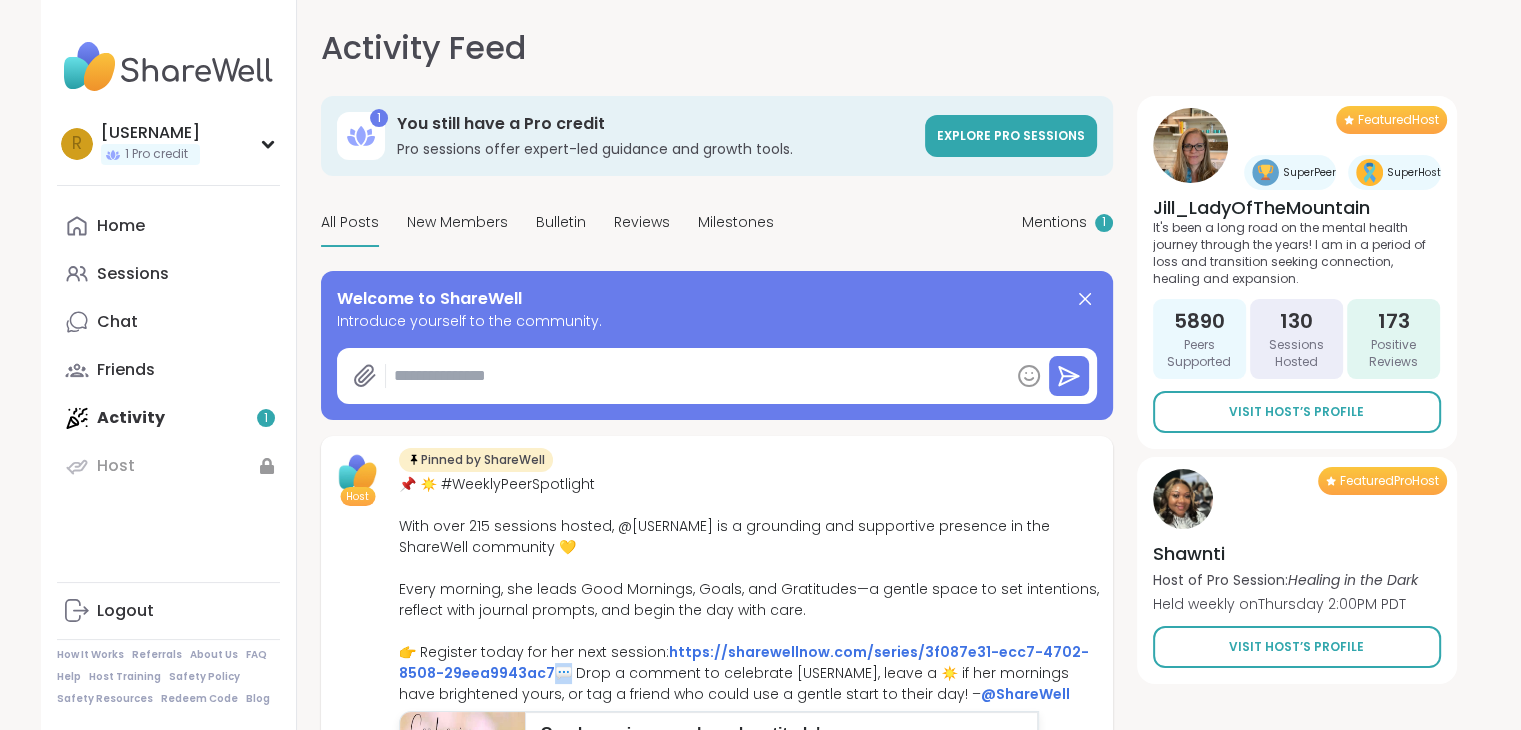 click on "1 You still have a Pro credit Pro sessions offer expert-led guidance and growth tools. Explore Pro sessions All Posts New Members Bulletin Reviews Milestones Mentions 1 Welcome to ShareWell  Introduce yourself to the community. Host  Pinned by ShareWell 📌 ☀️ #WeeklyPeerSpotlight
With over 215 sessions hosted, @[USERNAME] is a grounding and supportive presence in the ShareWell community 💛
Every morning, she leads Good Mornings, Goals, and Gratitudes—a gentle space to set intentions, reflect with journal prompts, and begin the day with care.
👉 Register today for her next session:  https://sharewellnow.com/series/3f087e31-ecc7-4702-8508-29eea9943ac7
💬 Drop a comment to celebrate [USERNAME], leave a ☀️ if her mornings have brightened yours, or tag a friend who could use a gentle start to their day! –  @ShareWell Good mornings, goals and gratitude's sharewellnow.com 24 minutes ago Love Comment 📣  @[USERNAME]  shared their experience from " Cup Of Calm Cafe " hosted by  @[USERNAME] Love L" at bounding box center (889, 1321) 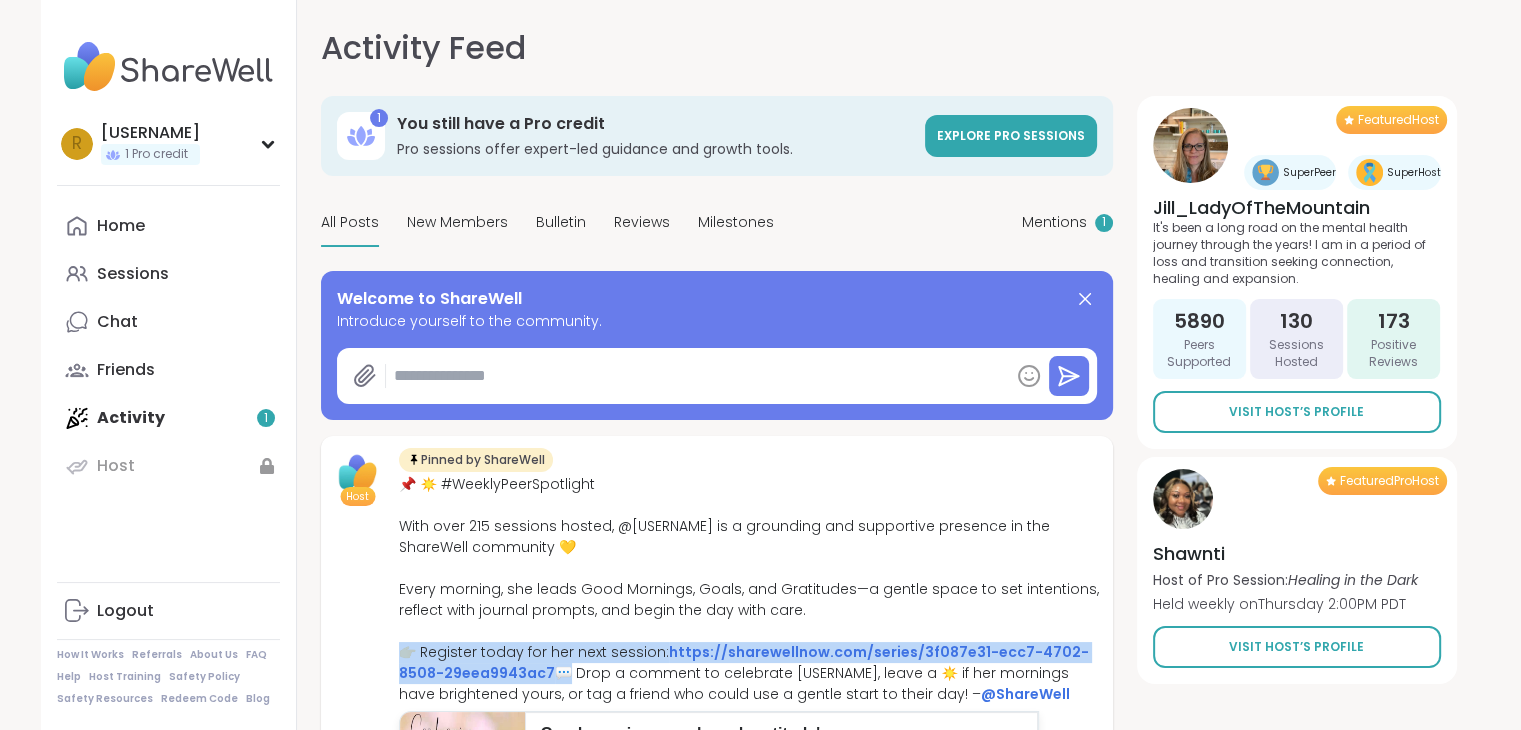 click on "1 You still have a Pro credit Pro sessions offer expert-led guidance and growth tools. Explore Pro sessions All Posts New Members Bulletin Reviews Milestones Mentions 1 Welcome to ShareWell  Introduce yourself to the community. Host  Pinned by ShareWell 📌 ☀️ #WeeklyPeerSpotlight
With over 215 sessions hosted, @[USERNAME] is a grounding and supportive presence in the ShareWell community 💛
Every morning, she leads Good Mornings, Goals, and Gratitudes—a gentle space to set intentions, reflect with journal prompts, and begin the day with care.
👉 Register today for her next session:  https://sharewellnow.com/series/3f087e31-ecc7-4702-8508-29eea9943ac7
💬 Drop a comment to celebrate [USERNAME], leave a ☀️ if her mornings have brightened yours, or tag a friend who could use a gentle start to their day! –  @ShareWell Good mornings, goals and gratitude's sharewellnow.com 24 minutes ago Love Comment 📣  @[USERNAME]  shared their experience from " Cup Of Calm Cafe " hosted by  @[USERNAME] Love L" at bounding box center (889, 1321) 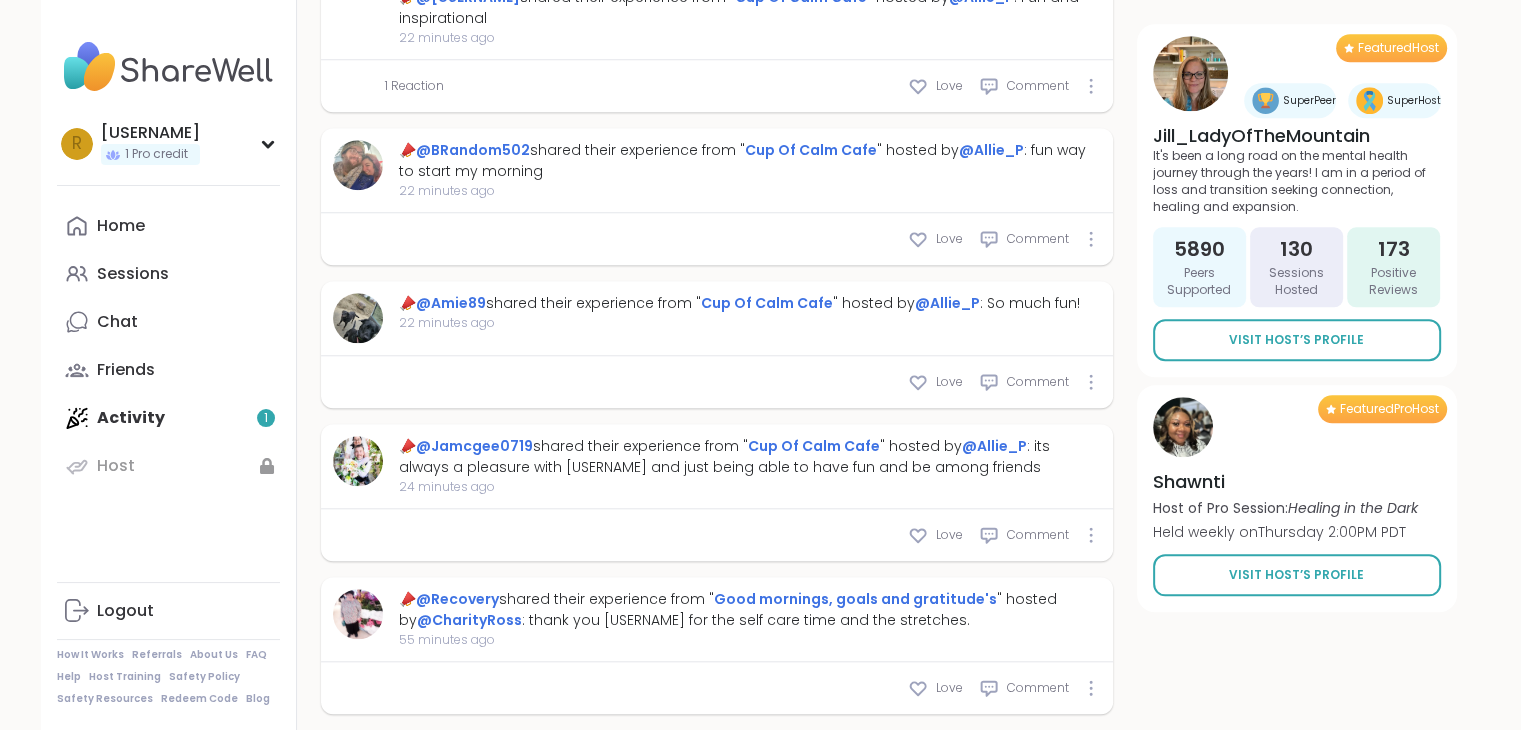scroll, scrollTop: 1886, scrollLeft: 0, axis: vertical 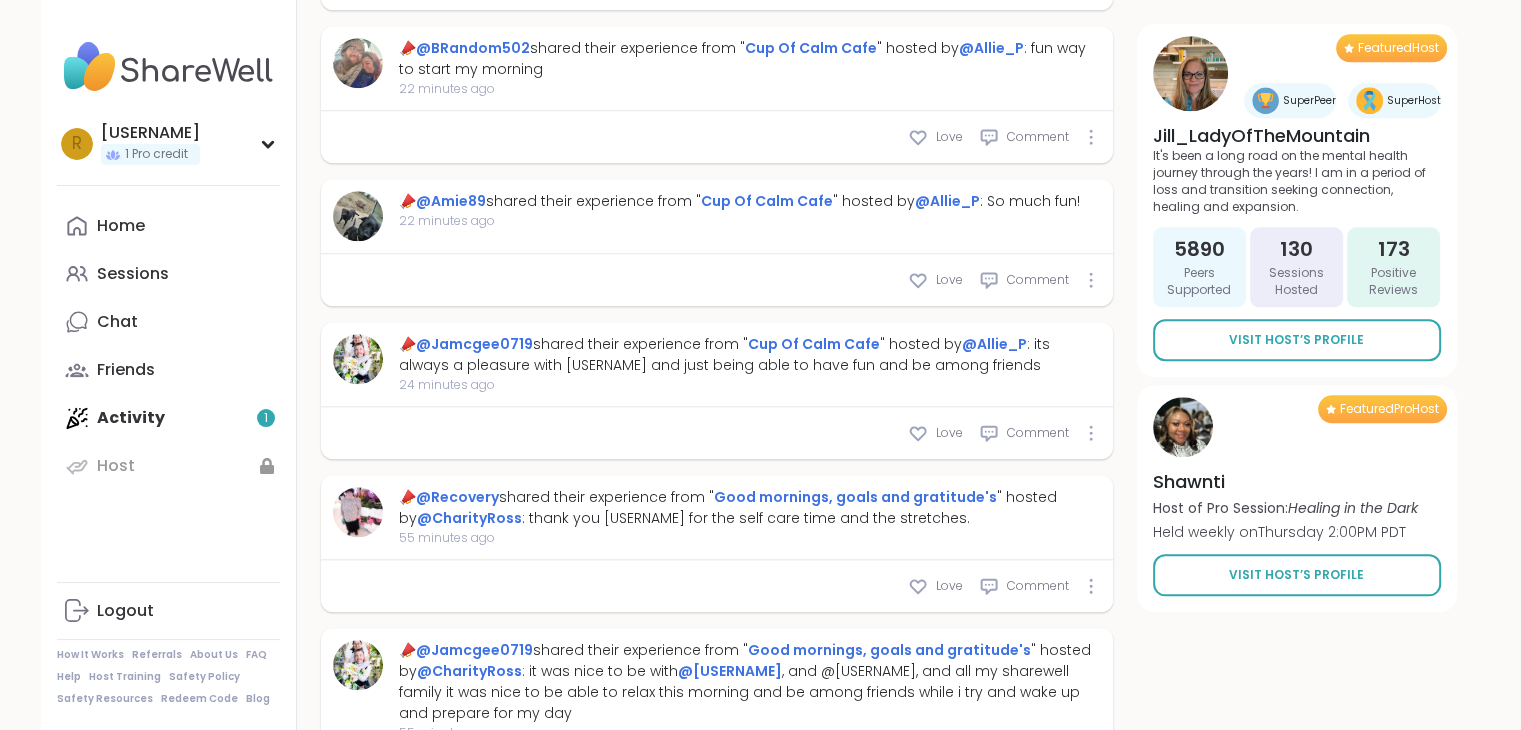 type on "*" 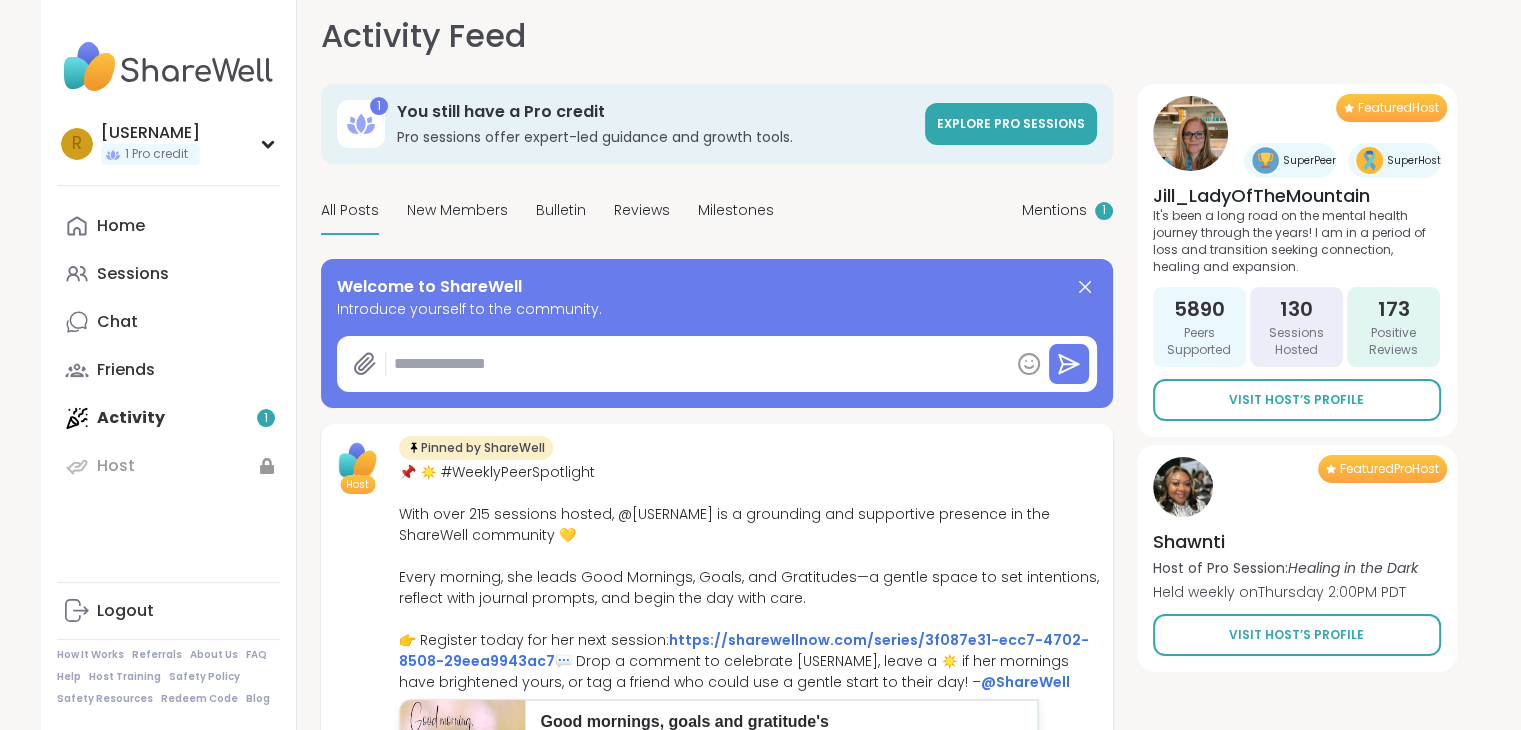 scroll, scrollTop: 0, scrollLeft: 0, axis: both 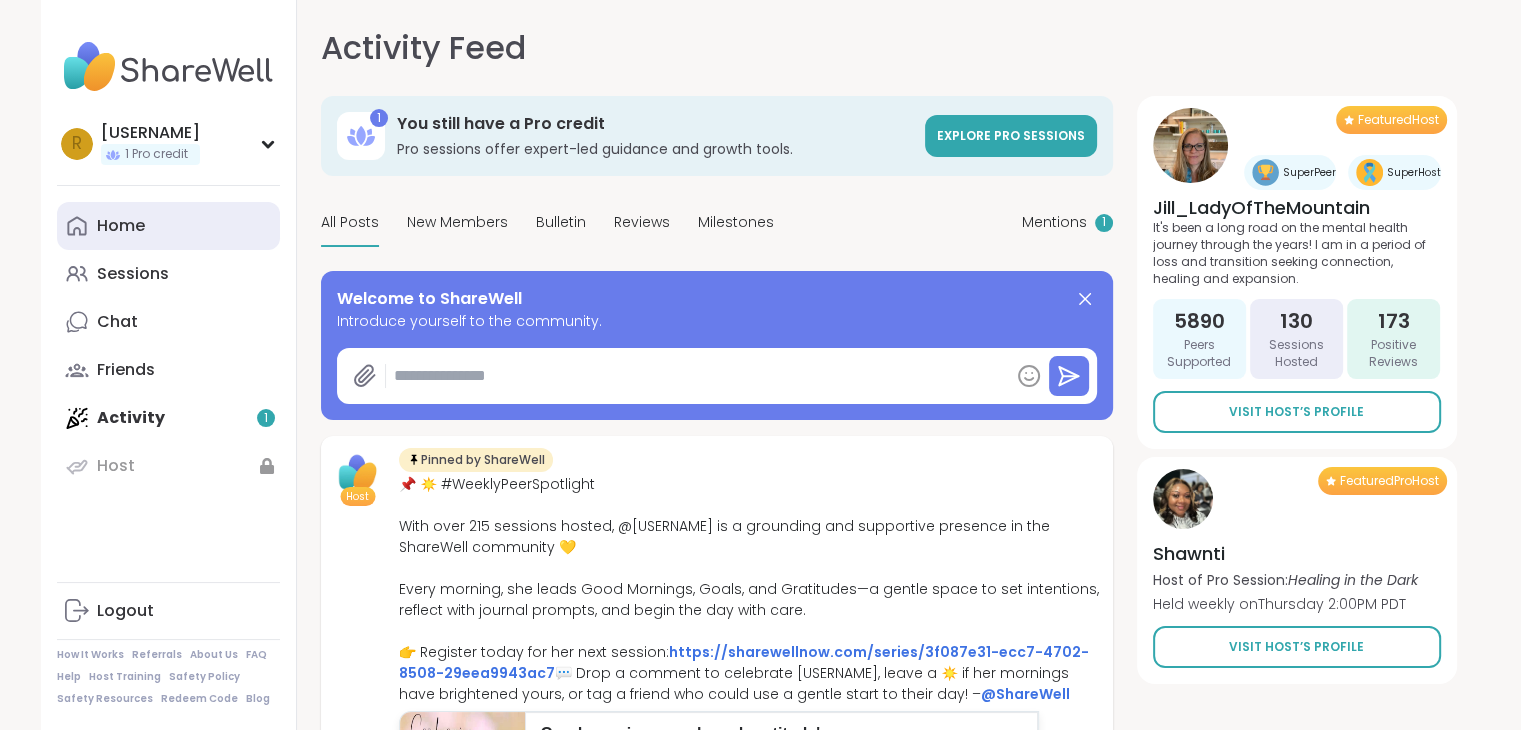 click on "Home" at bounding box center (121, 226) 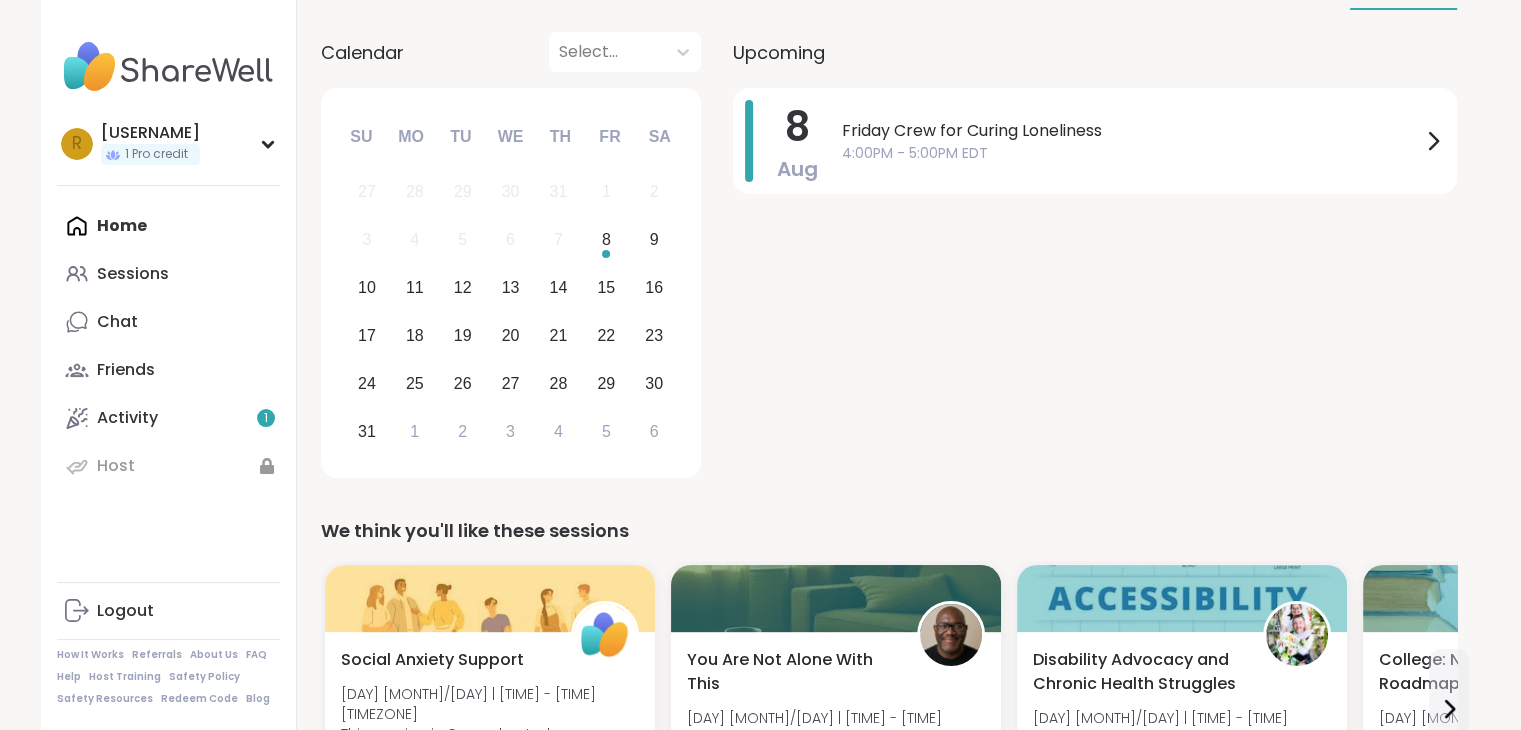scroll, scrollTop: 240, scrollLeft: 0, axis: vertical 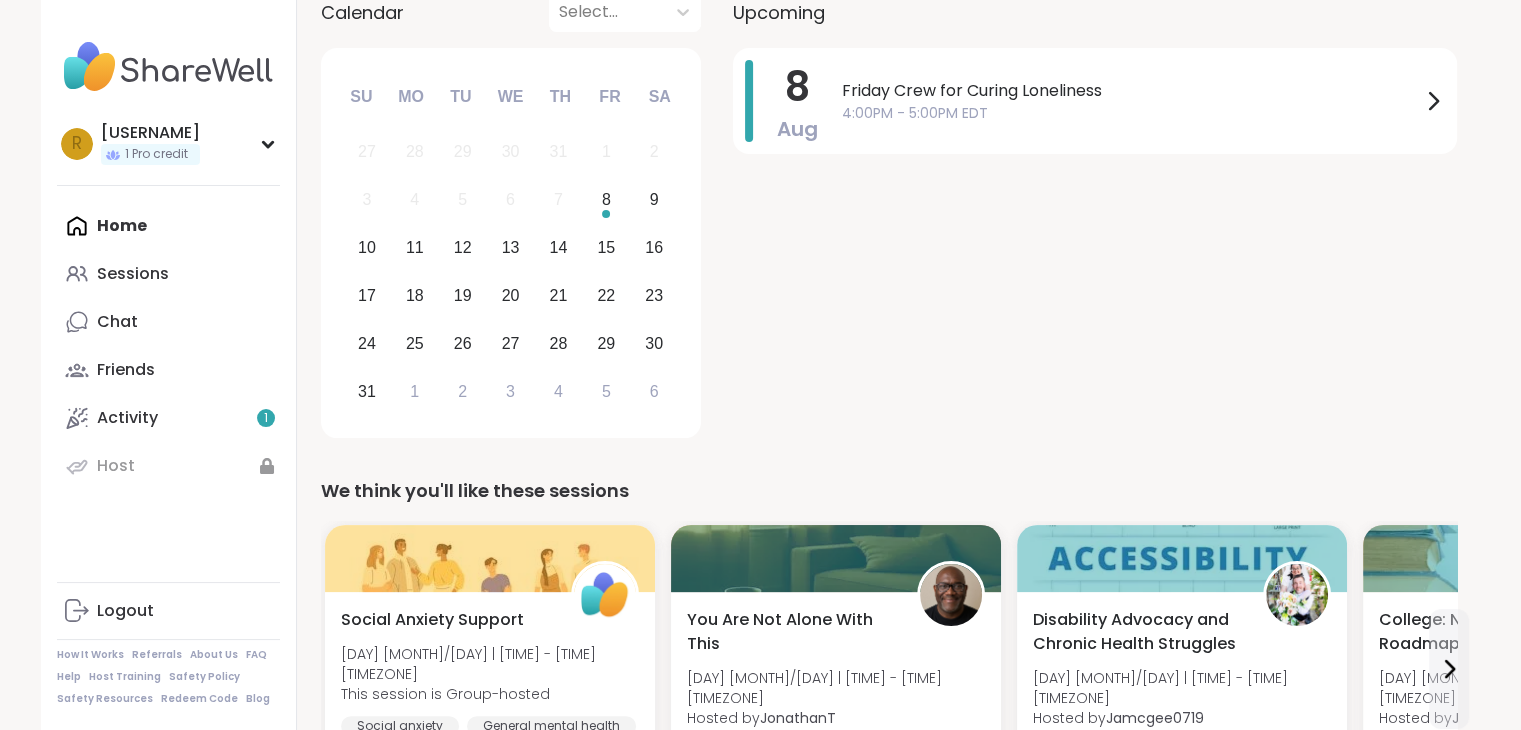 click on "How It Works Referrals About Us FAQ Help Host Training Safety Policy Safety Resources Redeem Code Blog" at bounding box center (168, 677) 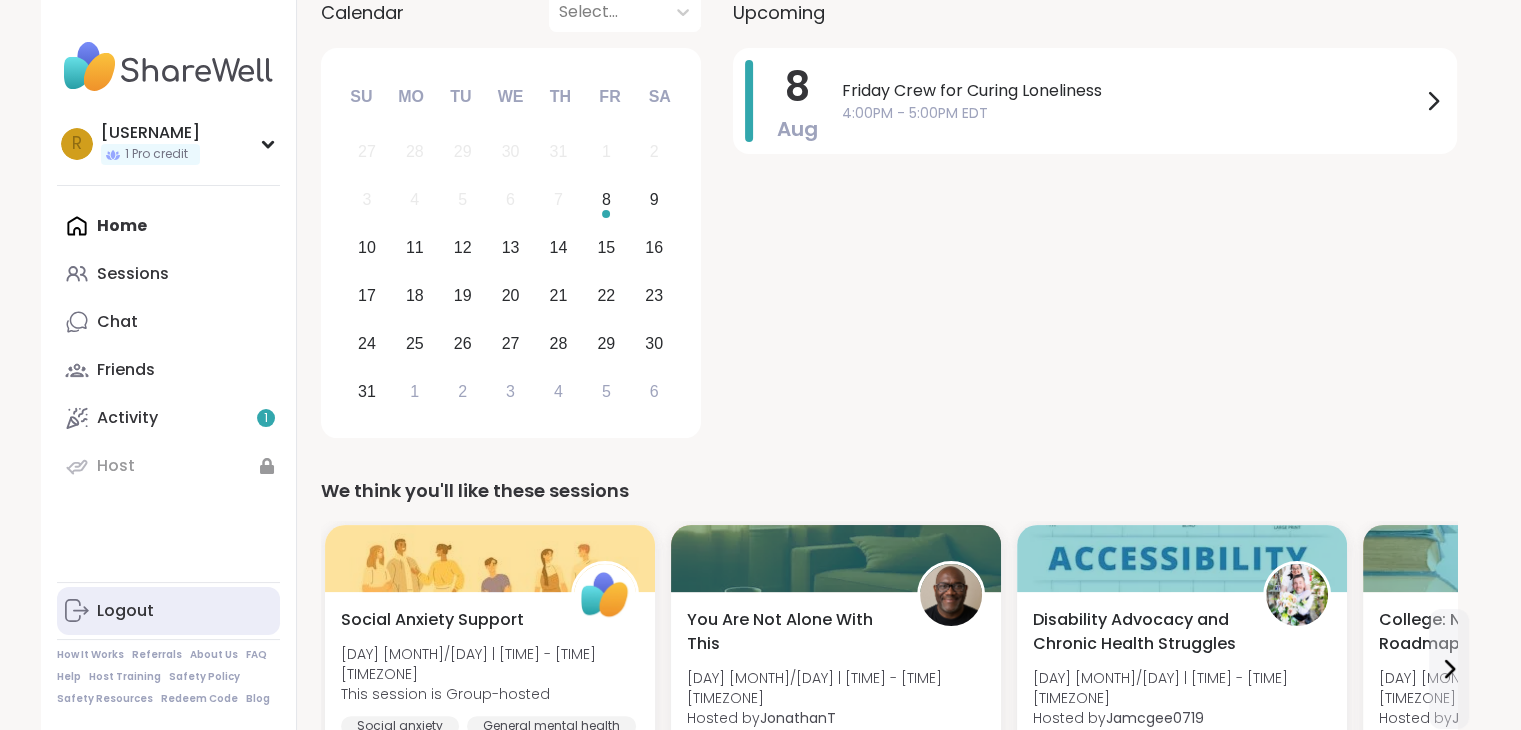 click on "Logout" at bounding box center [125, 611] 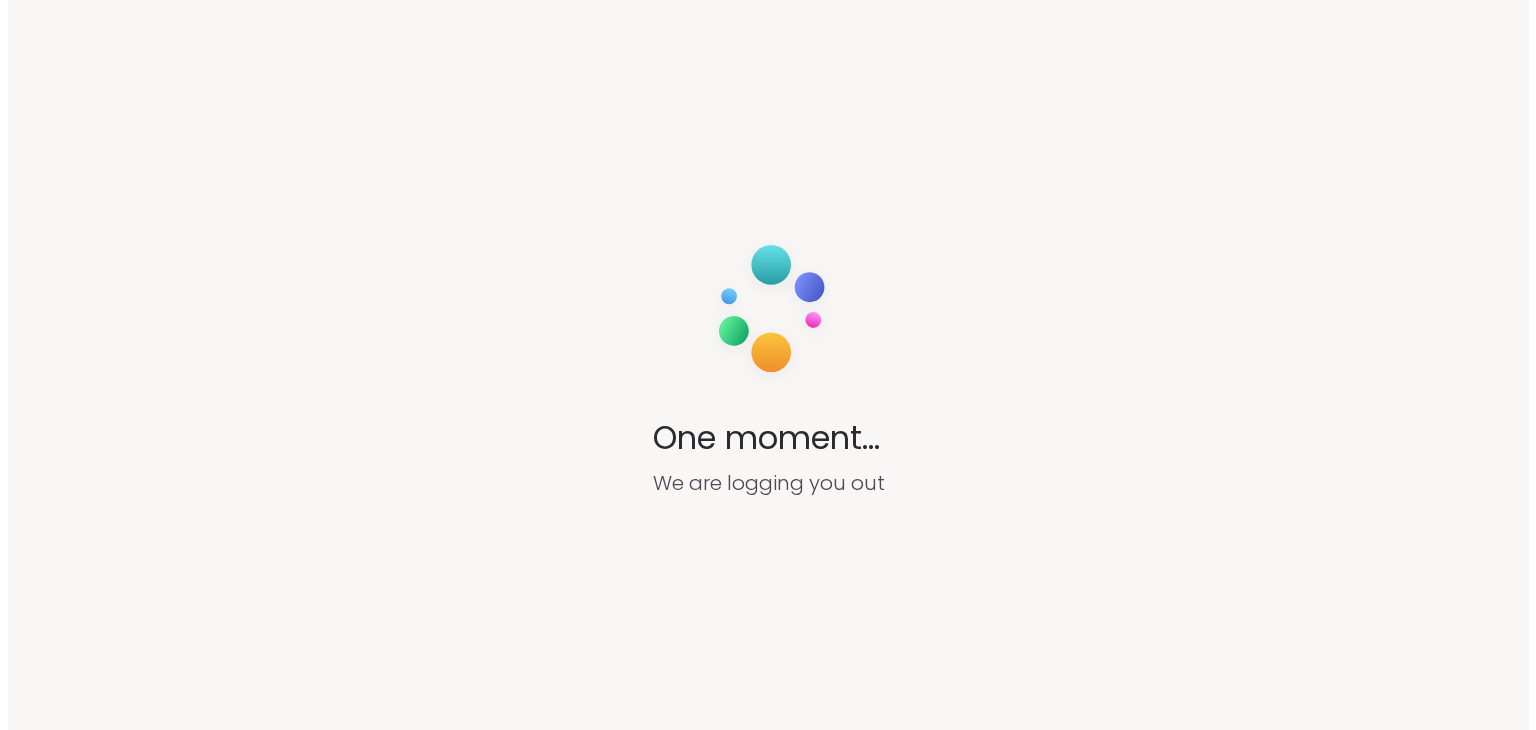 scroll, scrollTop: 0, scrollLeft: 0, axis: both 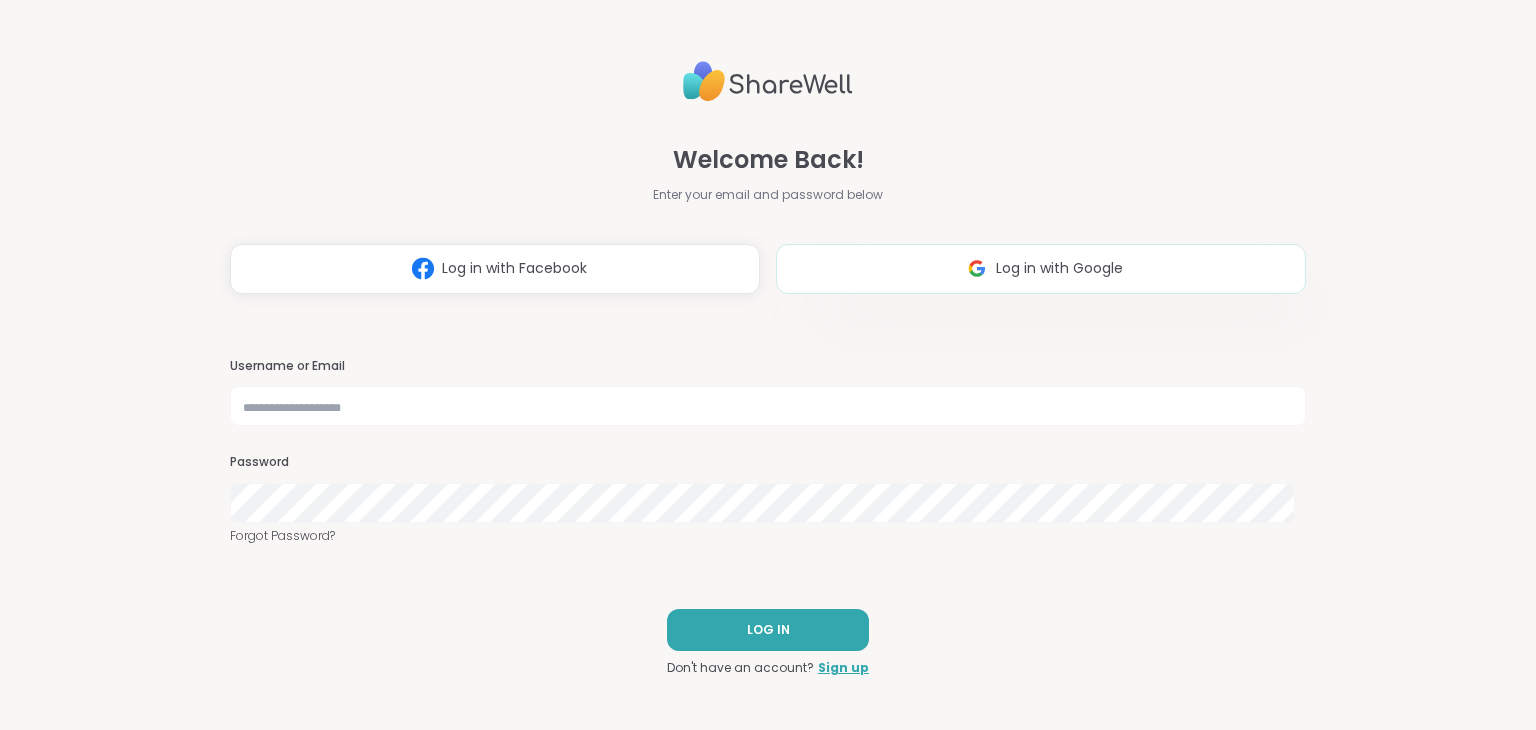 click at bounding box center [977, 268] 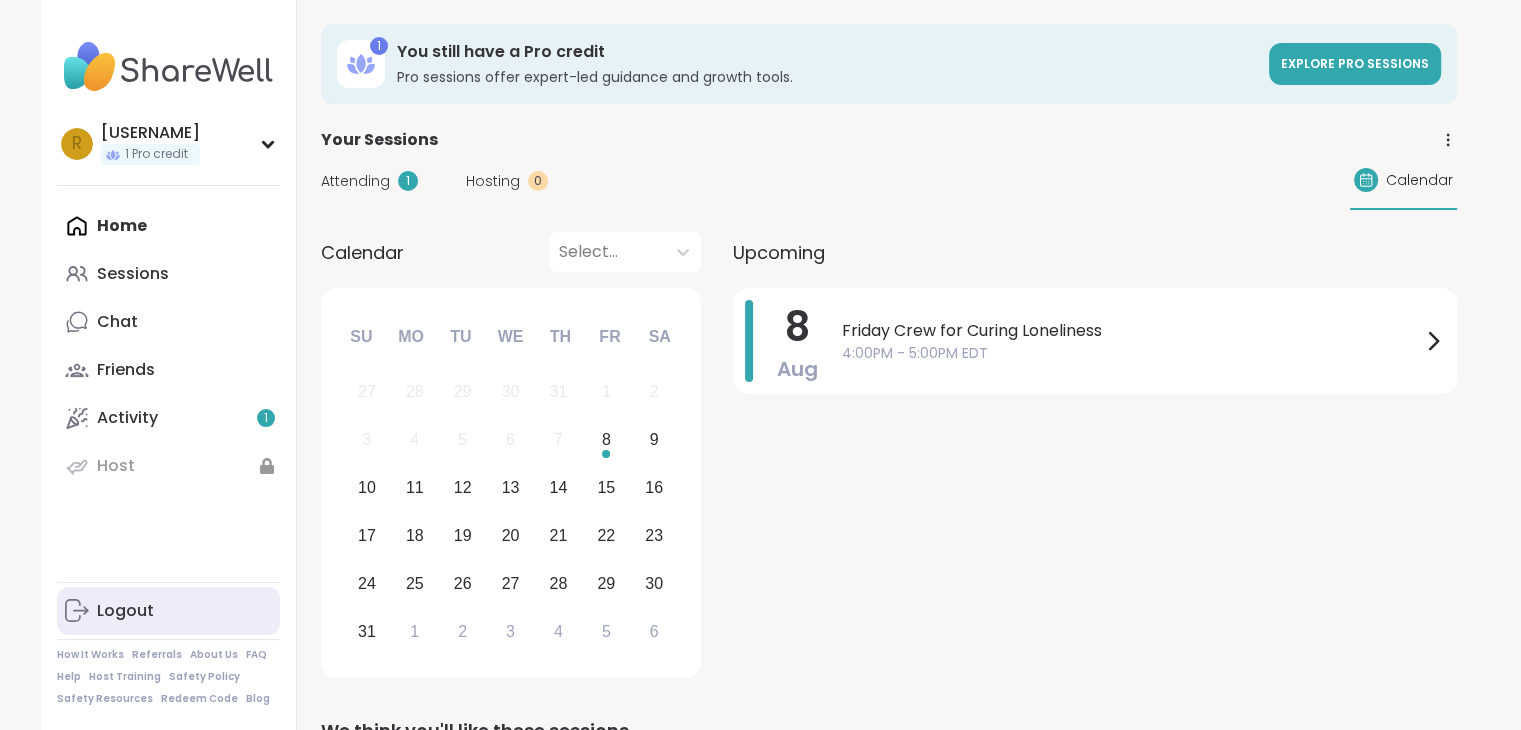 click on "Logout" at bounding box center [125, 611] 